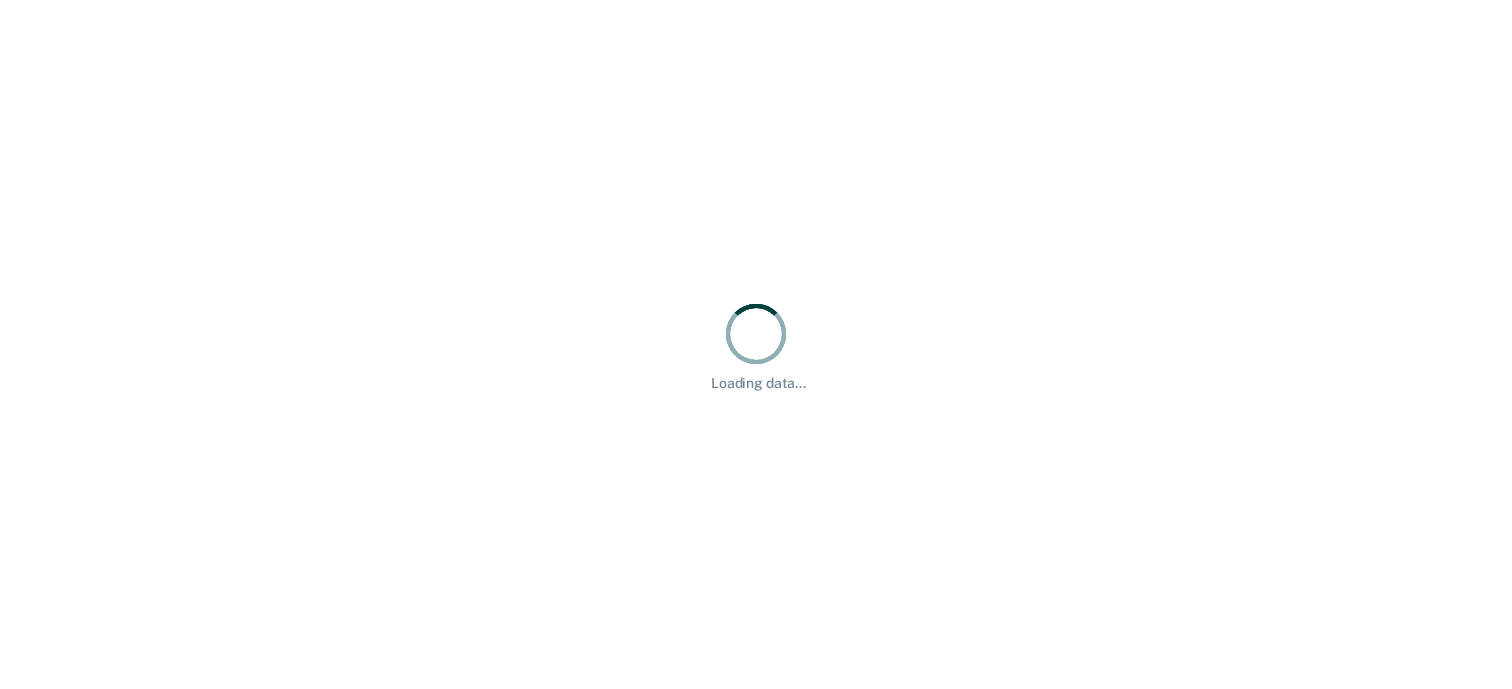 scroll, scrollTop: 0, scrollLeft: 0, axis: both 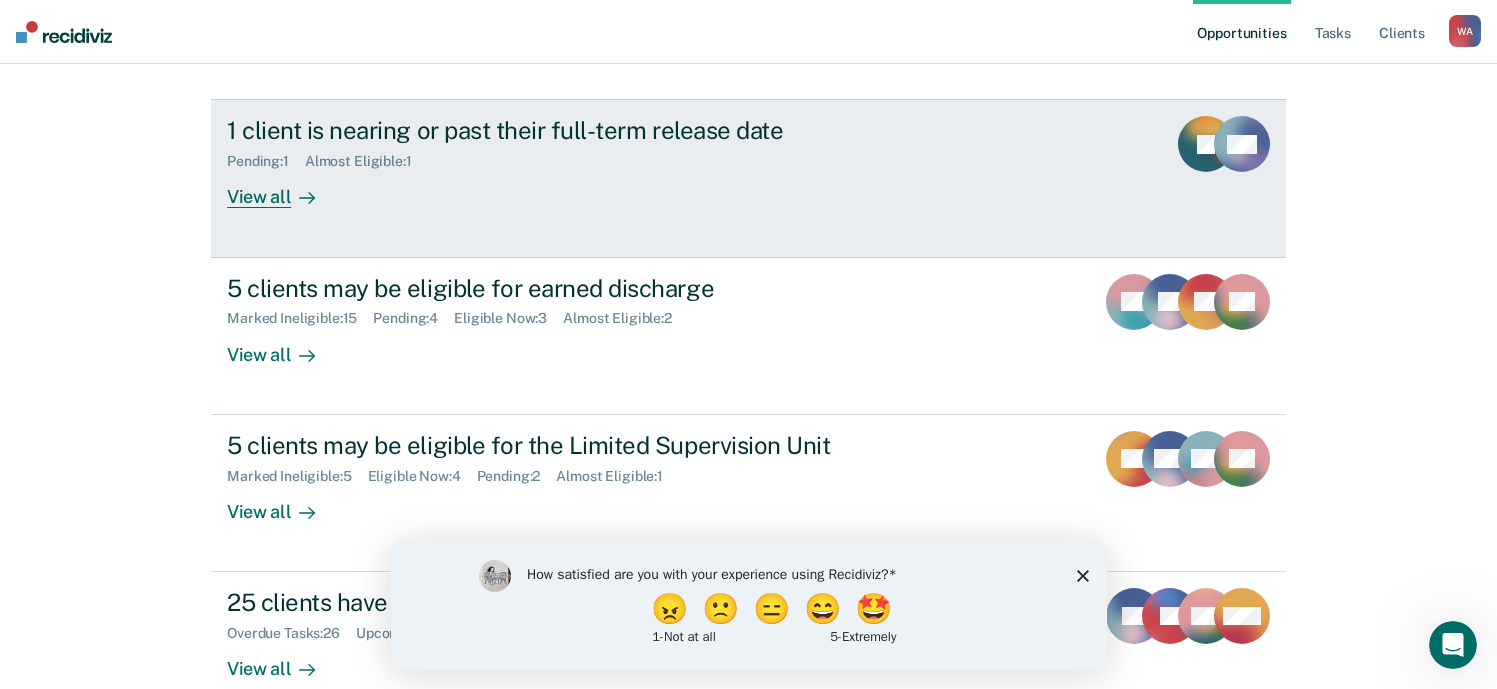 click on "View all" at bounding box center [283, 189] 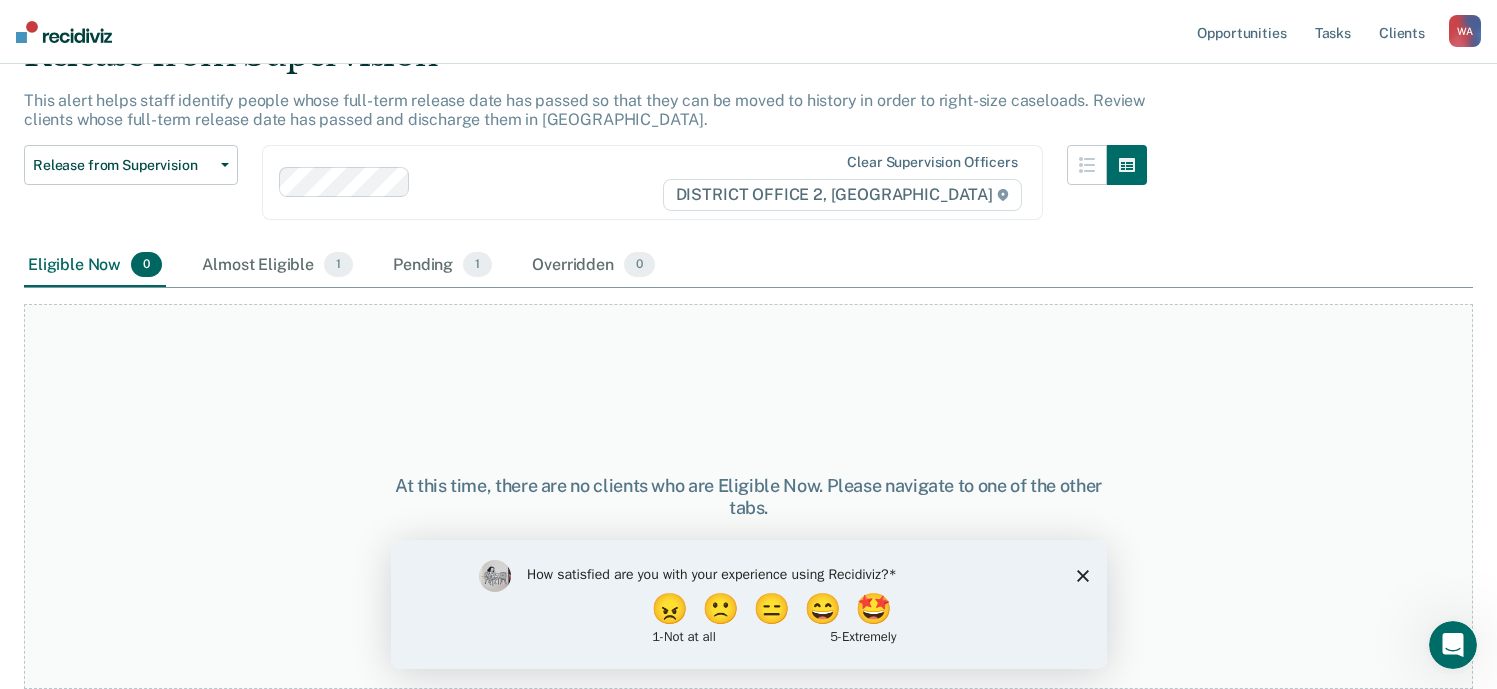 scroll, scrollTop: 0, scrollLeft: 0, axis: both 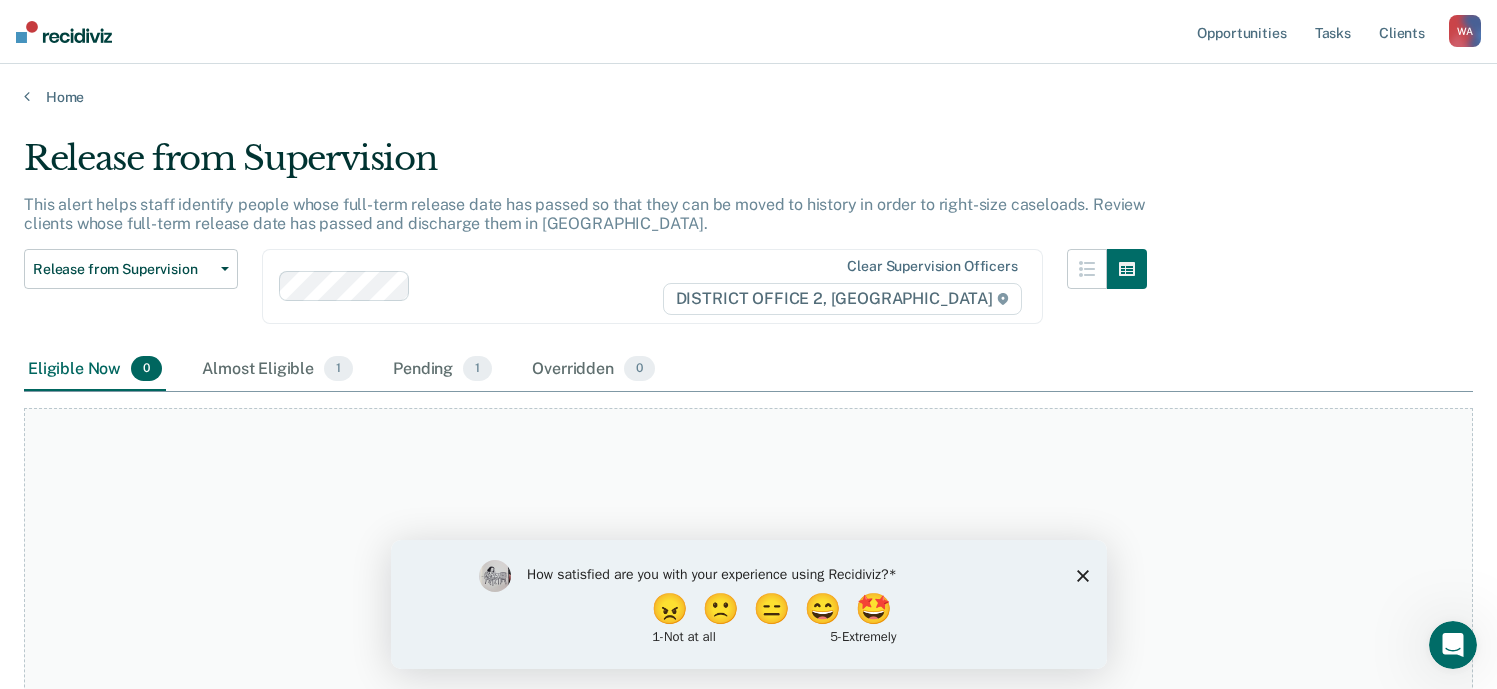 click 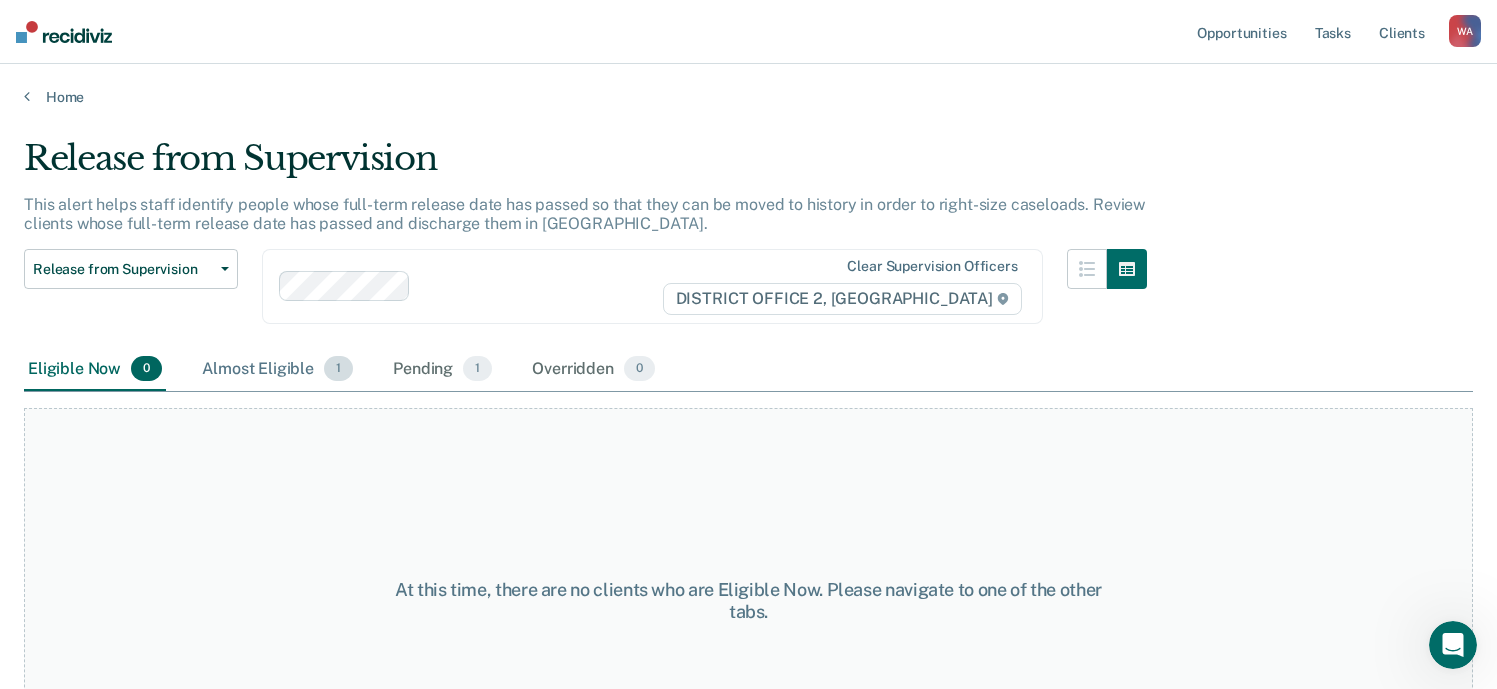 click on "Almost Eligible 1" at bounding box center [277, 370] 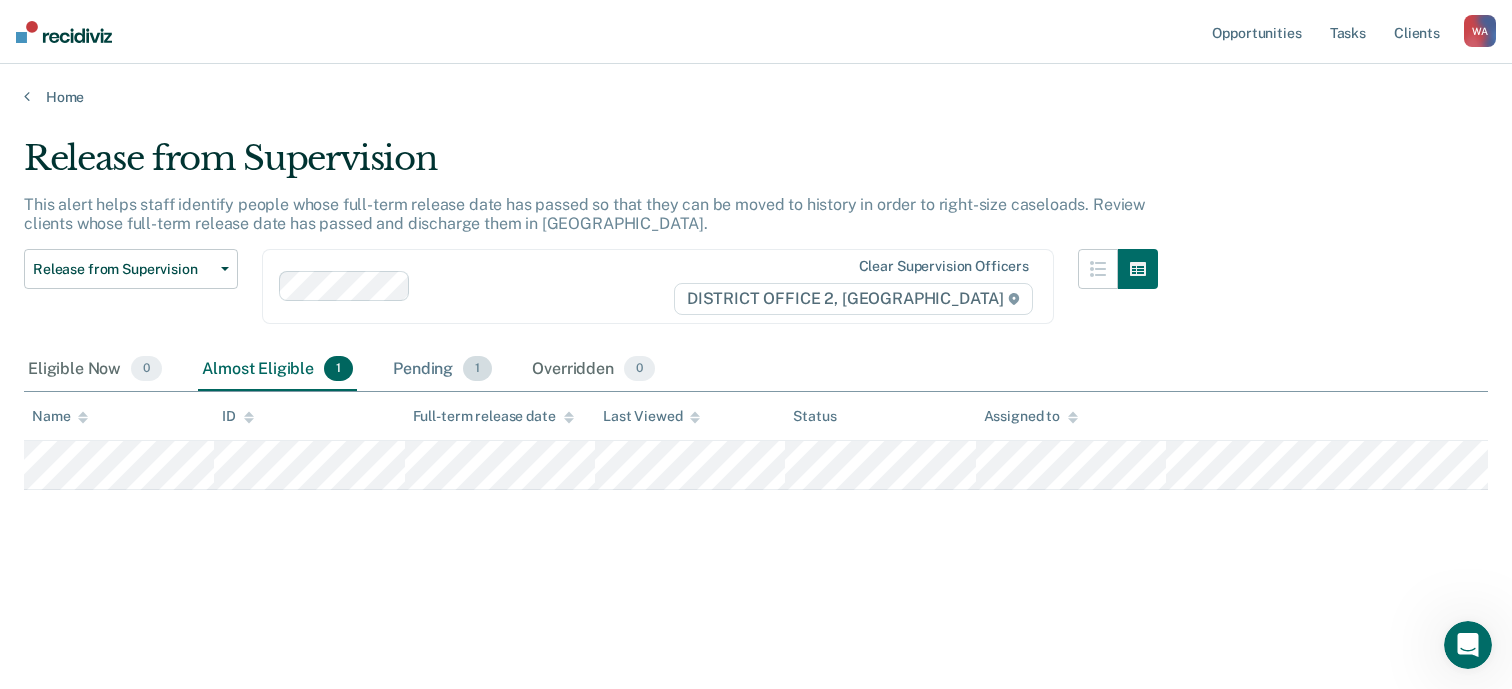 click on "Pending 1" at bounding box center [442, 370] 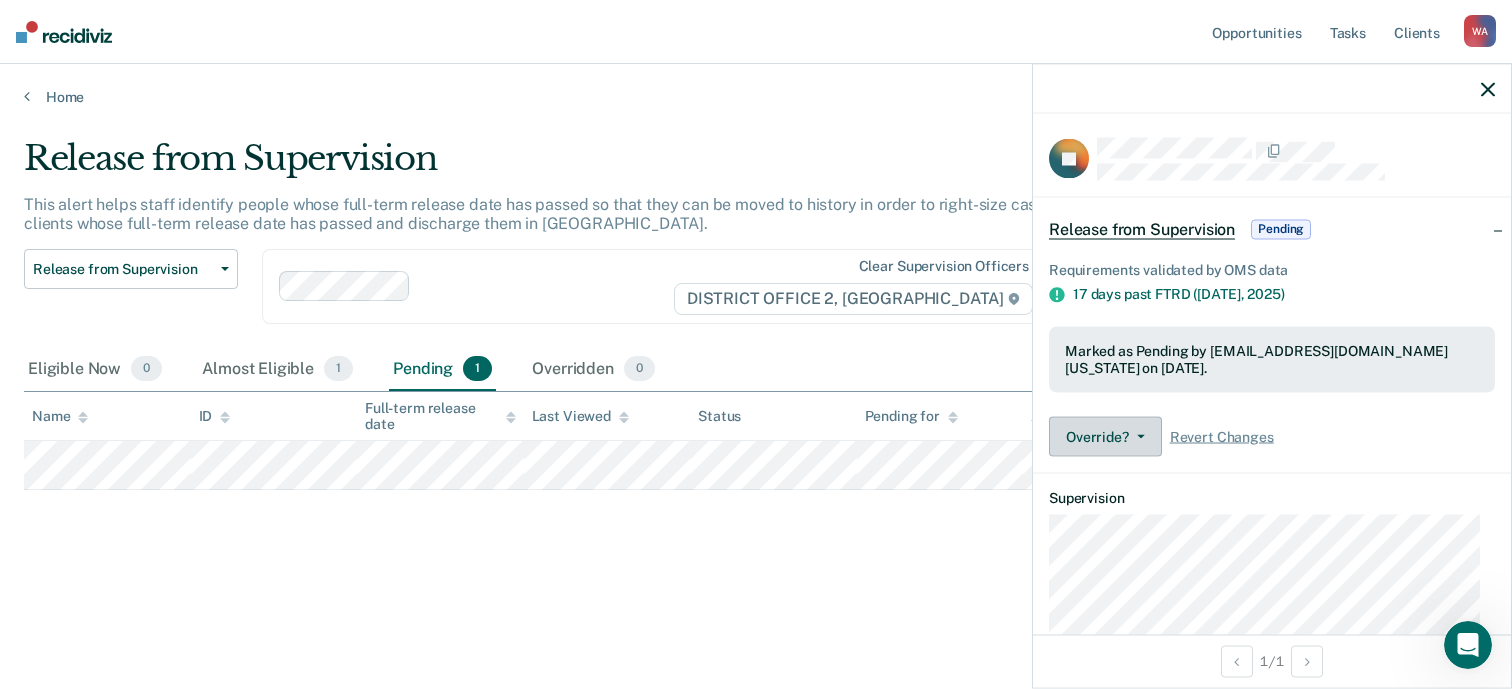 click 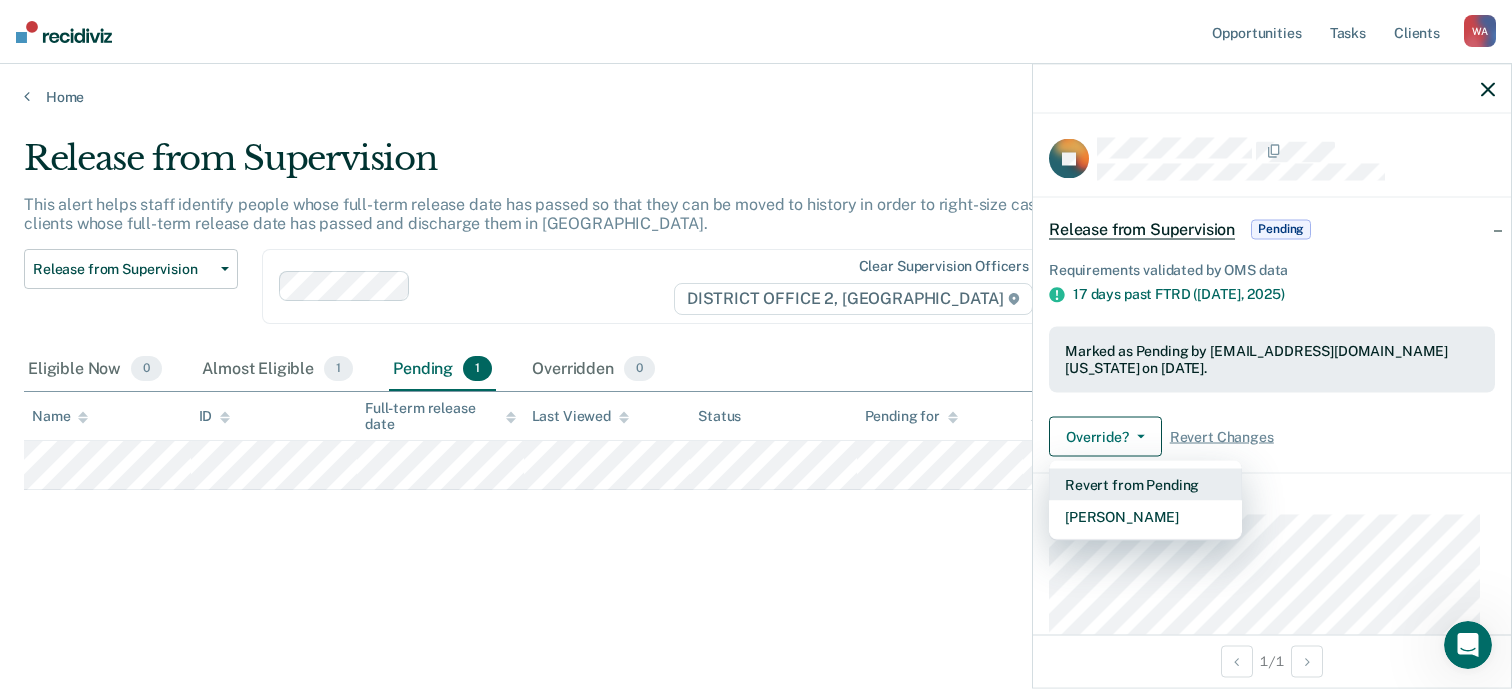 click on "Revert from Pending" at bounding box center [1145, 485] 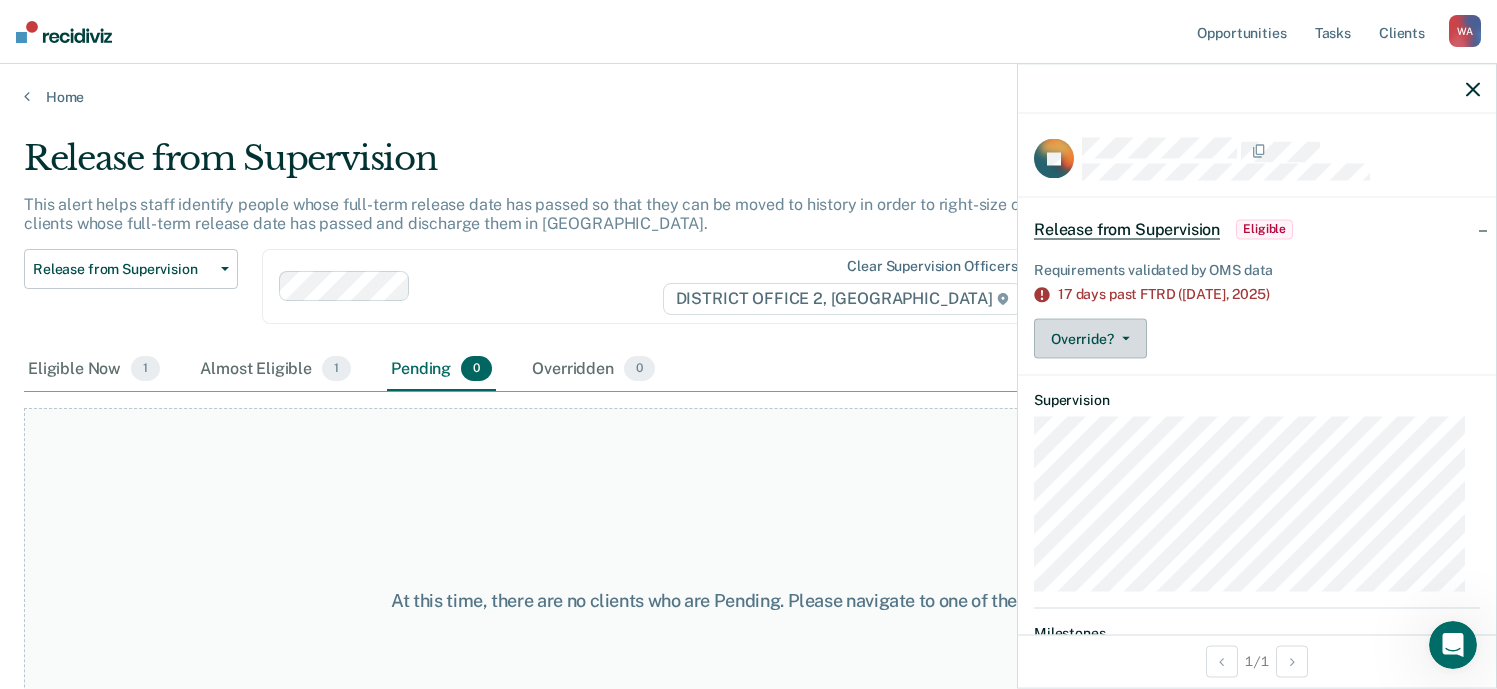 click 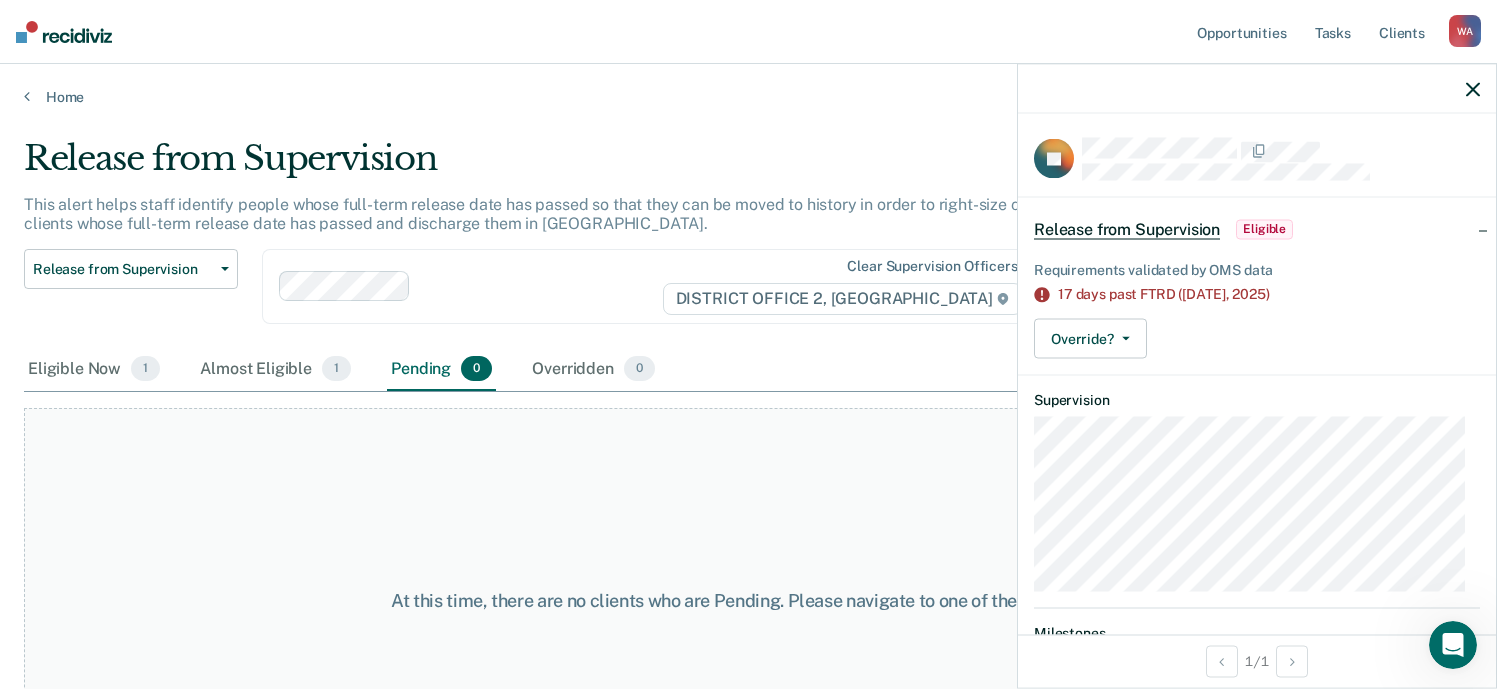 click 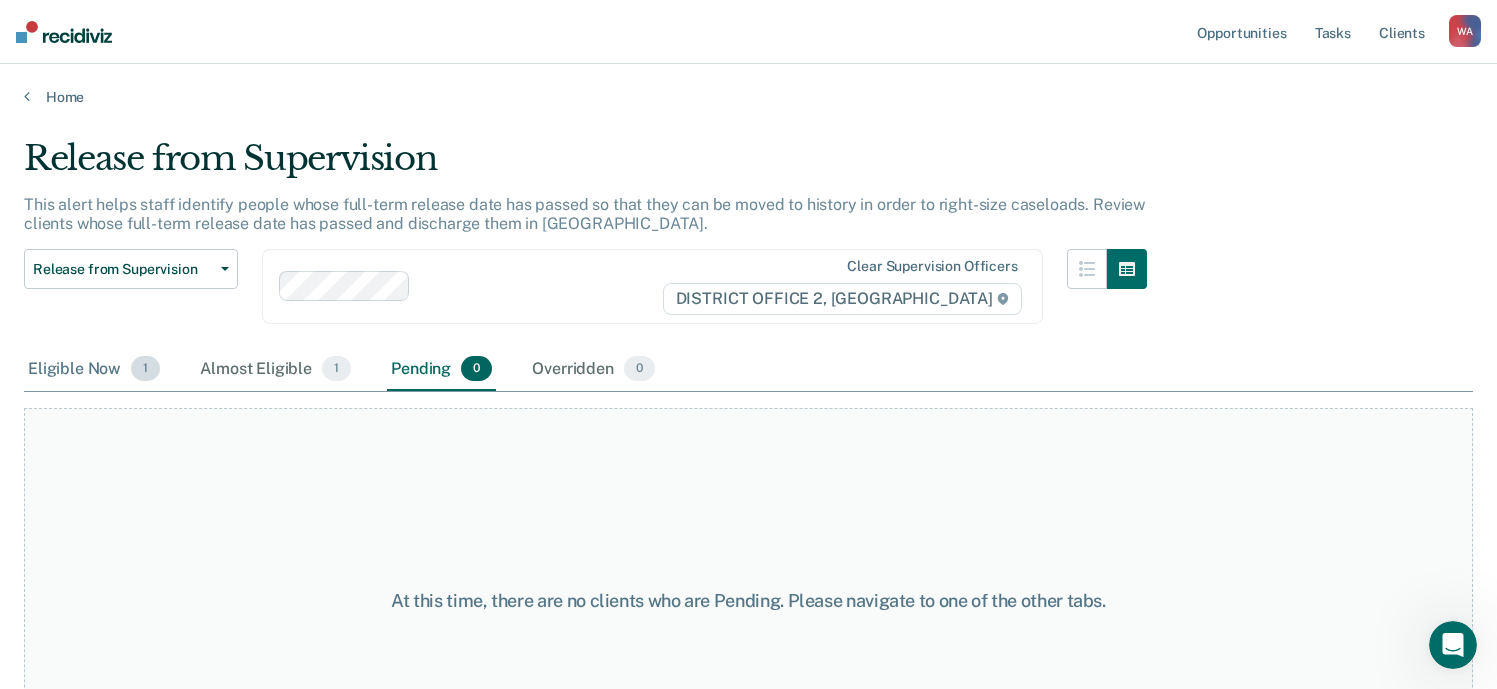 click on "Eligible Now 1" at bounding box center [94, 370] 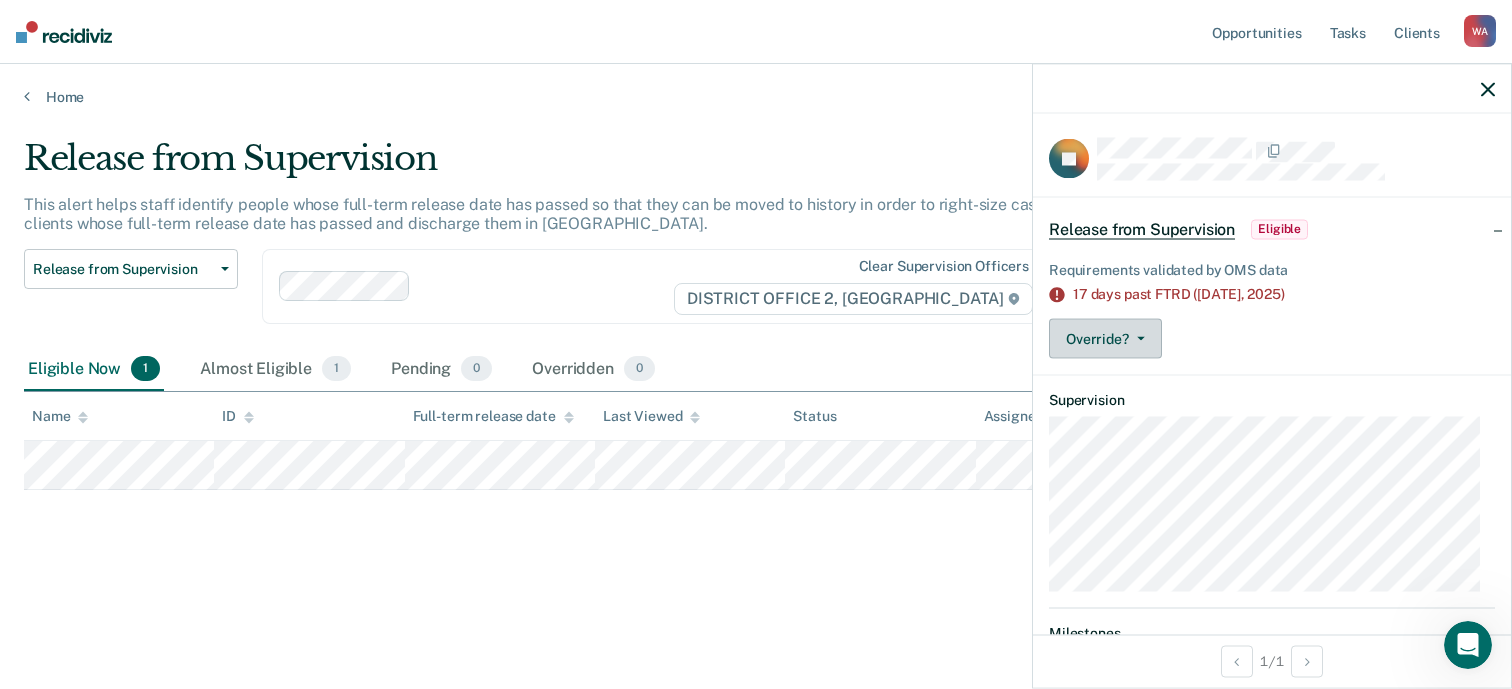click on "Override?" at bounding box center (1105, 339) 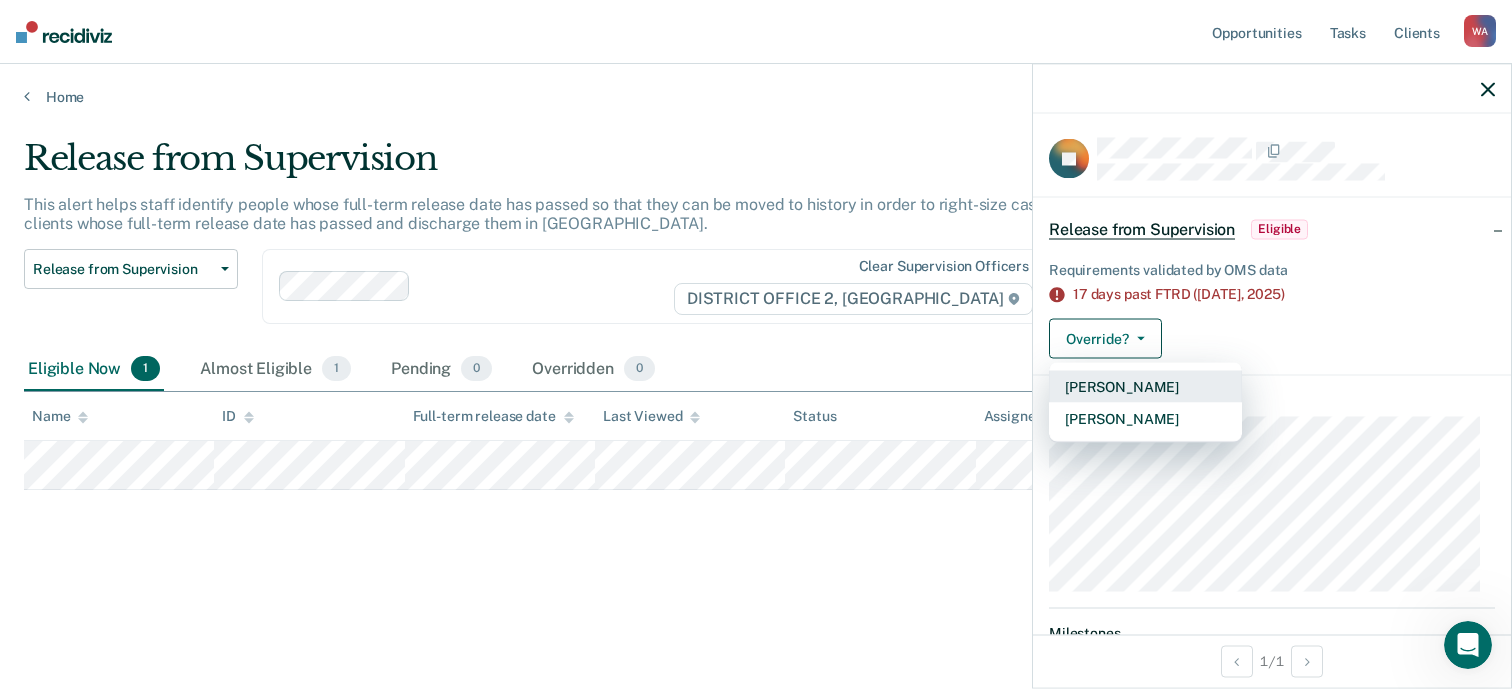 click on "[PERSON_NAME]" at bounding box center (1145, 387) 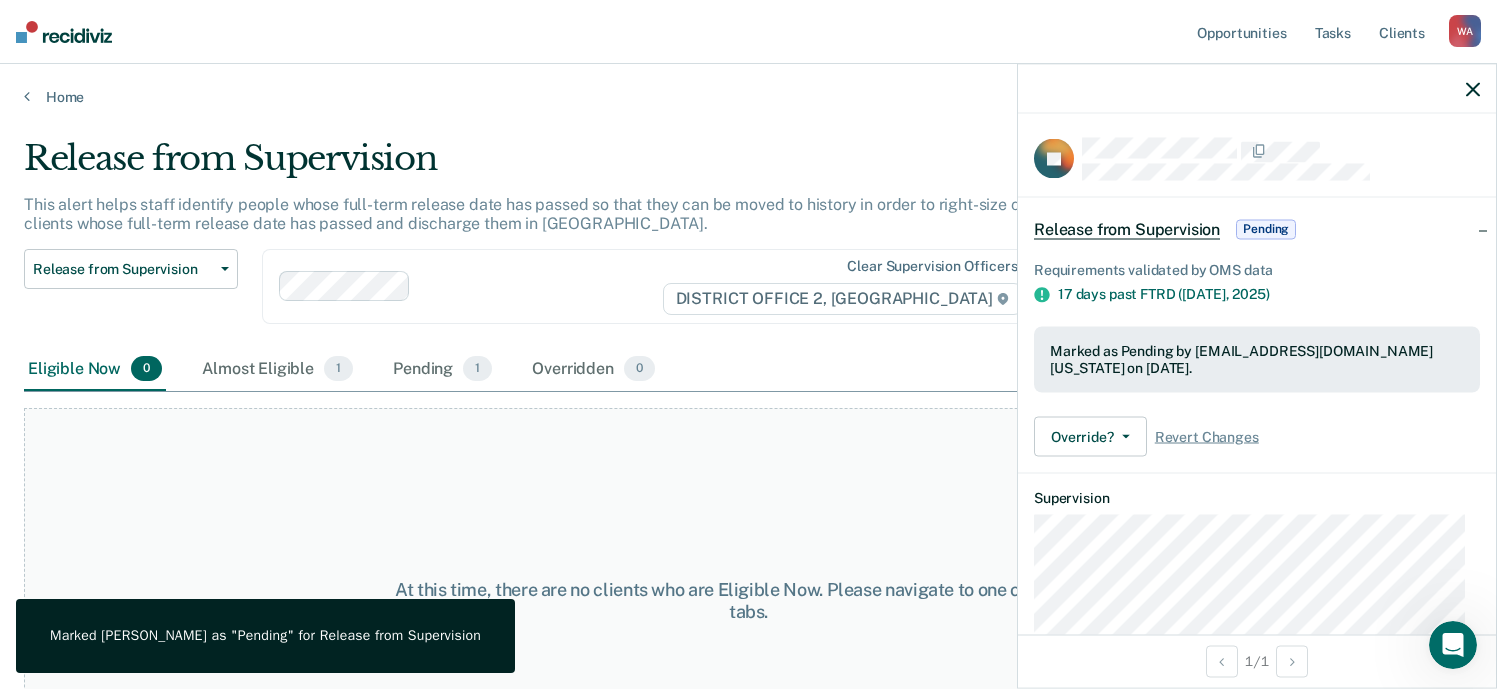 click 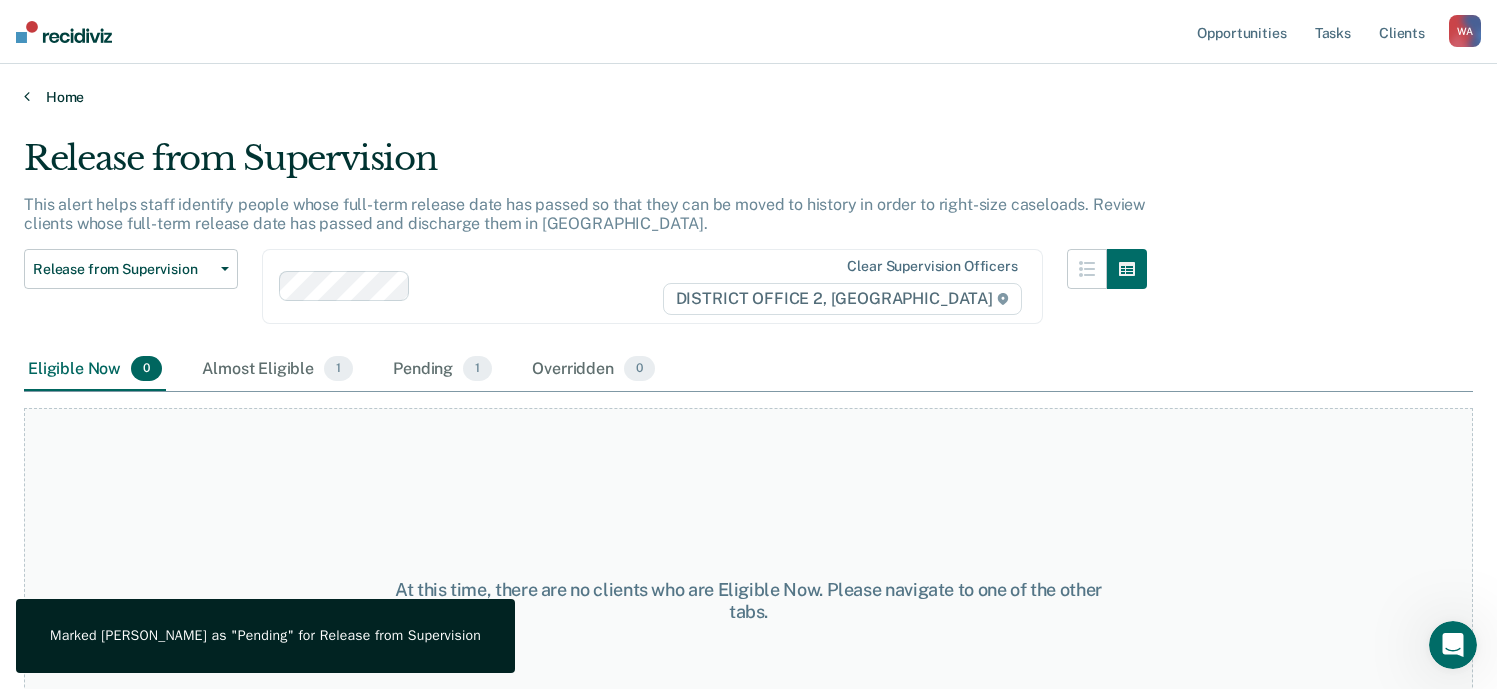 click on "Home" at bounding box center [748, 97] 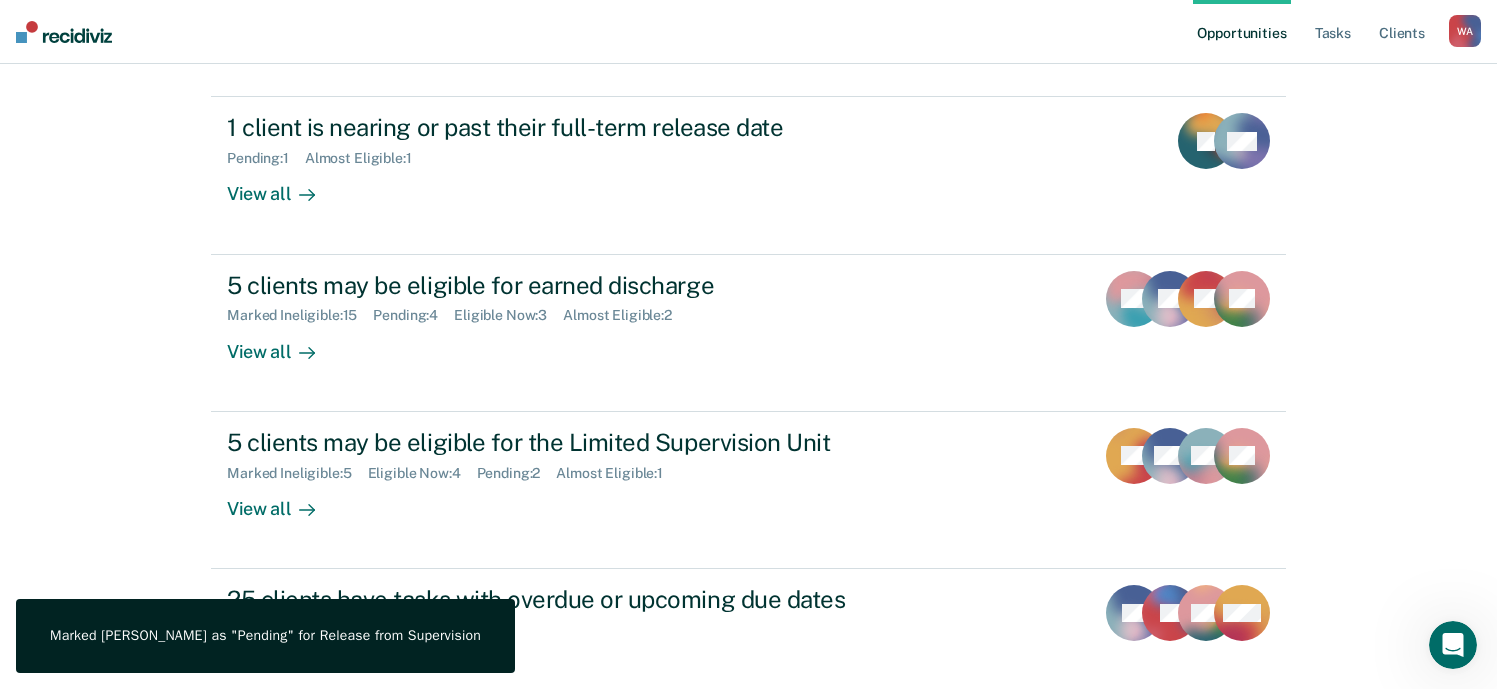 scroll, scrollTop: 250, scrollLeft: 0, axis: vertical 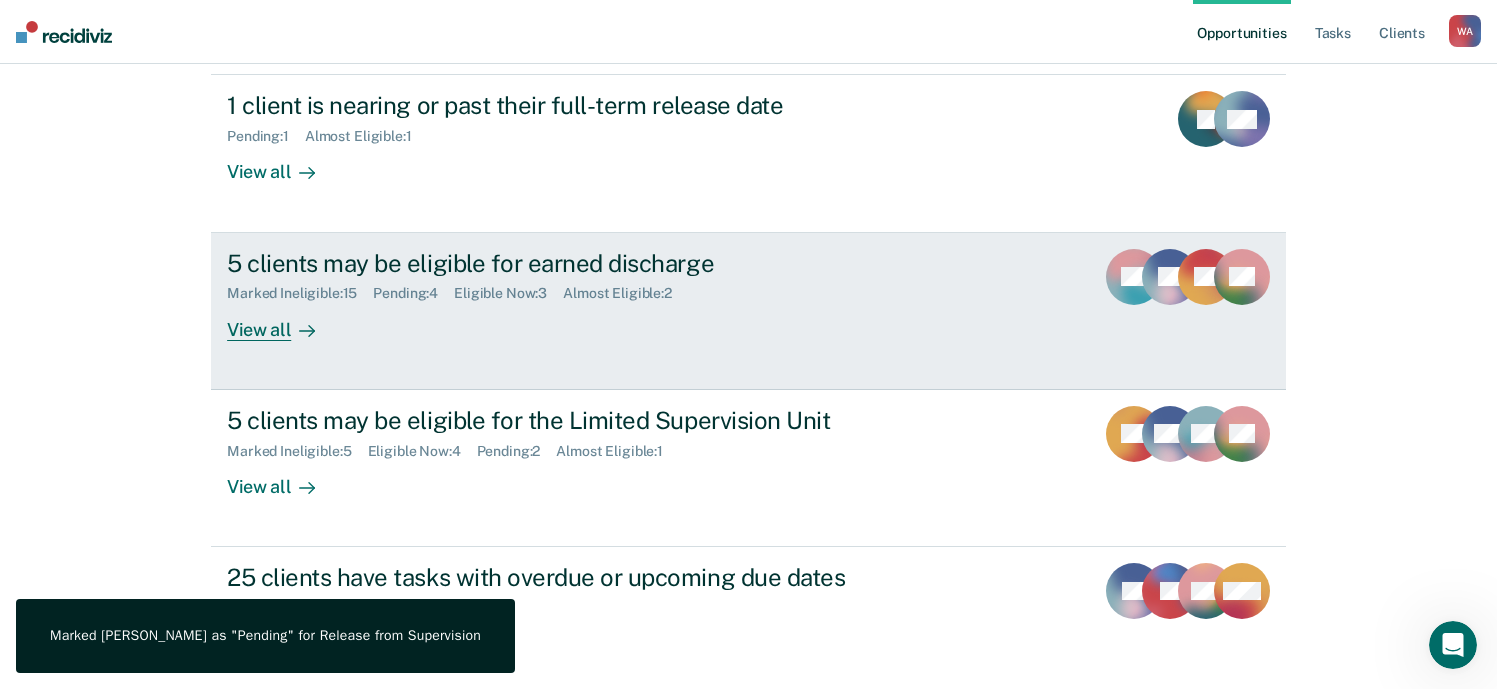 click on "View all" at bounding box center (283, 321) 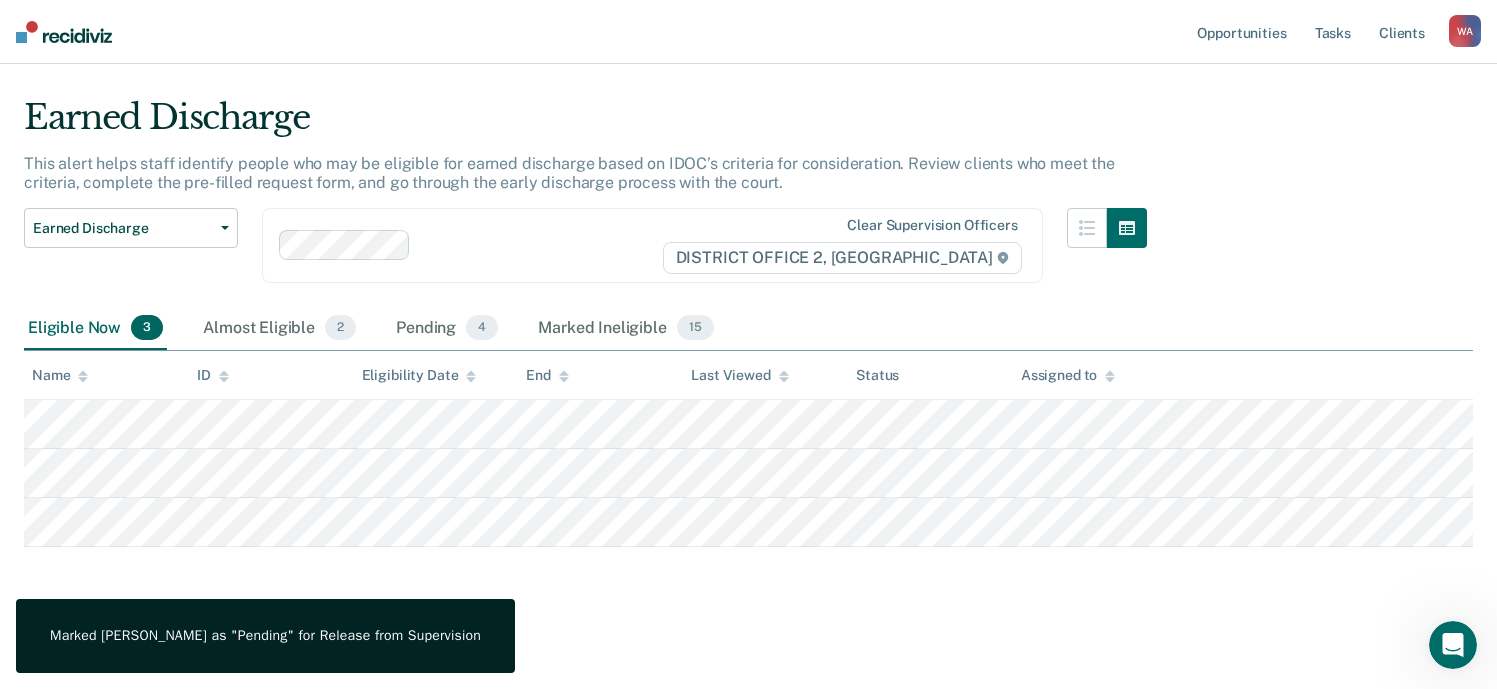 scroll, scrollTop: 43, scrollLeft: 0, axis: vertical 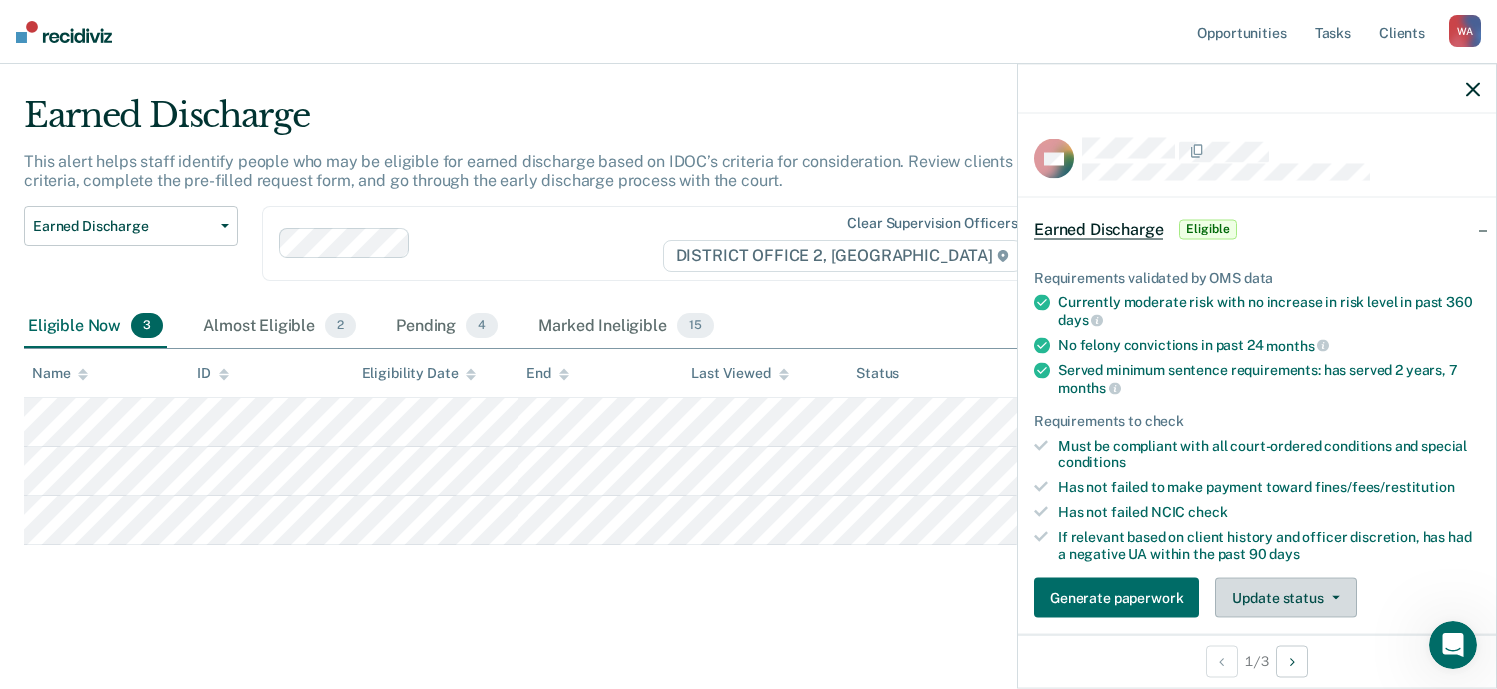 click on "Update status" at bounding box center [1285, 598] 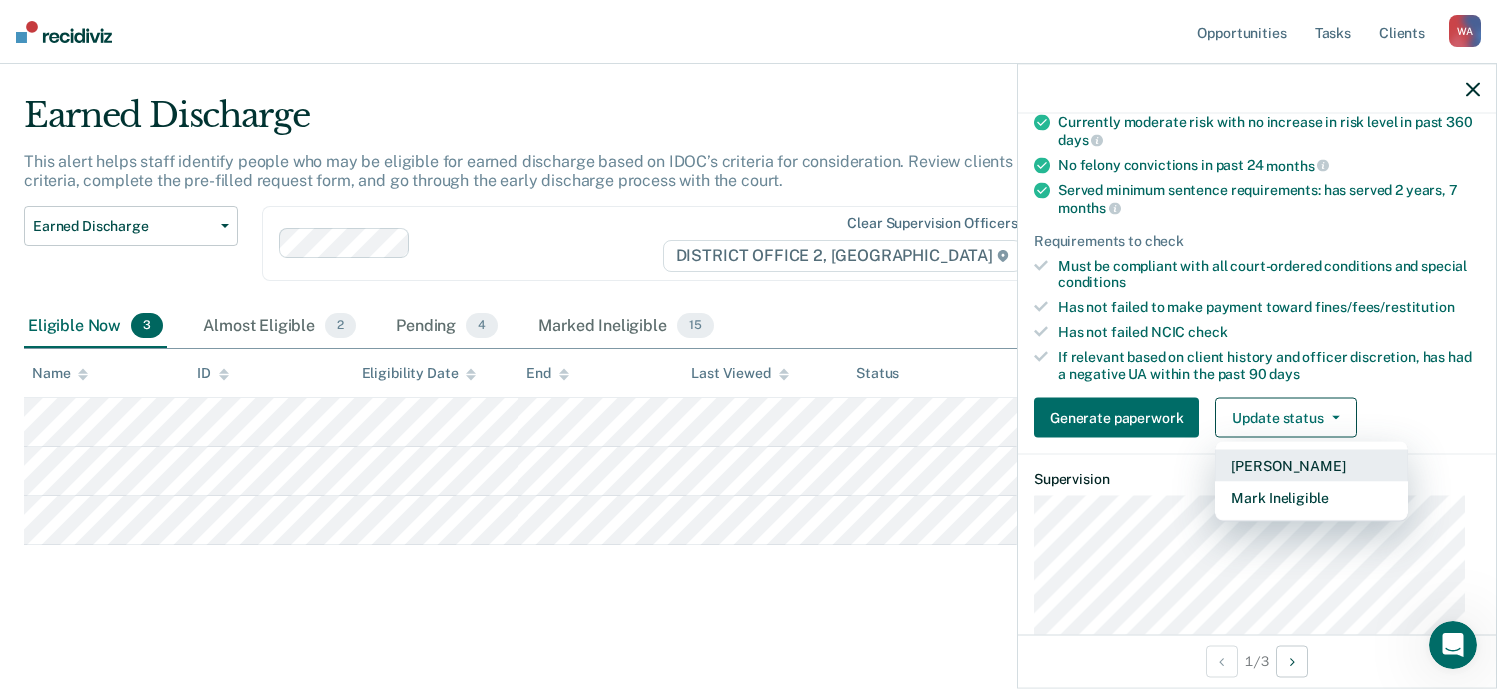 scroll, scrollTop: 276, scrollLeft: 0, axis: vertical 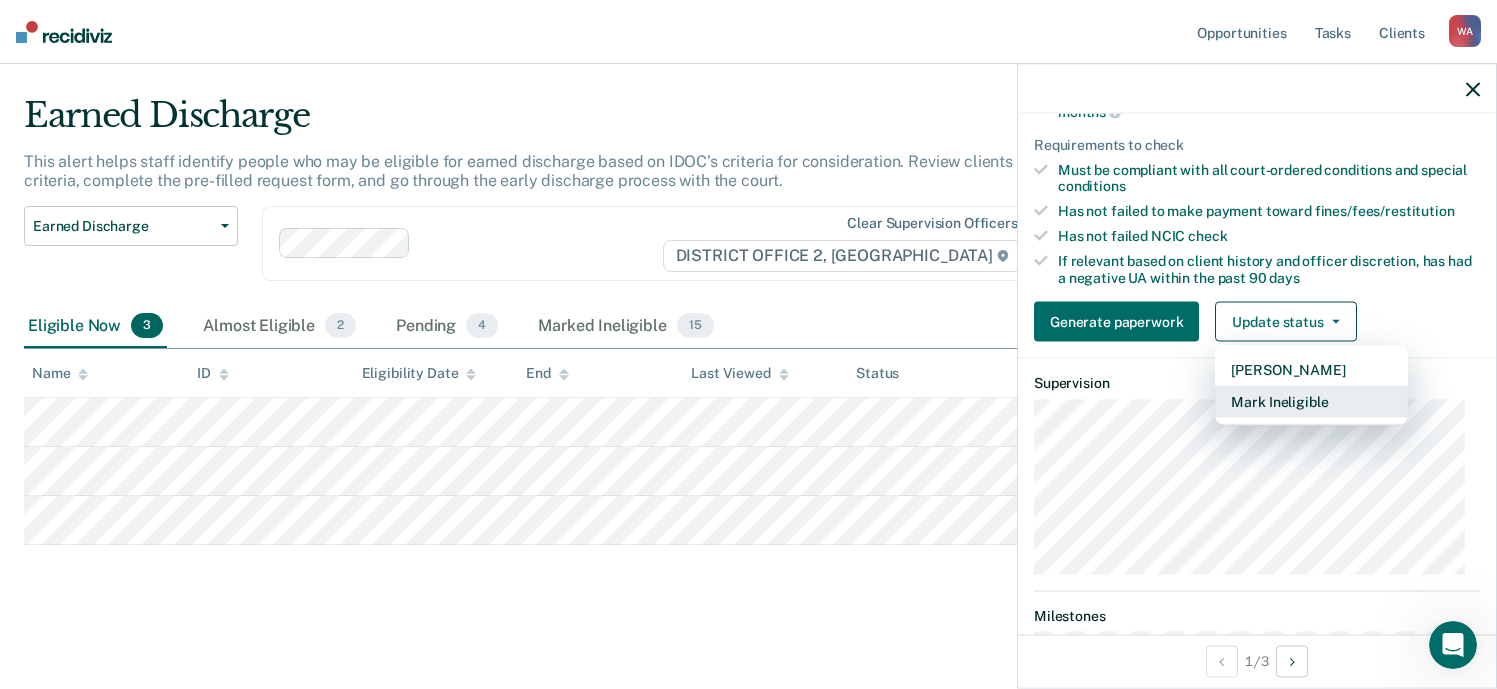 click on "Mark Ineligible" at bounding box center (1311, 402) 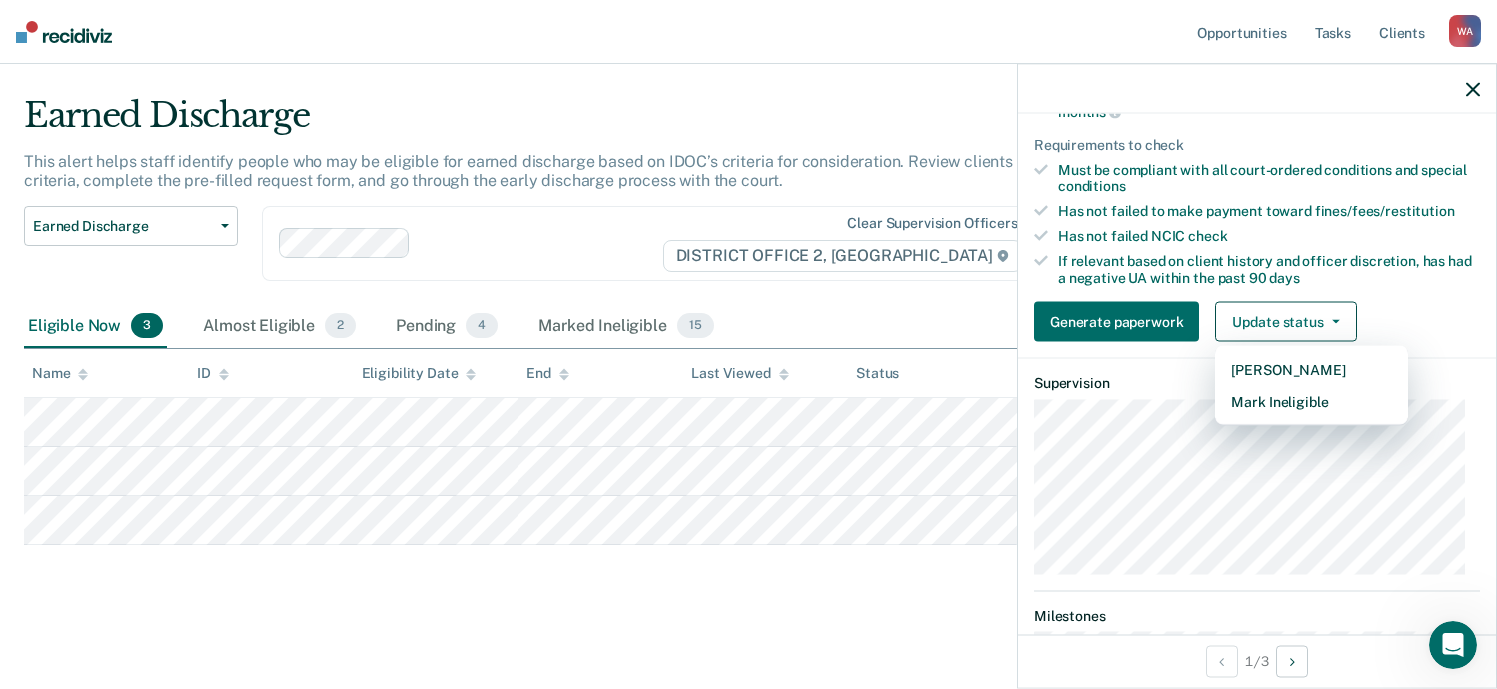 scroll, scrollTop: 124, scrollLeft: 0, axis: vertical 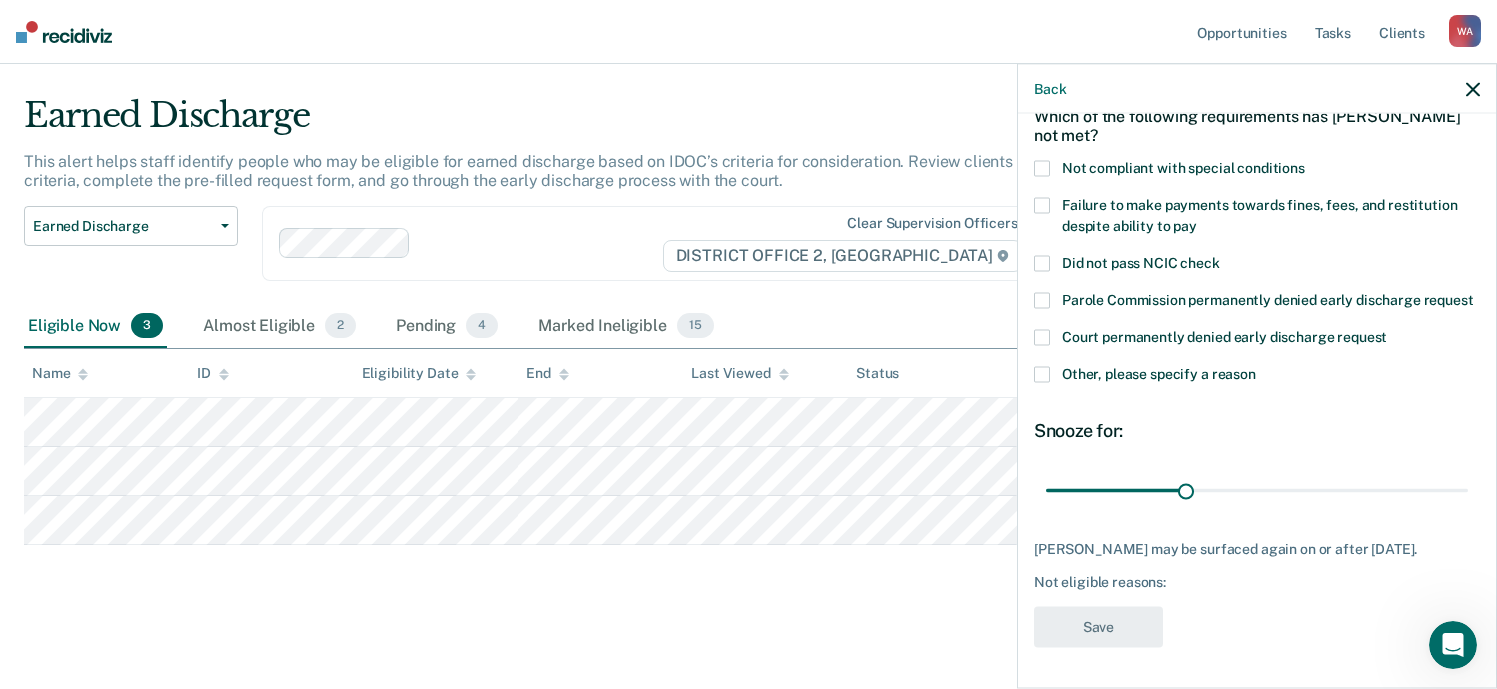click at bounding box center (1042, 206) 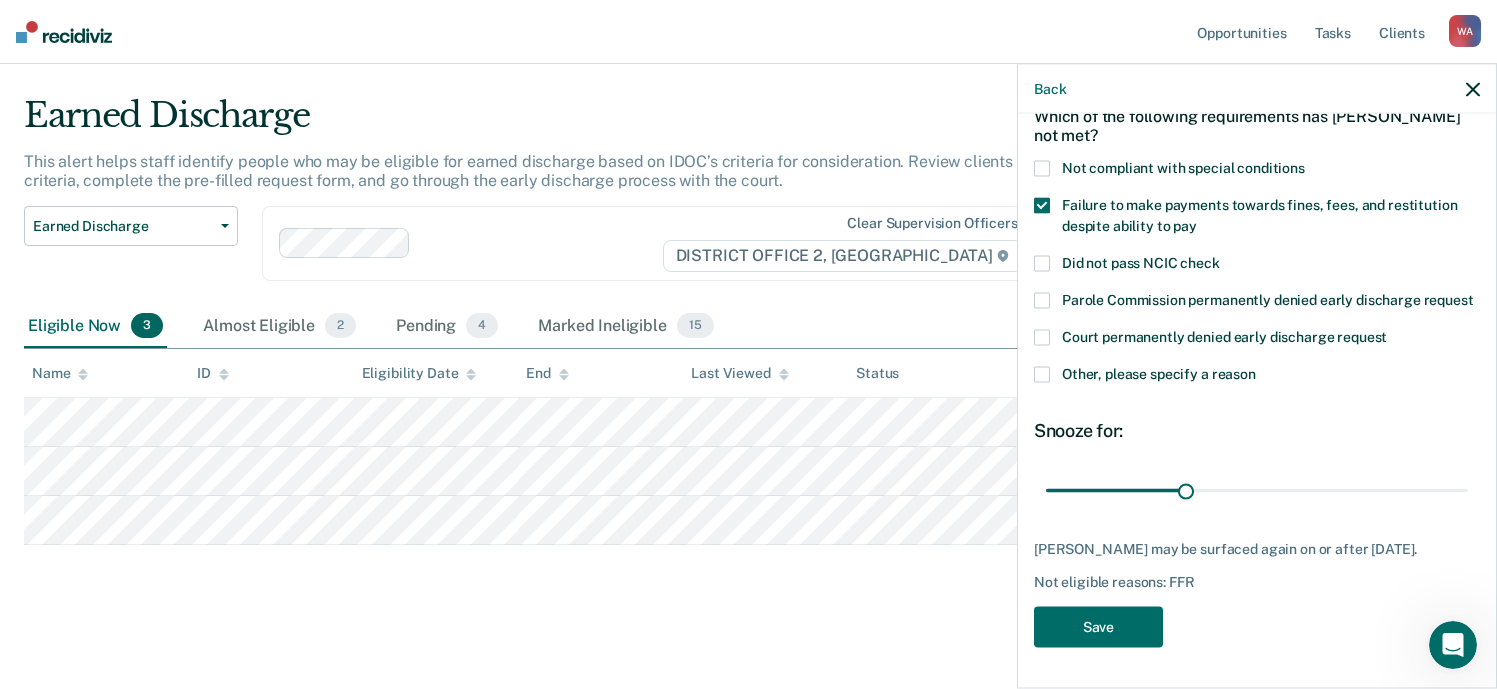 click at bounding box center (1042, 169) 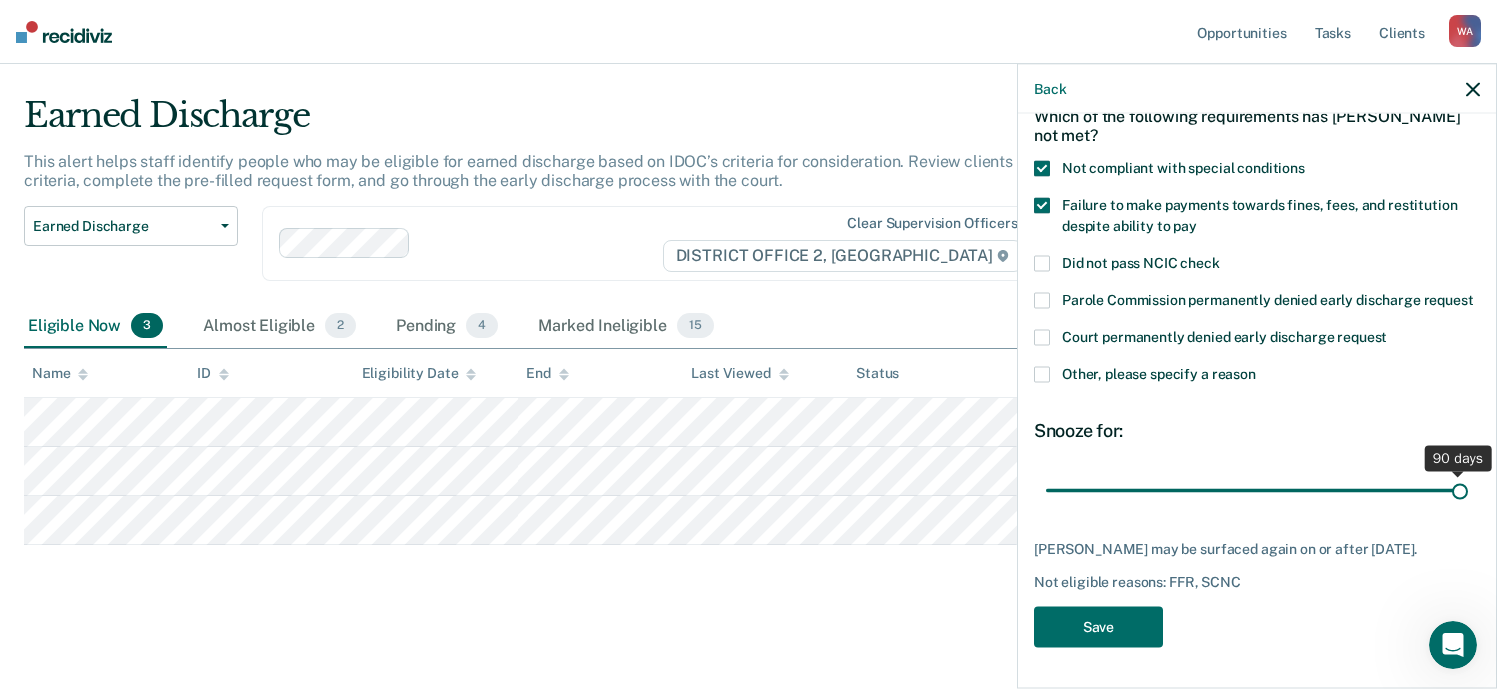 drag, startPoint x: 1181, startPoint y: 493, endPoint x: 1527, endPoint y: 482, distance: 346.1748 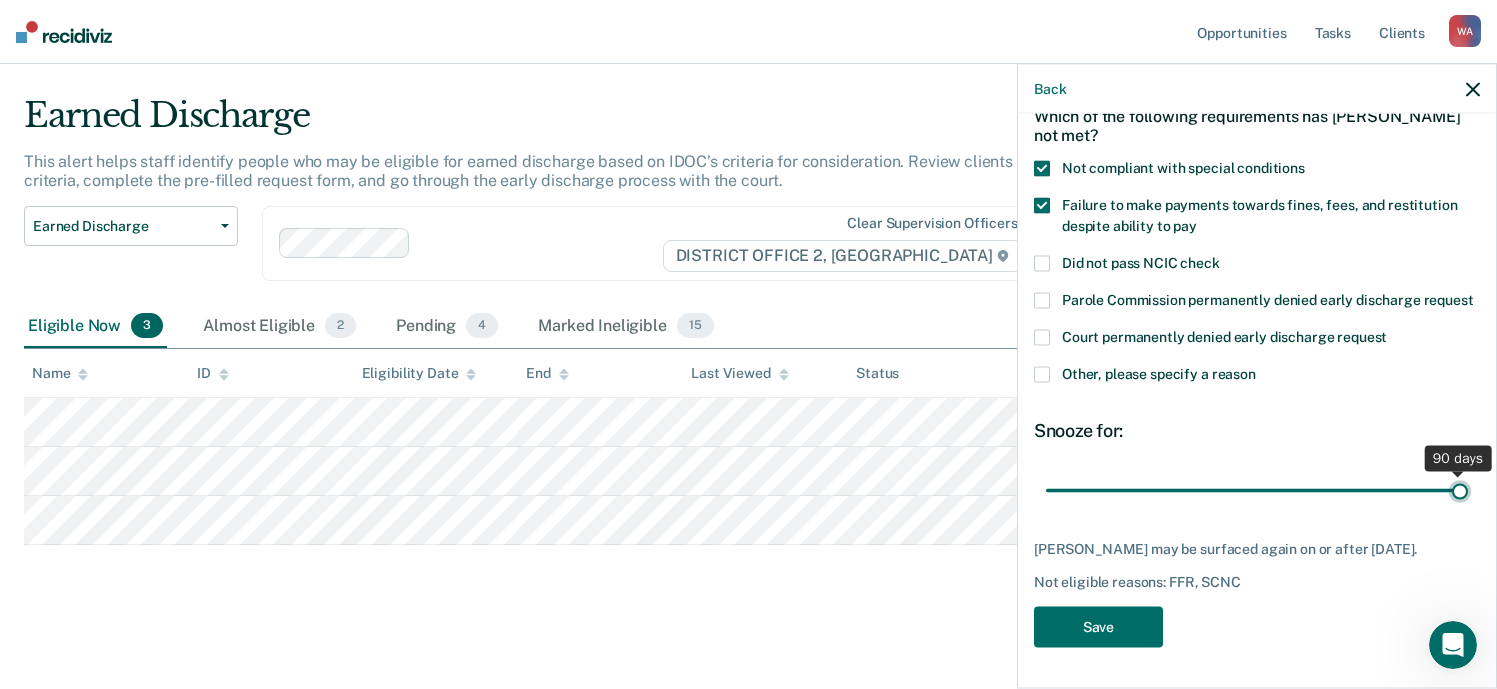 type on "90" 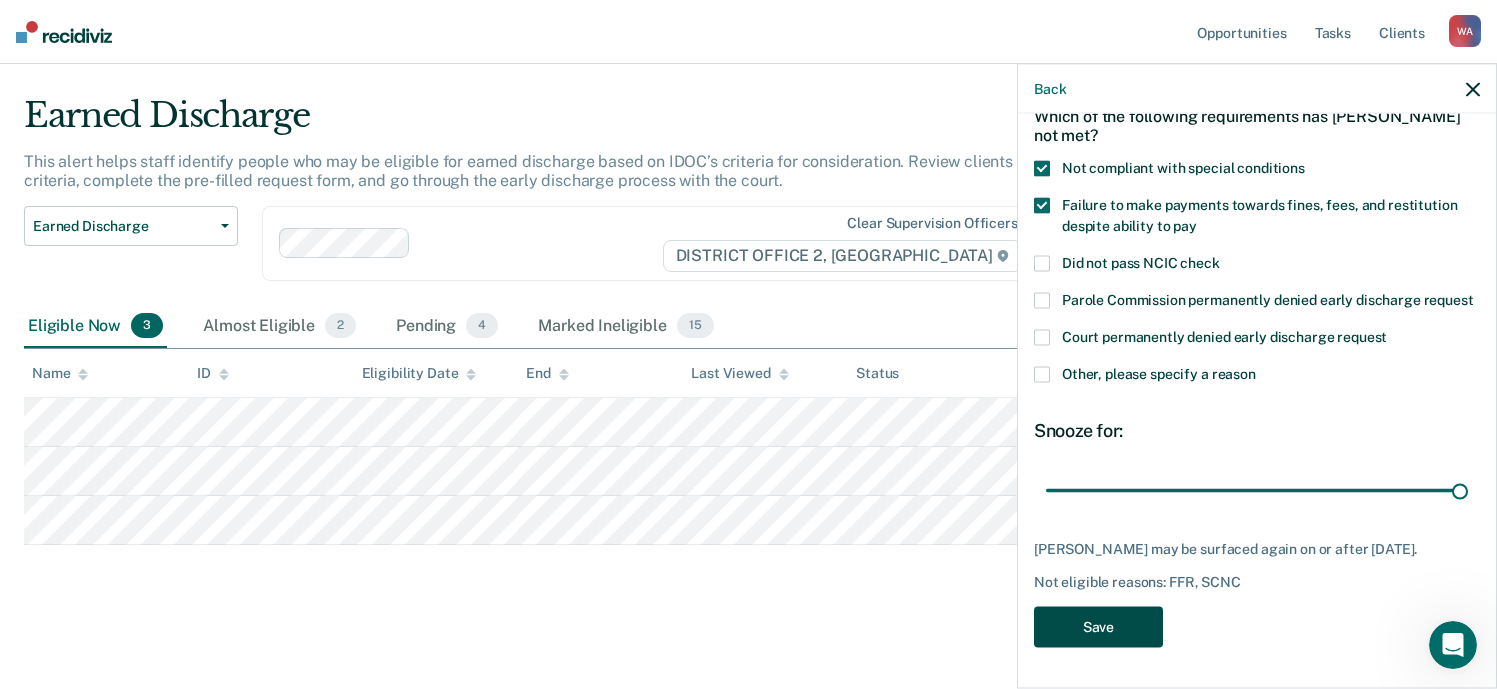 click on "Save" at bounding box center (1098, 627) 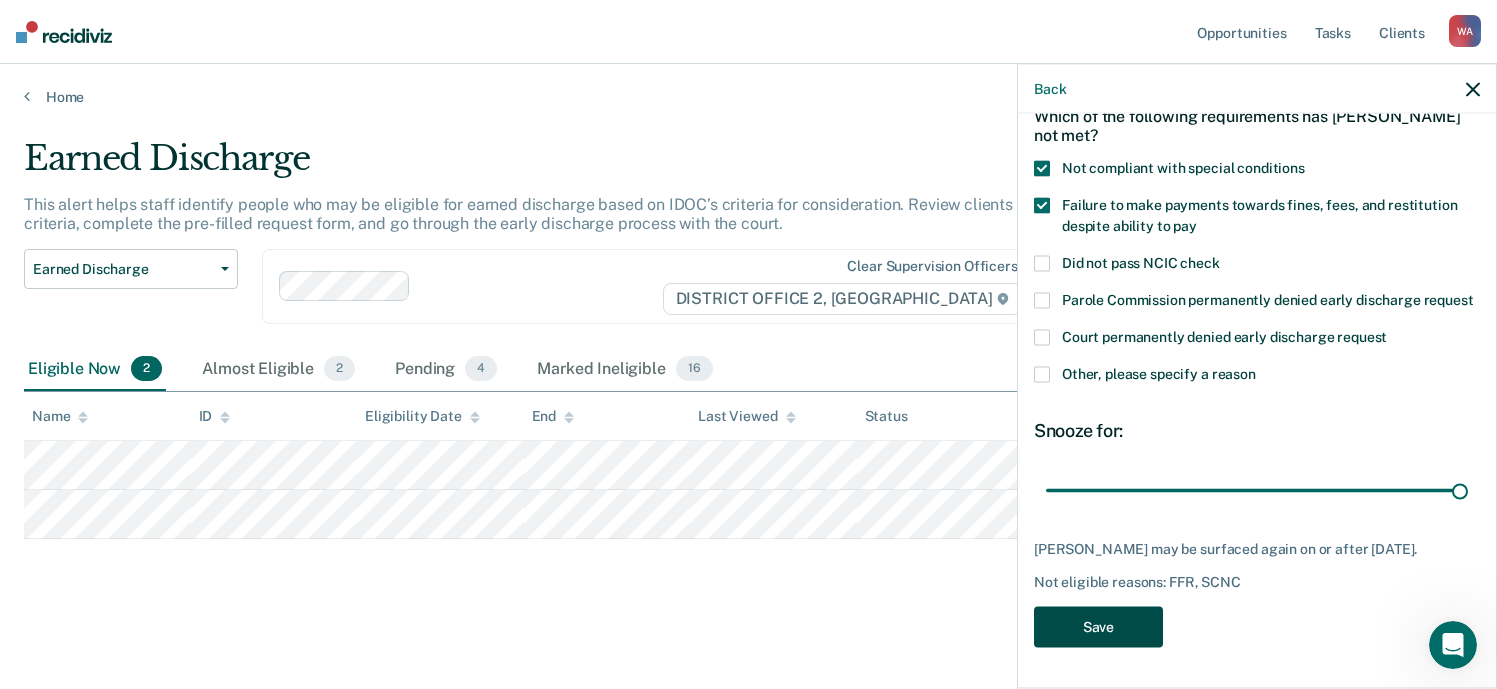 scroll, scrollTop: 0, scrollLeft: 0, axis: both 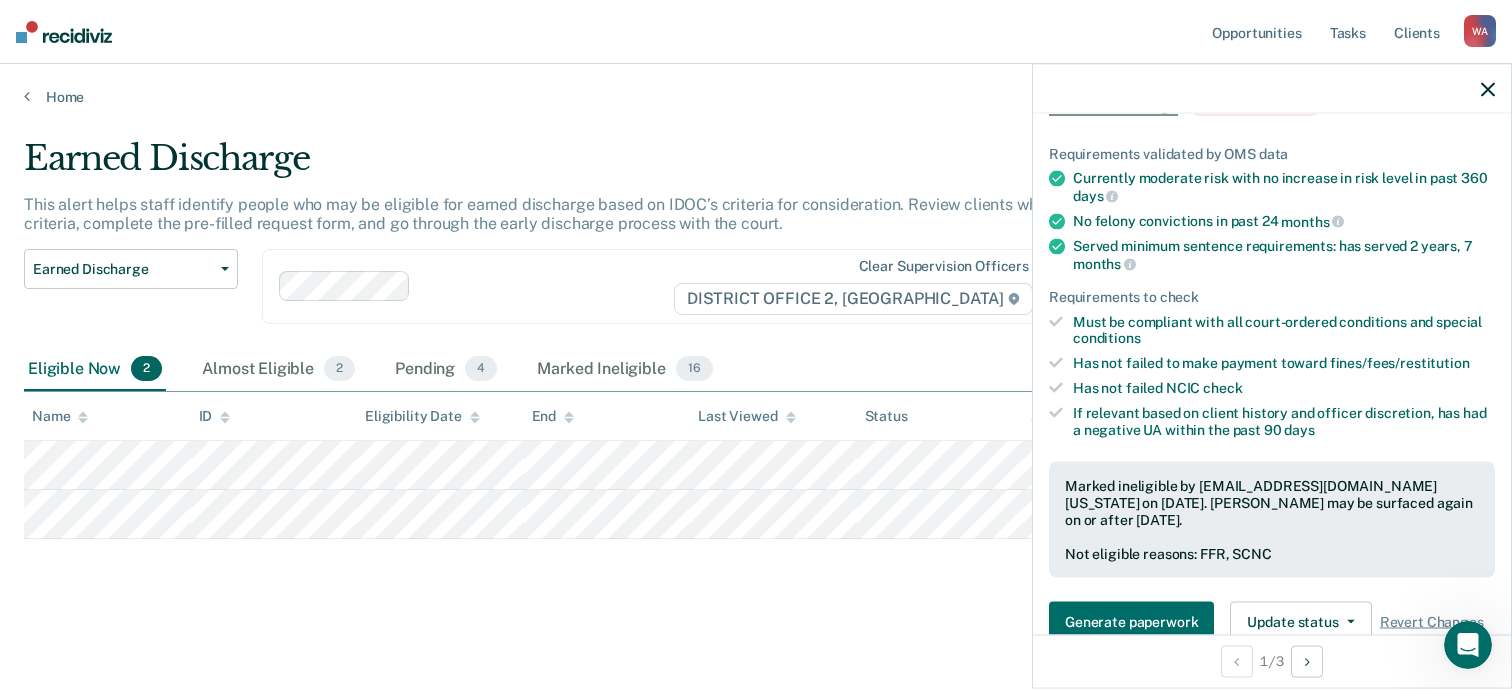 click 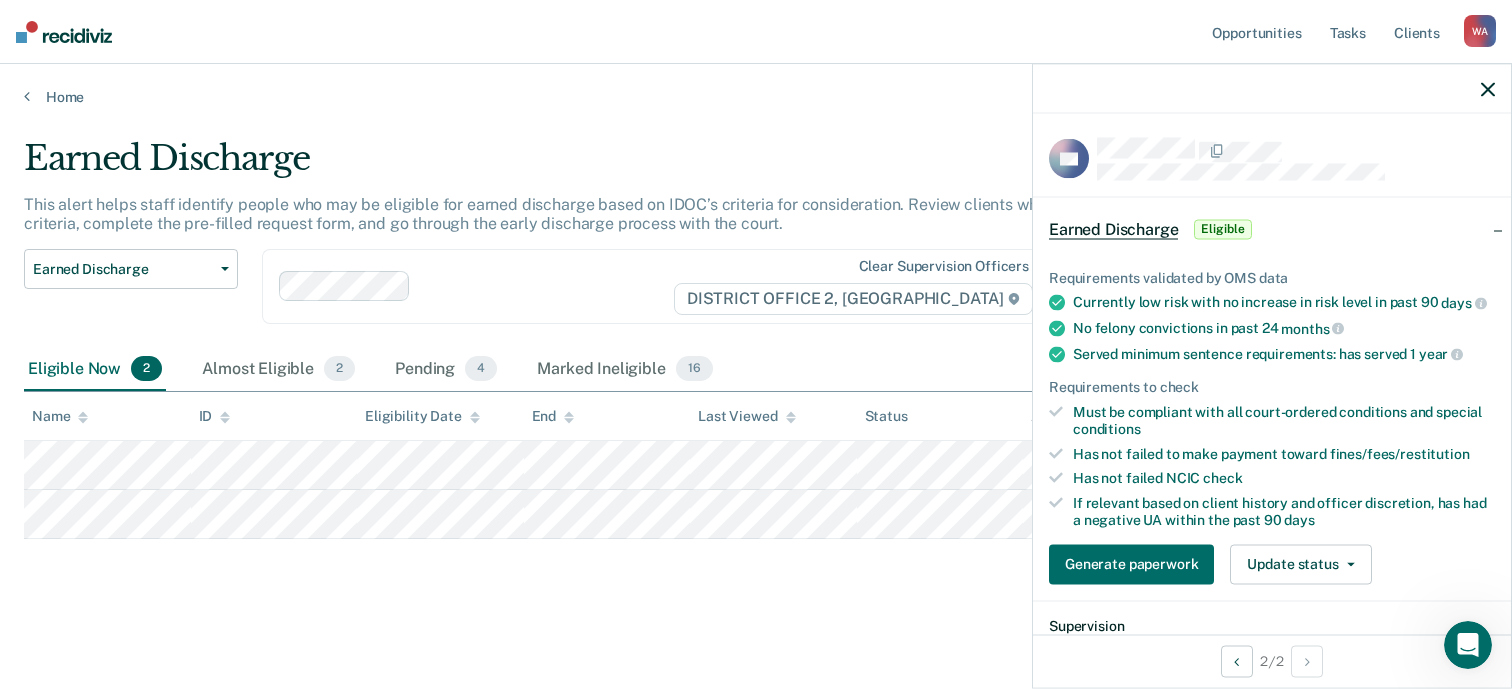 click 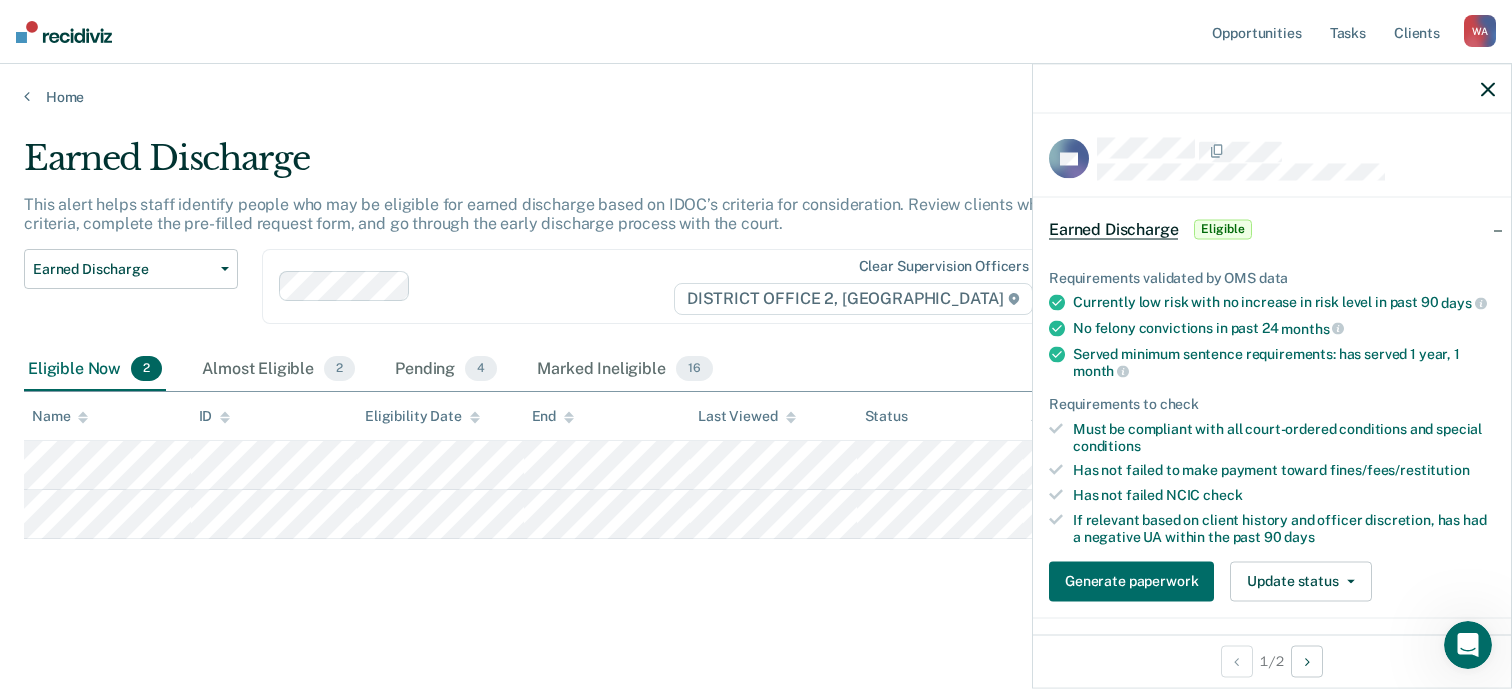 click 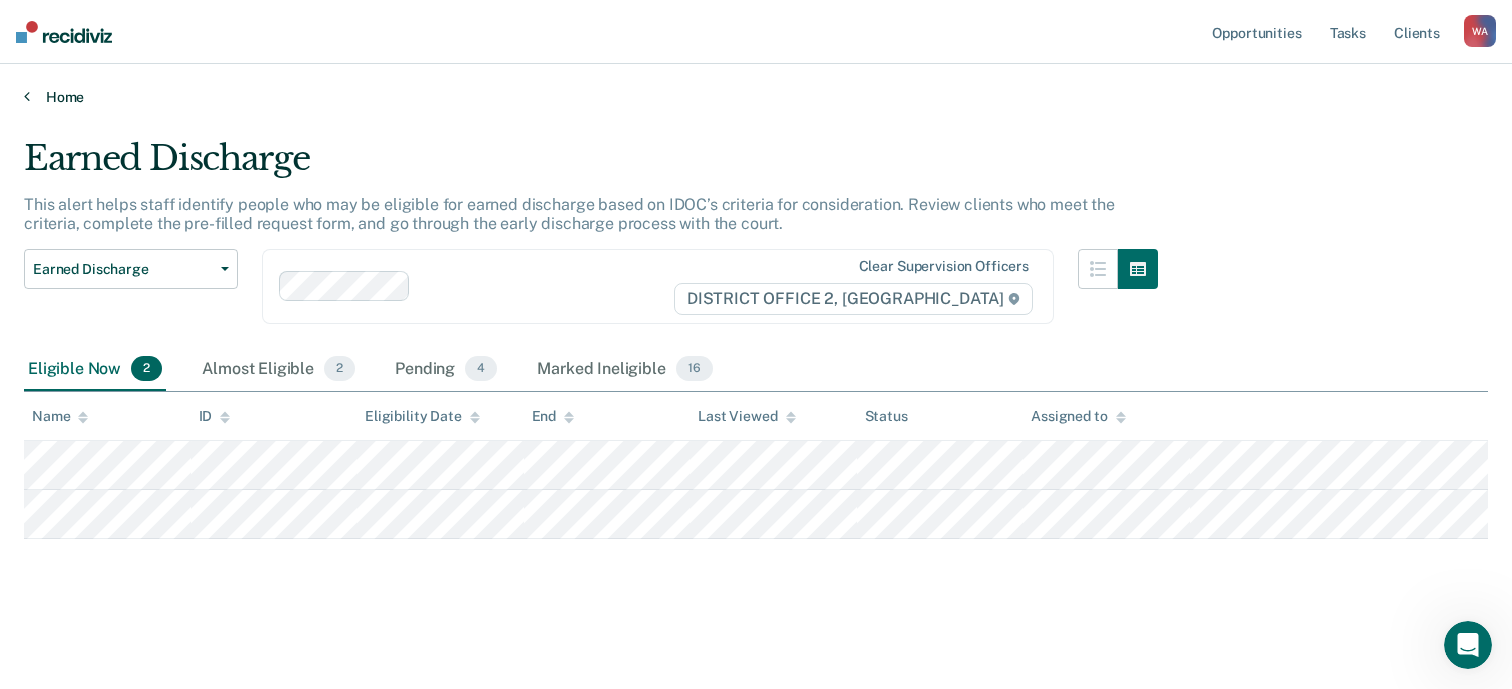 click on "Home" at bounding box center [756, 97] 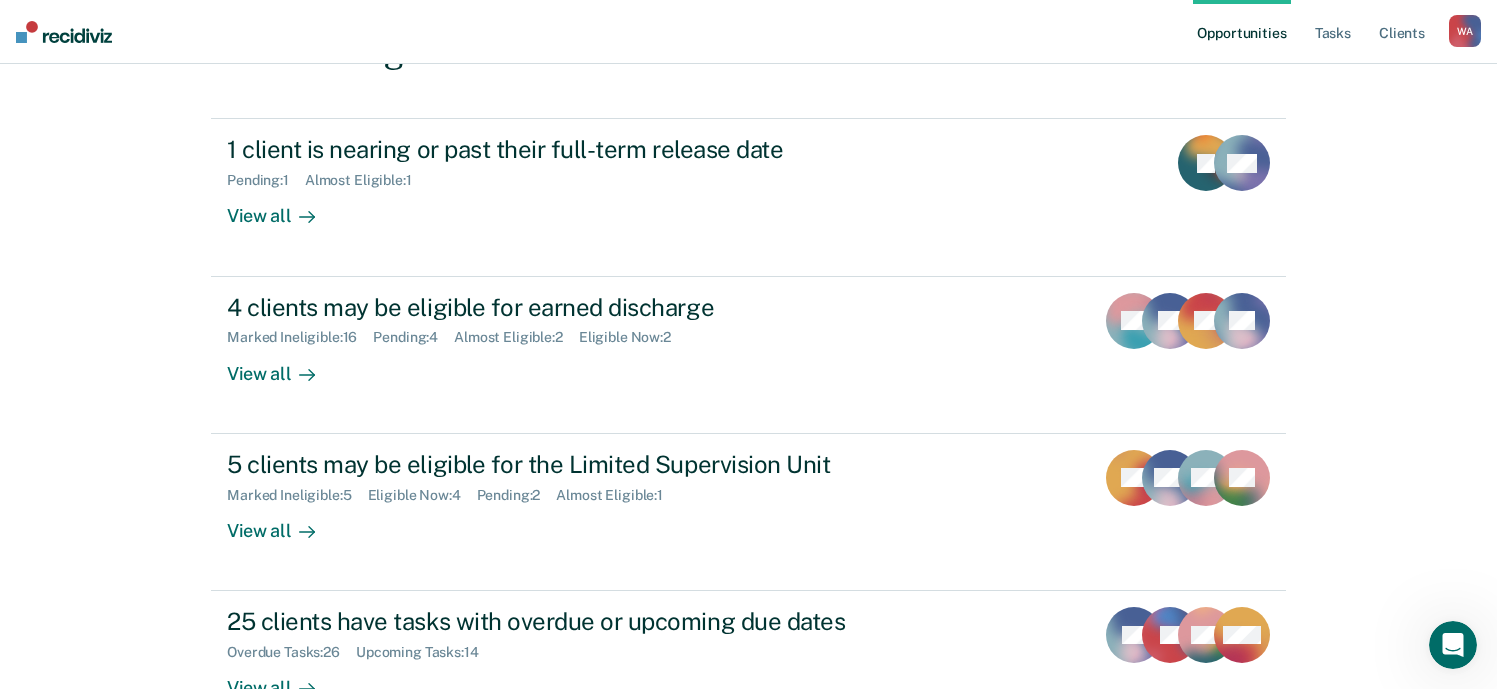 scroll, scrollTop: 250, scrollLeft: 0, axis: vertical 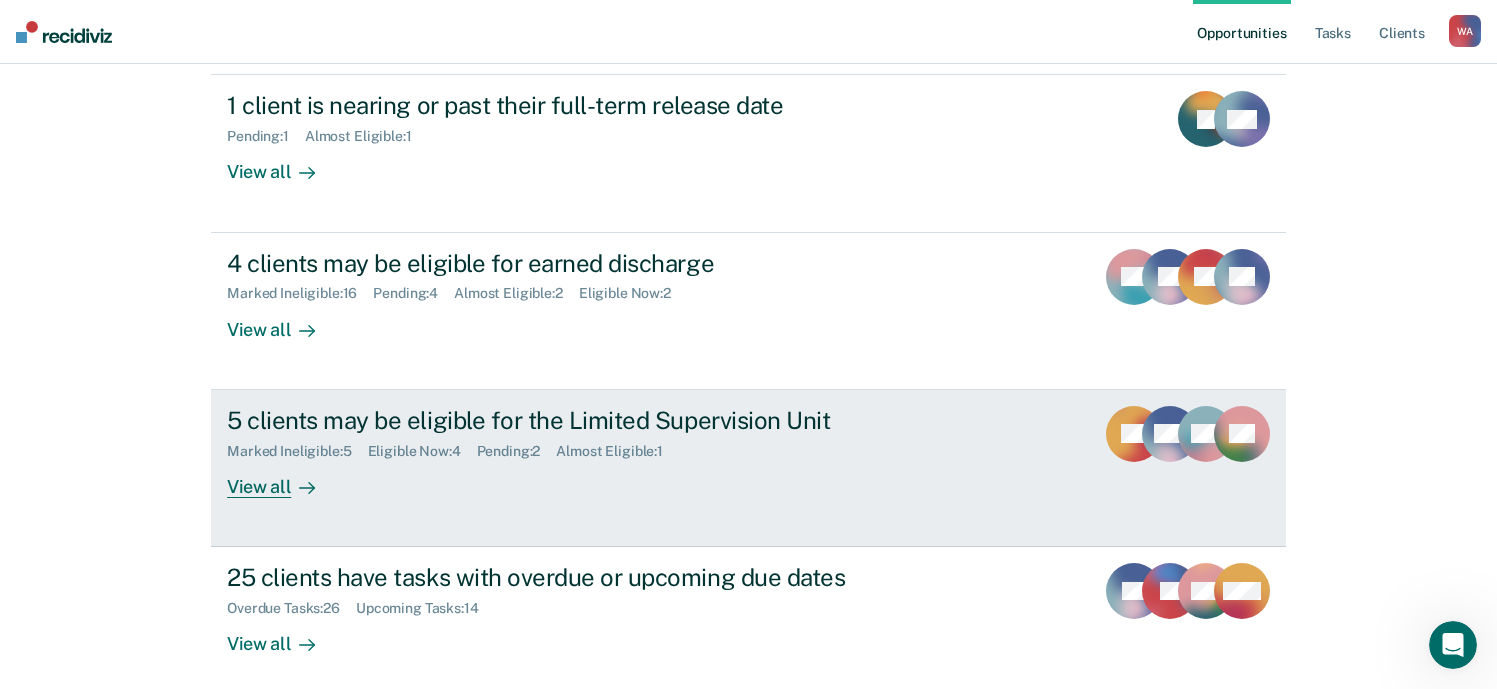 click on "View all" at bounding box center (283, 478) 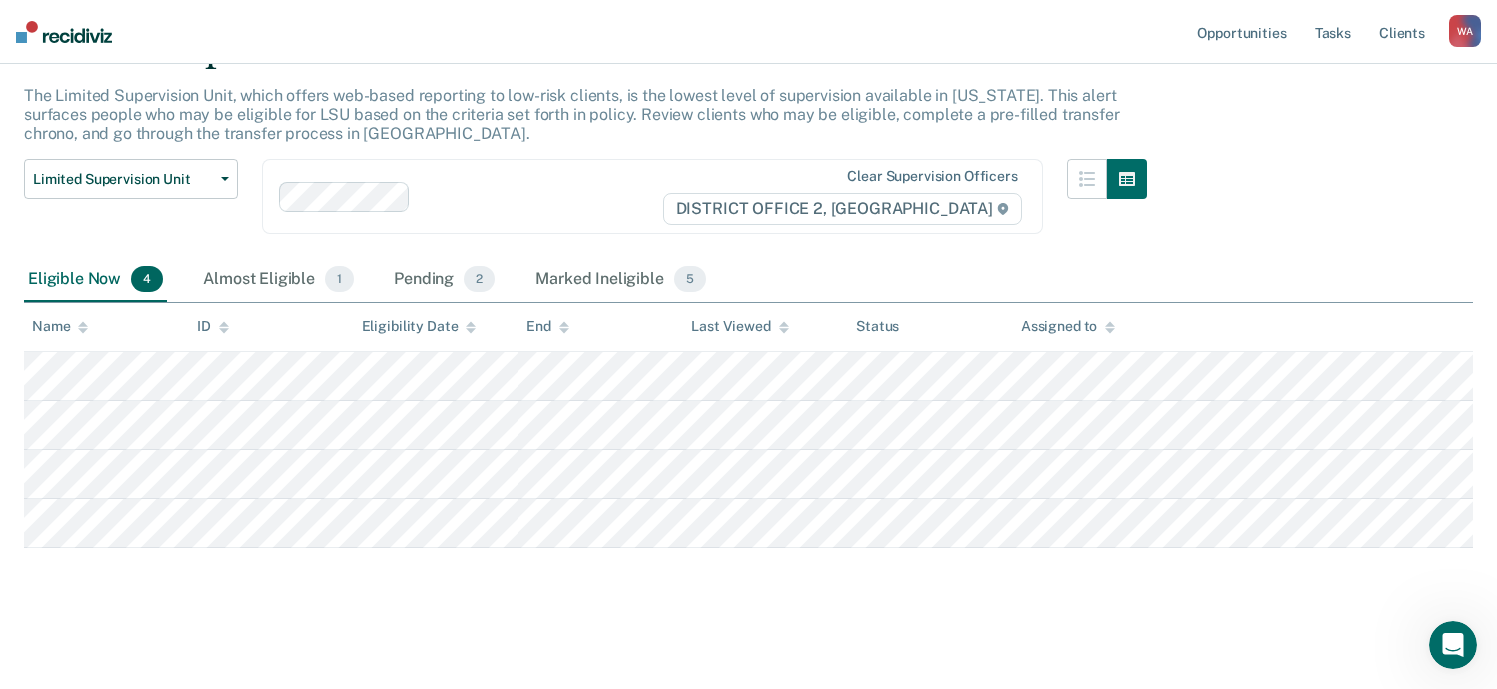 scroll, scrollTop: 112, scrollLeft: 0, axis: vertical 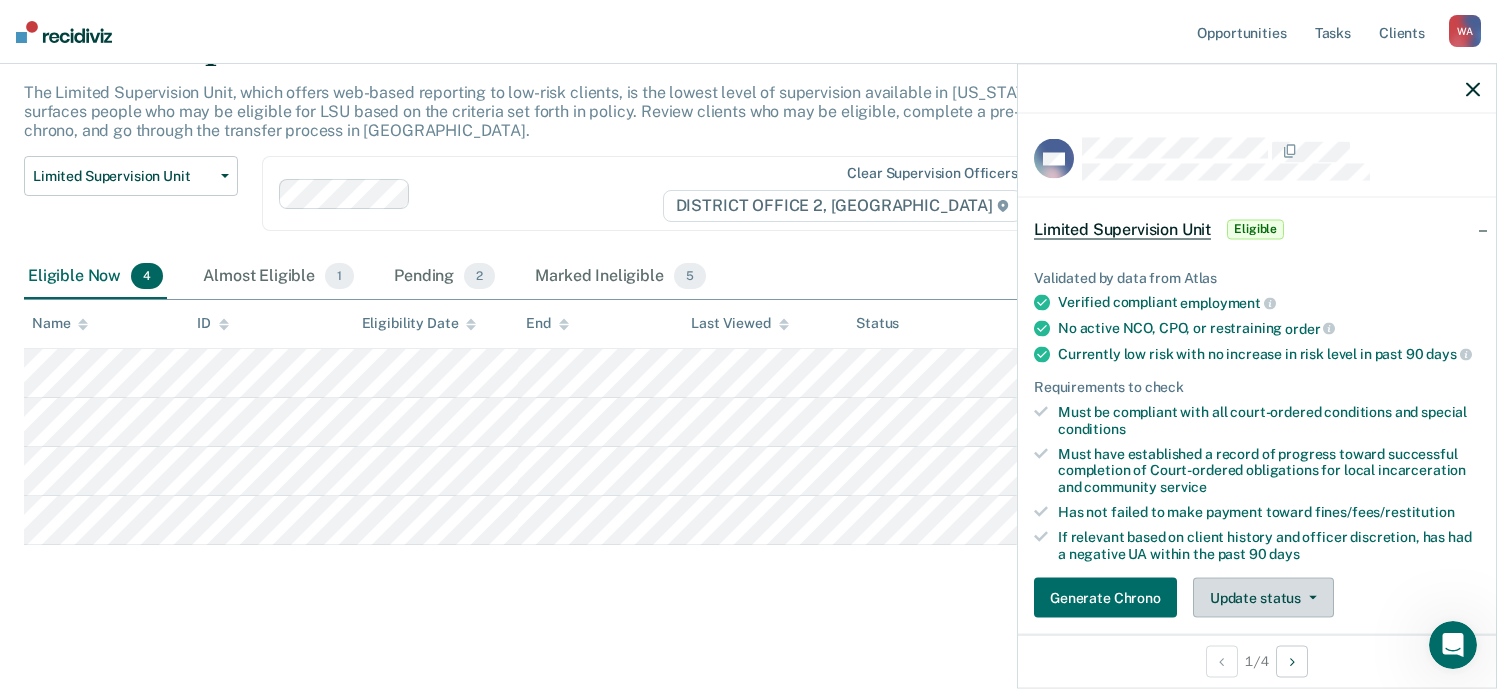 click 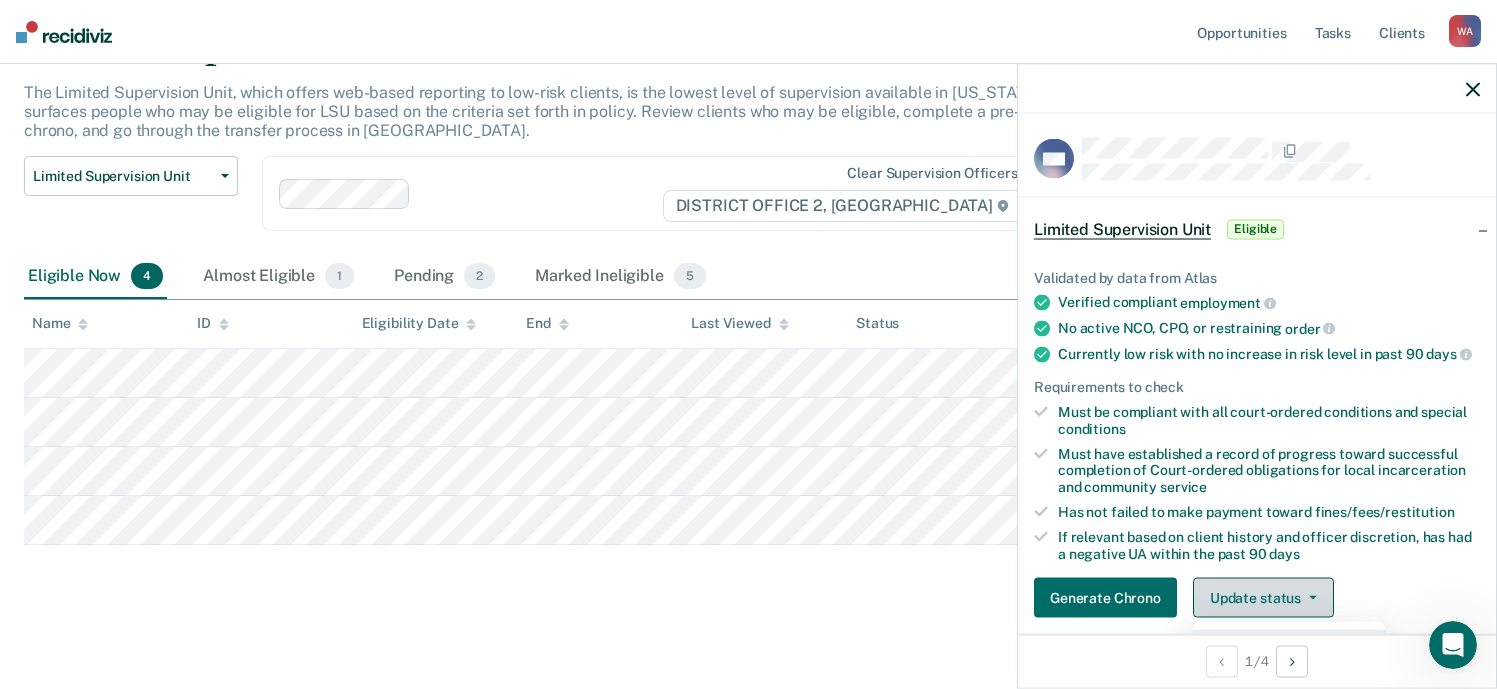 scroll, scrollTop: 286, scrollLeft: 0, axis: vertical 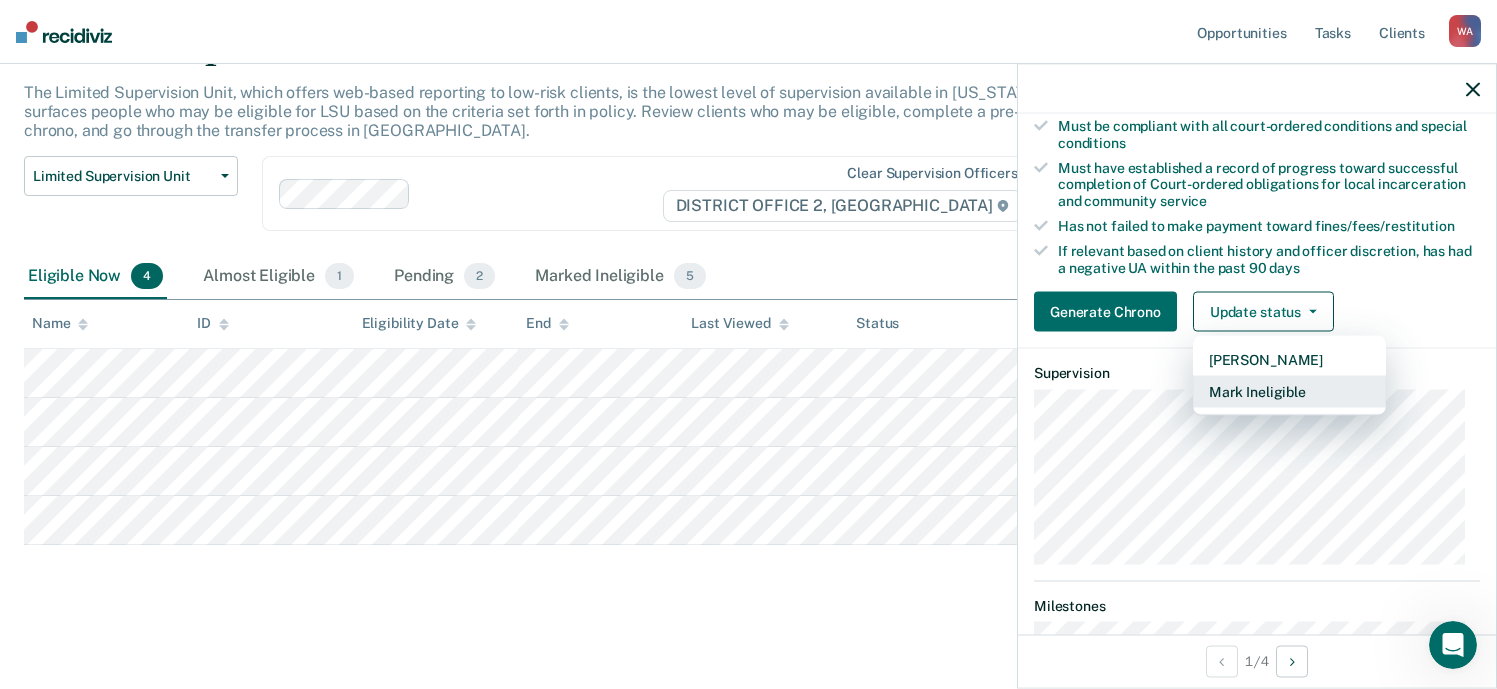 click on "Mark Ineligible" at bounding box center [1289, 392] 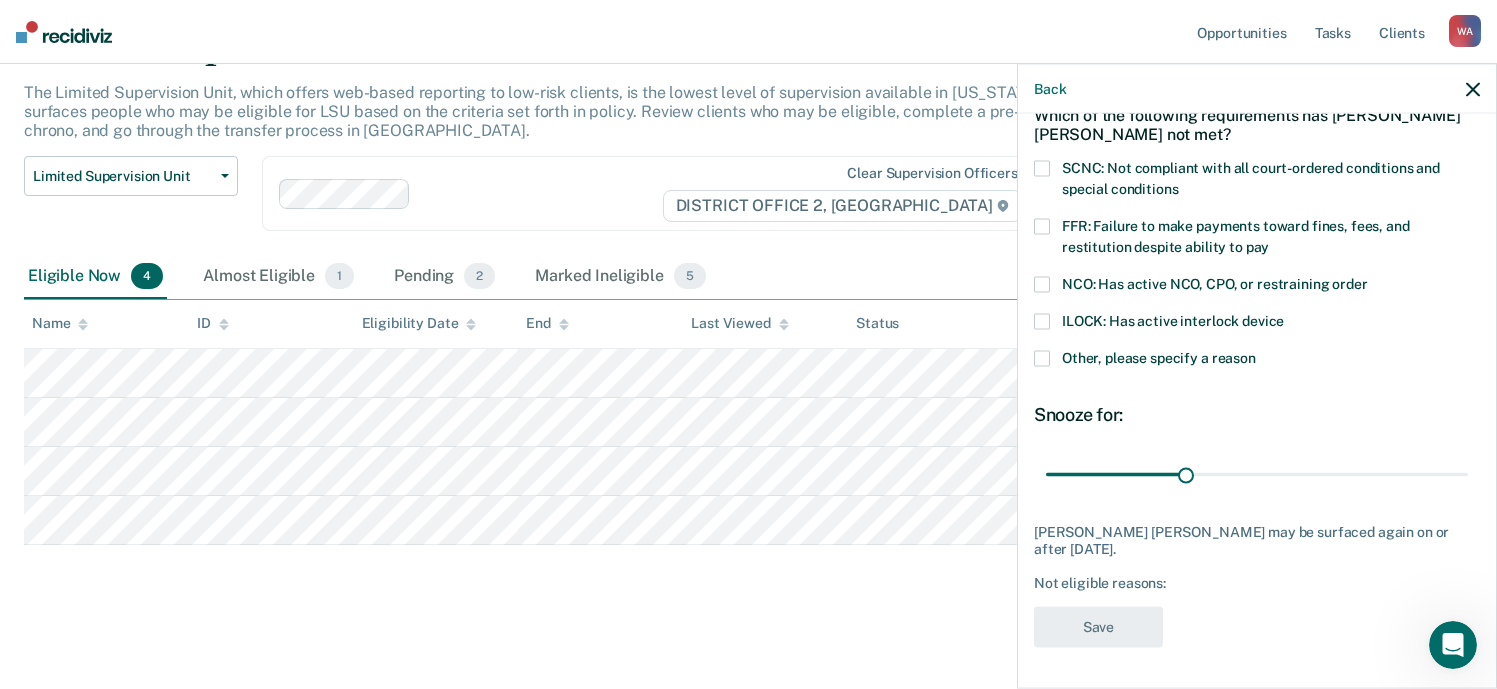 scroll, scrollTop: 104, scrollLeft: 0, axis: vertical 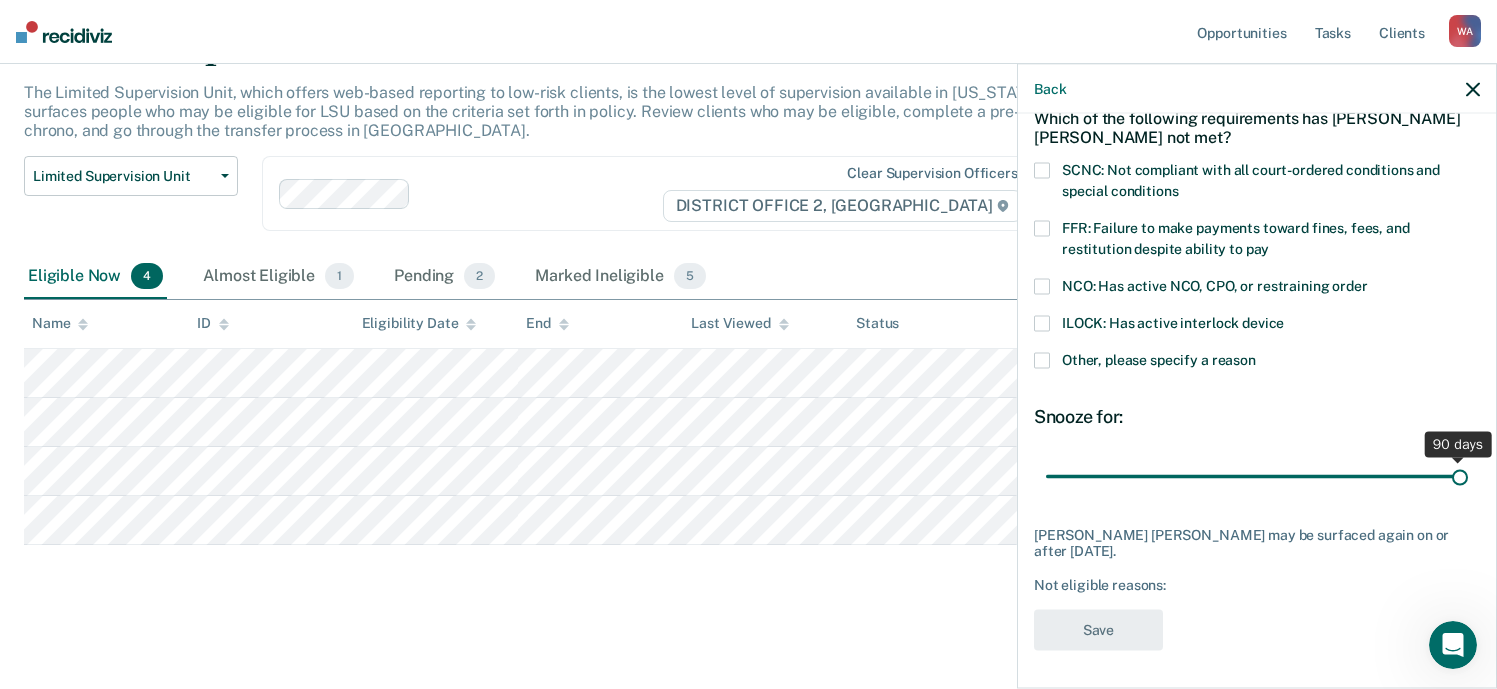 drag, startPoint x: 1184, startPoint y: 475, endPoint x: 1578, endPoint y: 485, distance: 394.1269 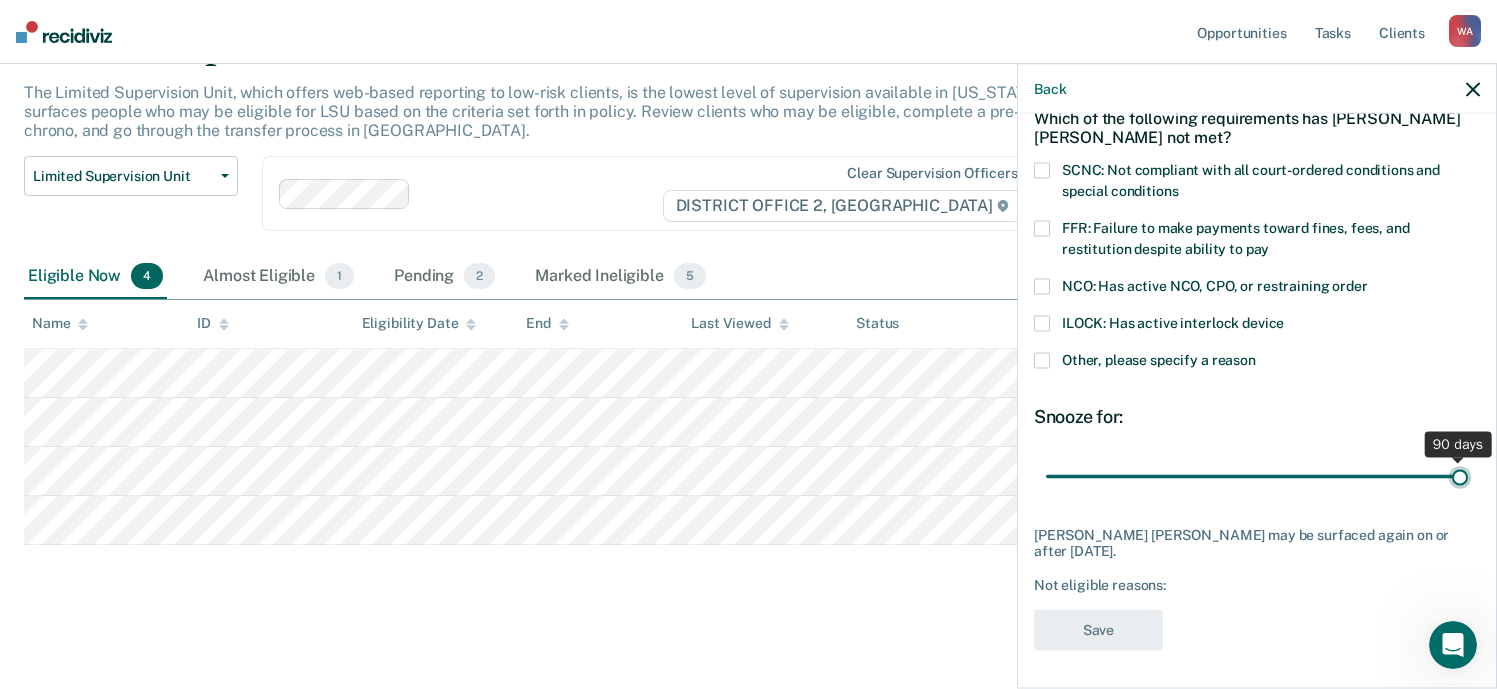 type on "90" 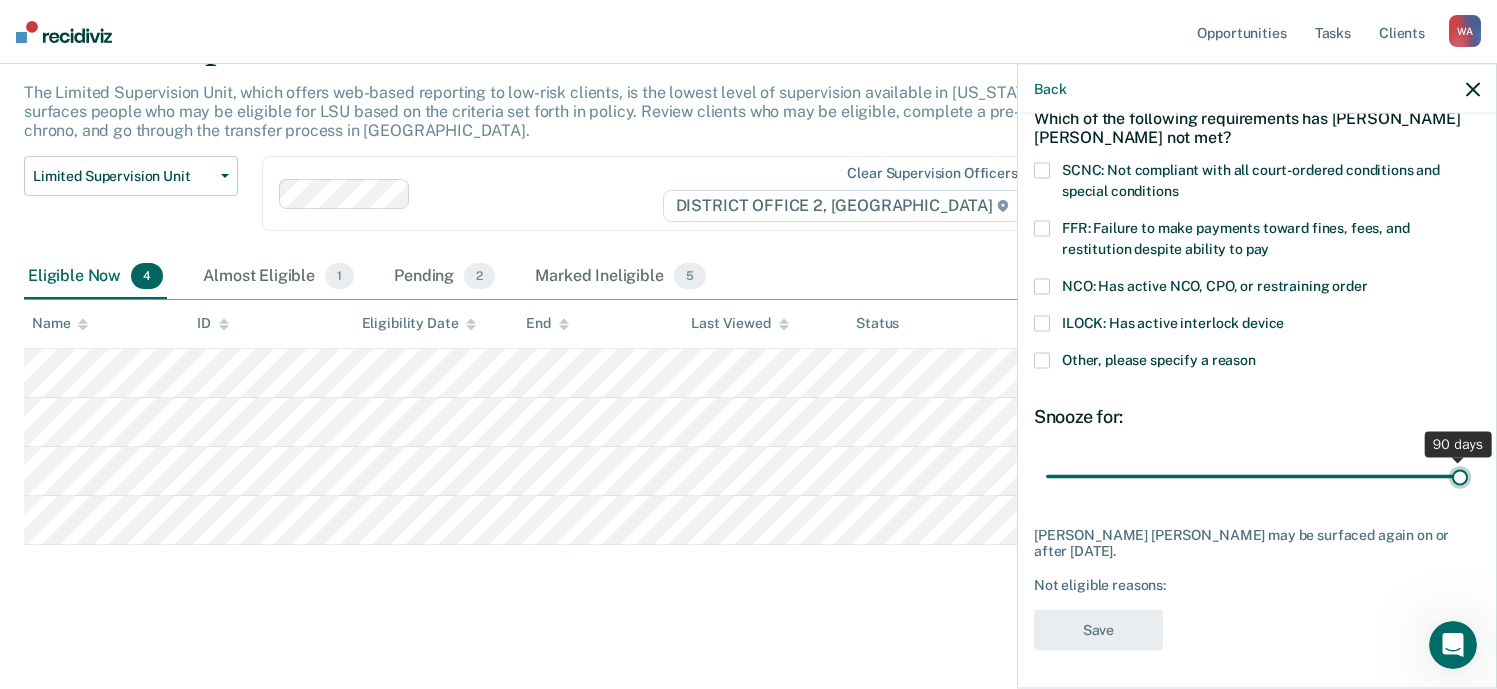 click at bounding box center (1257, 476) 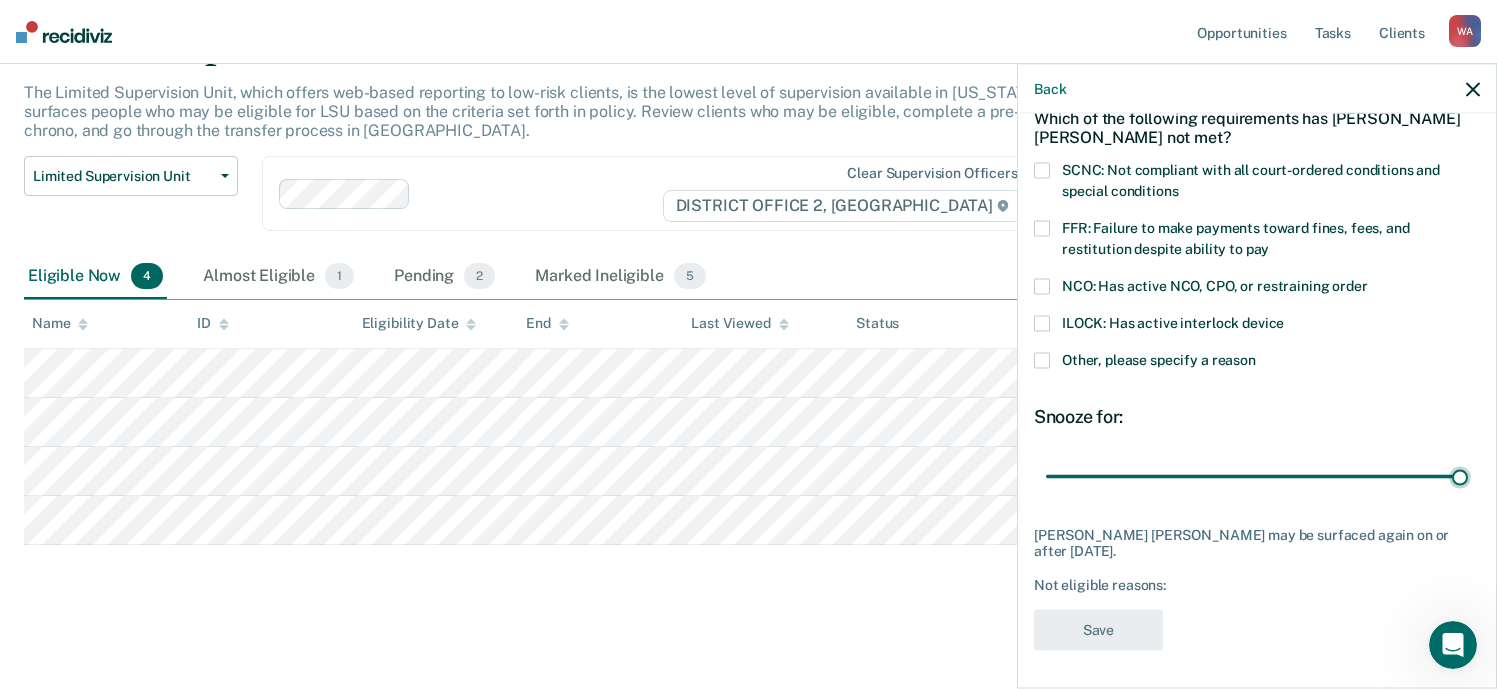 click at bounding box center [1042, 361] 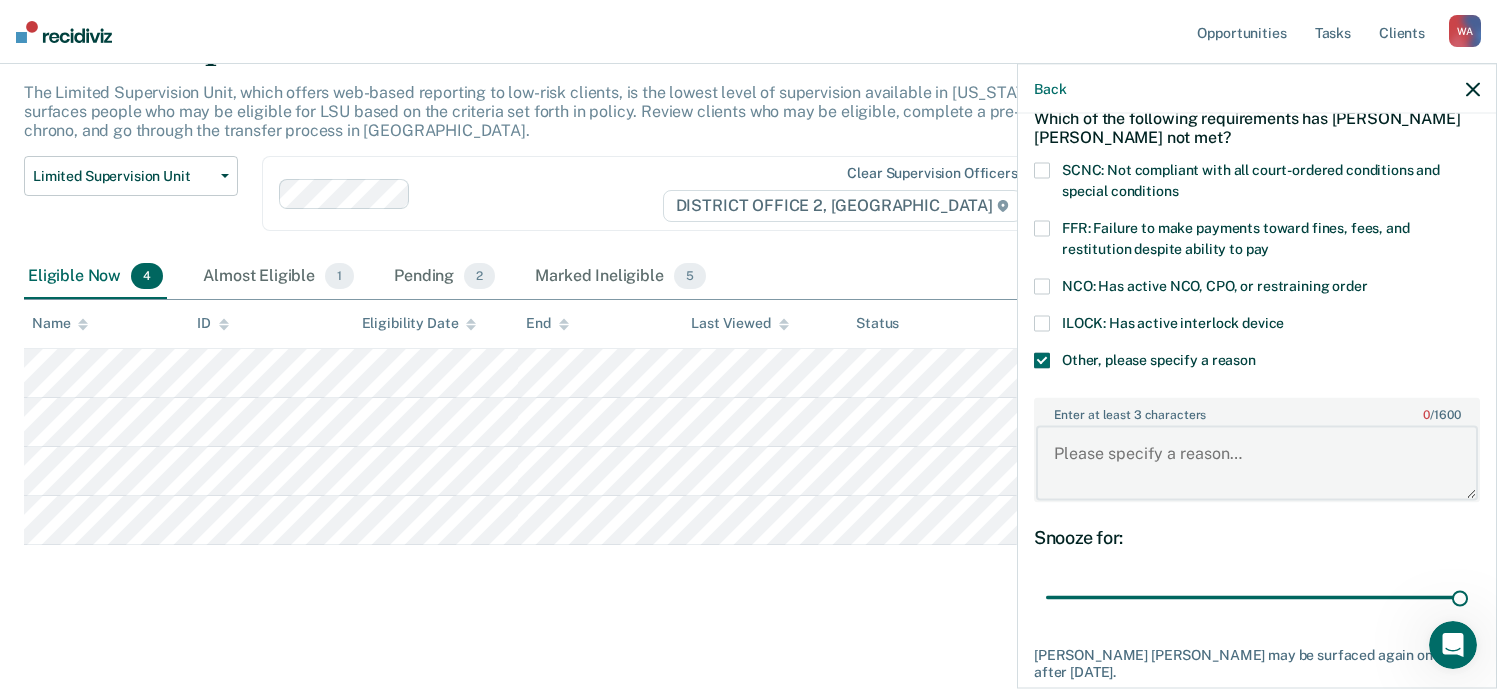 click on "Enter at least 3 characters 0  /  1600" at bounding box center [1257, 463] 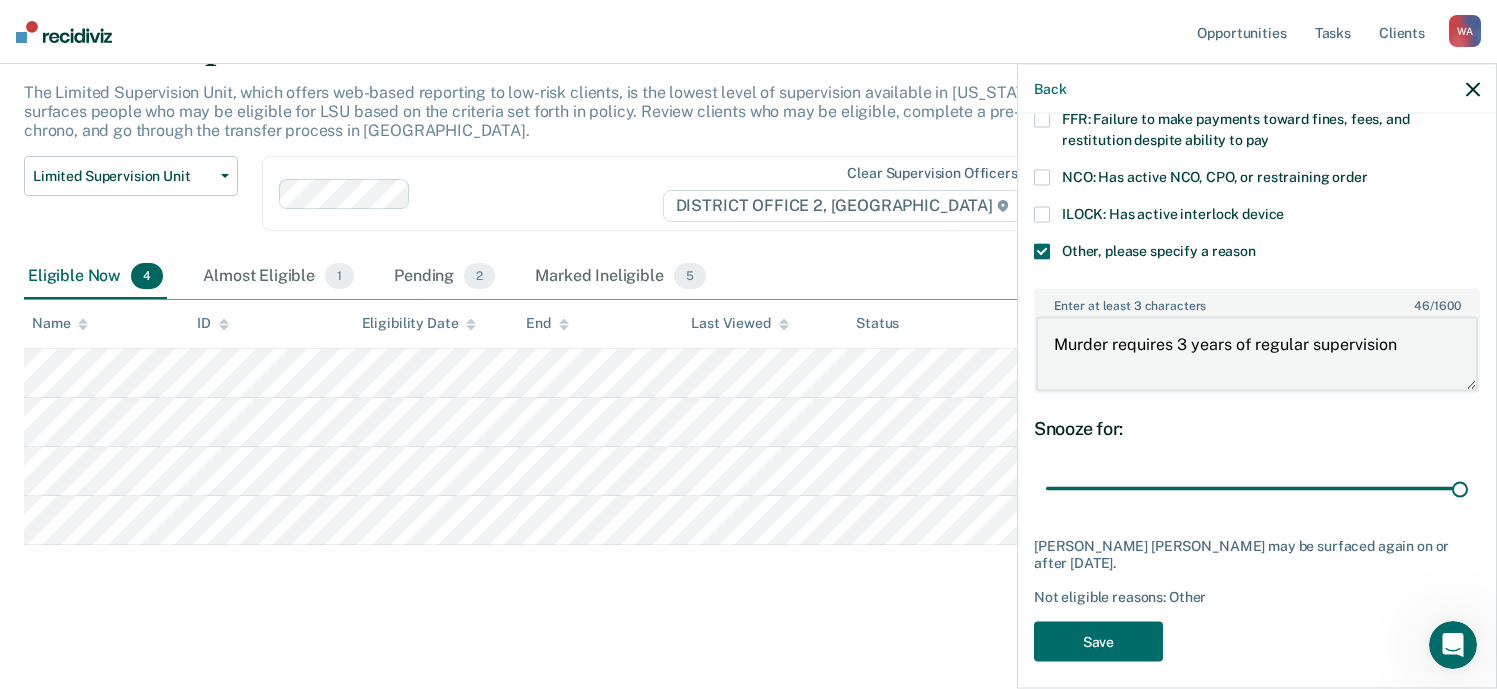 scroll, scrollTop: 225, scrollLeft: 0, axis: vertical 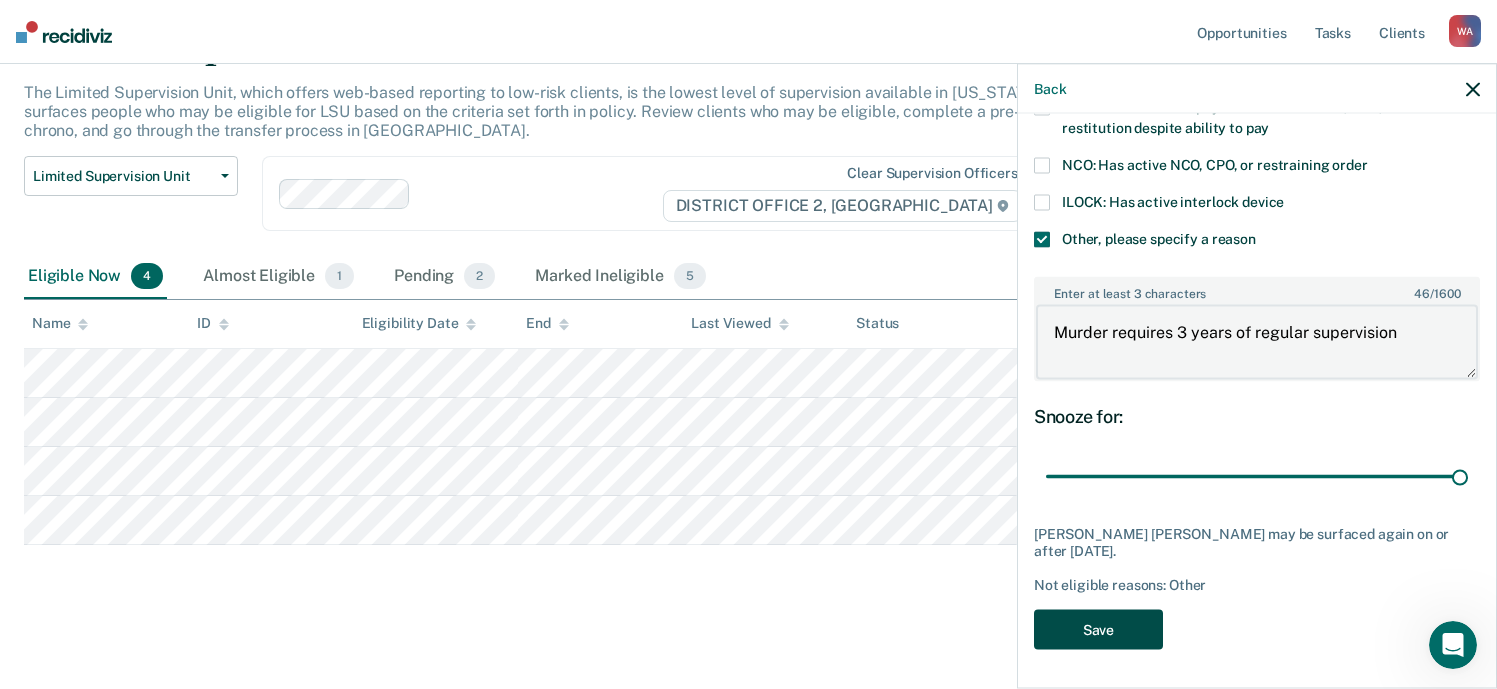 type on "Murder requires 3 years of regular supervision" 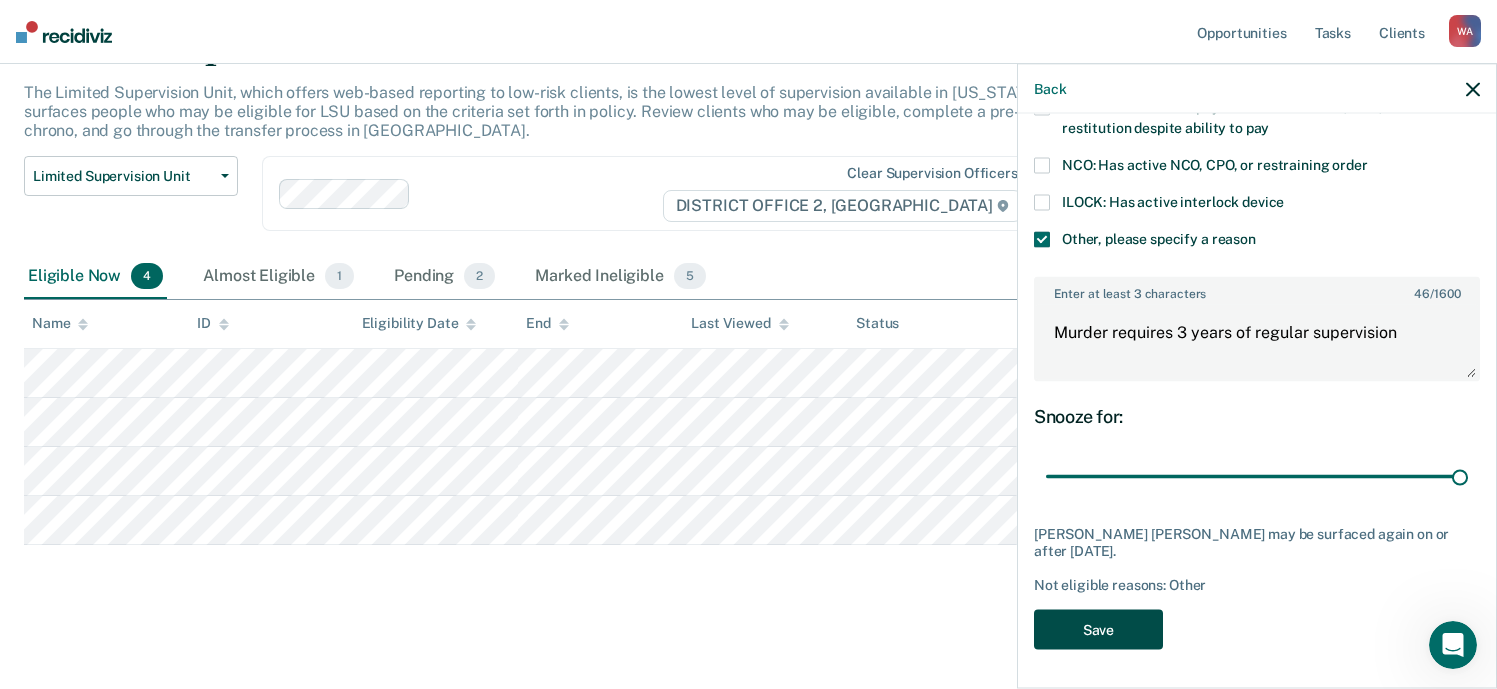 click on "Save" at bounding box center [1098, 629] 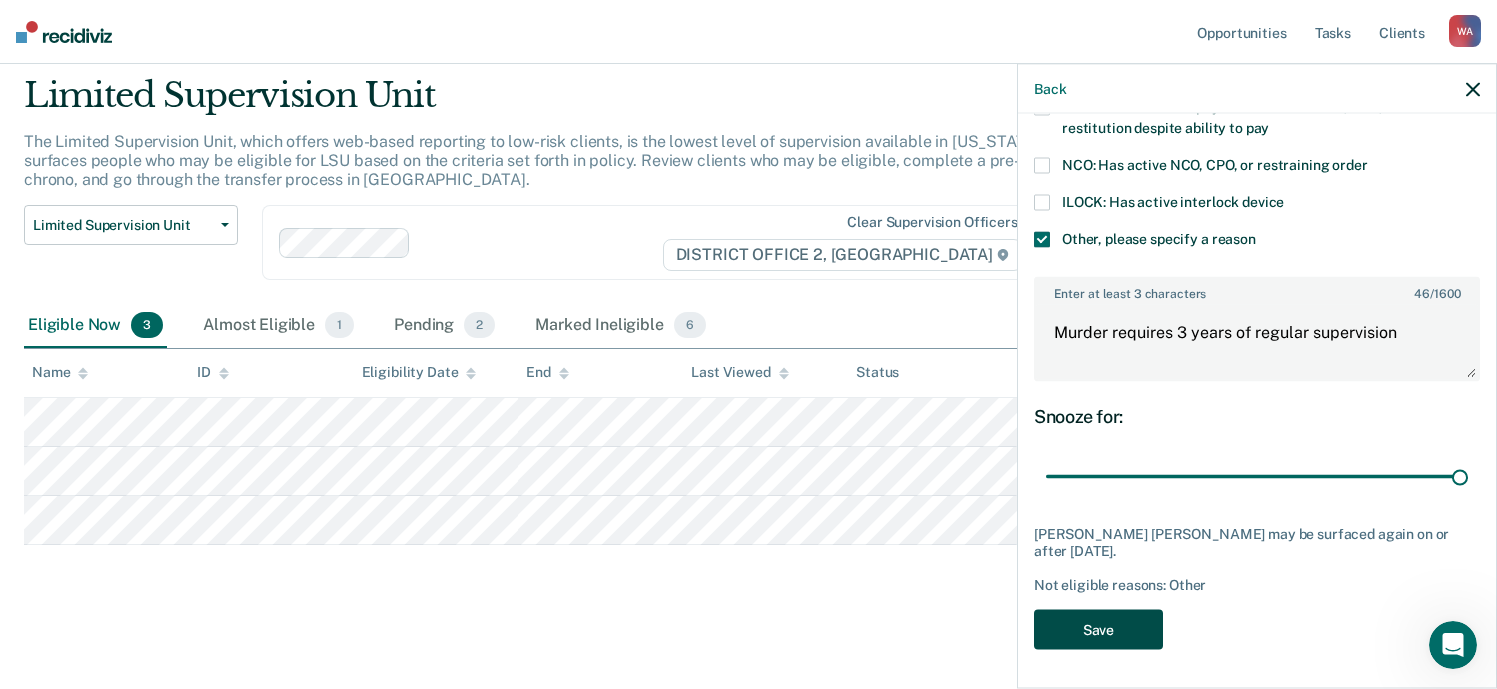 scroll, scrollTop: 63, scrollLeft: 0, axis: vertical 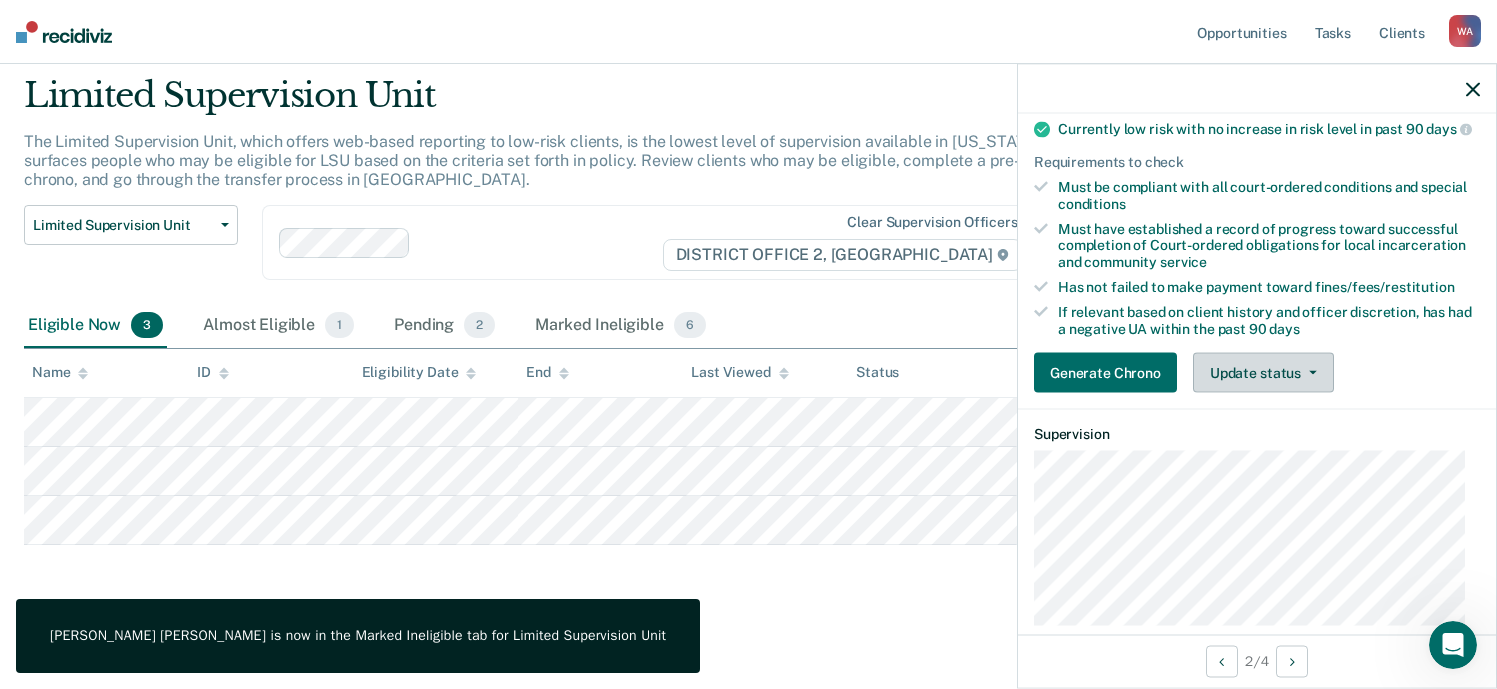 click on "Update status" at bounding box center [1263, 373] 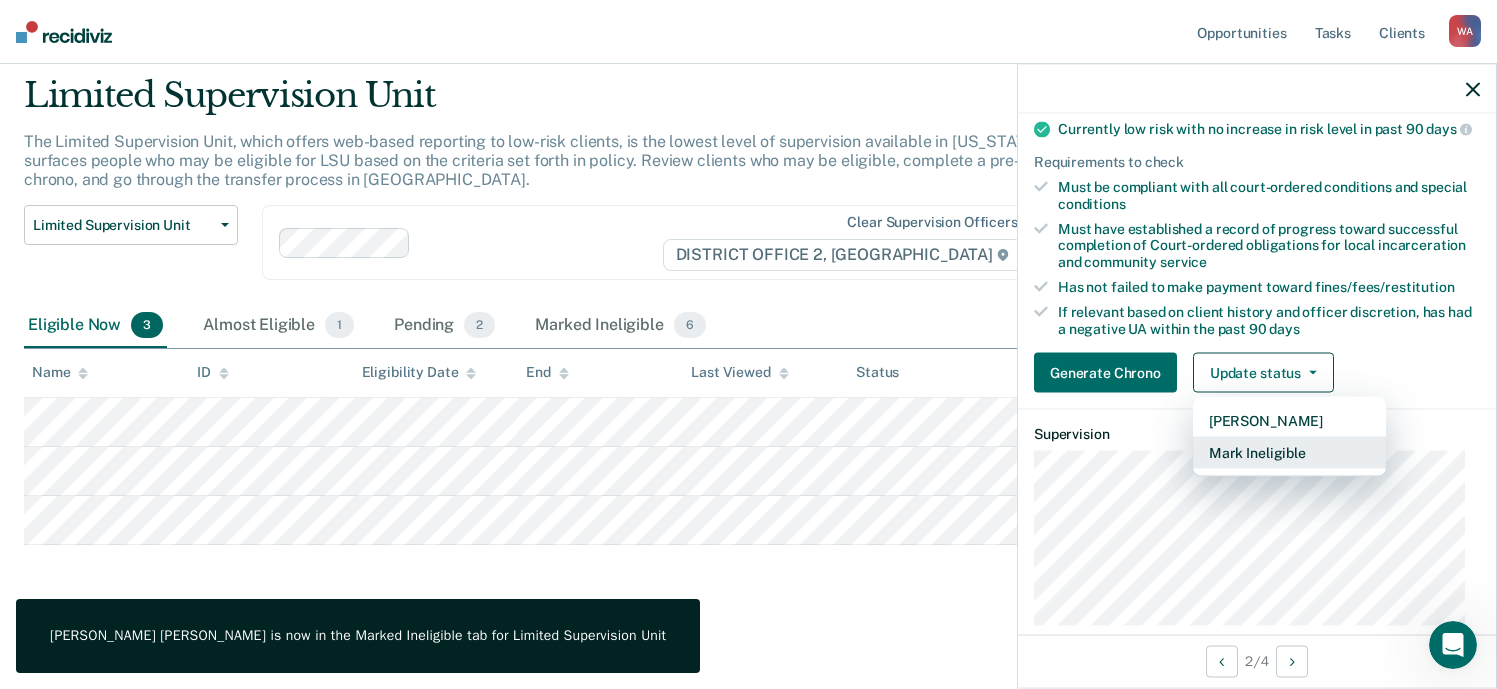 click on "Mark Ineligible" at bounding box center [1289, 453] 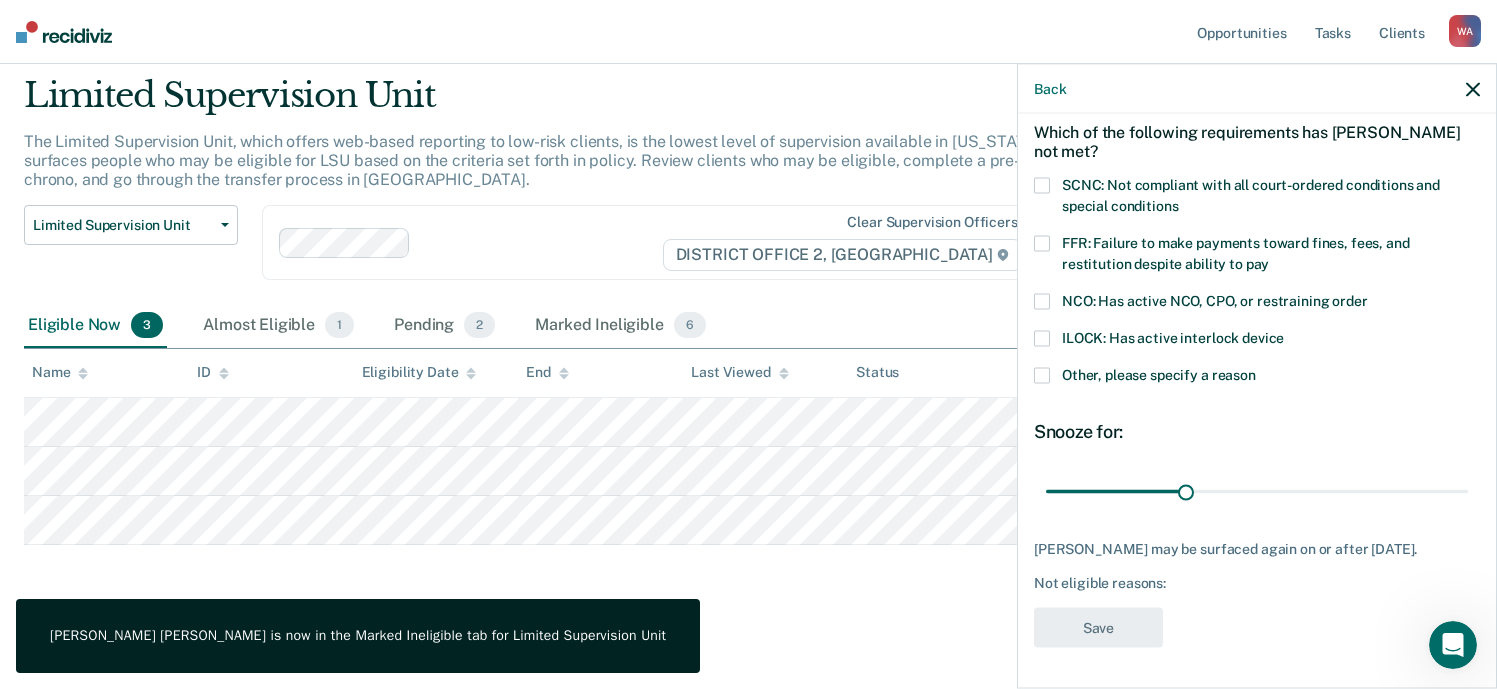 scroll, scrollTop: 87, scrollLeft: 0, axis: vertical 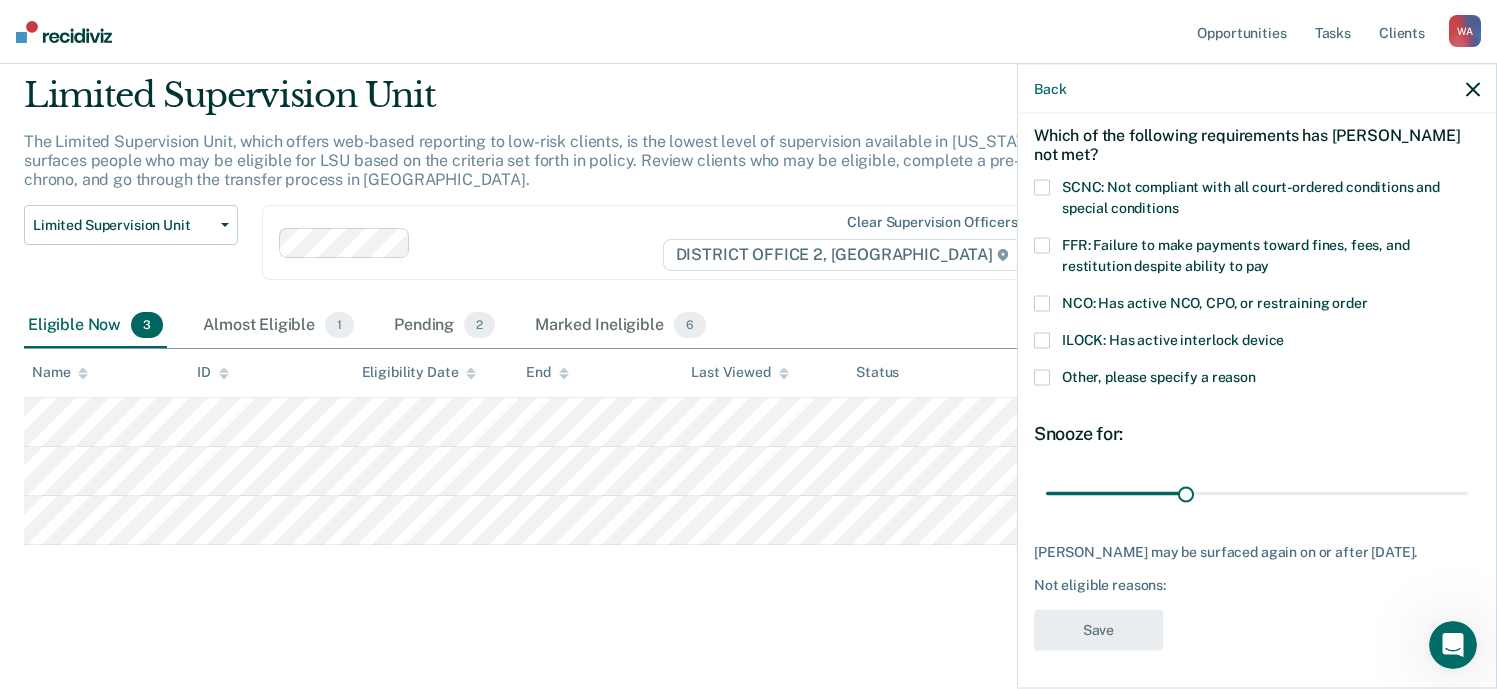 click at bounding box center [1042, 188] 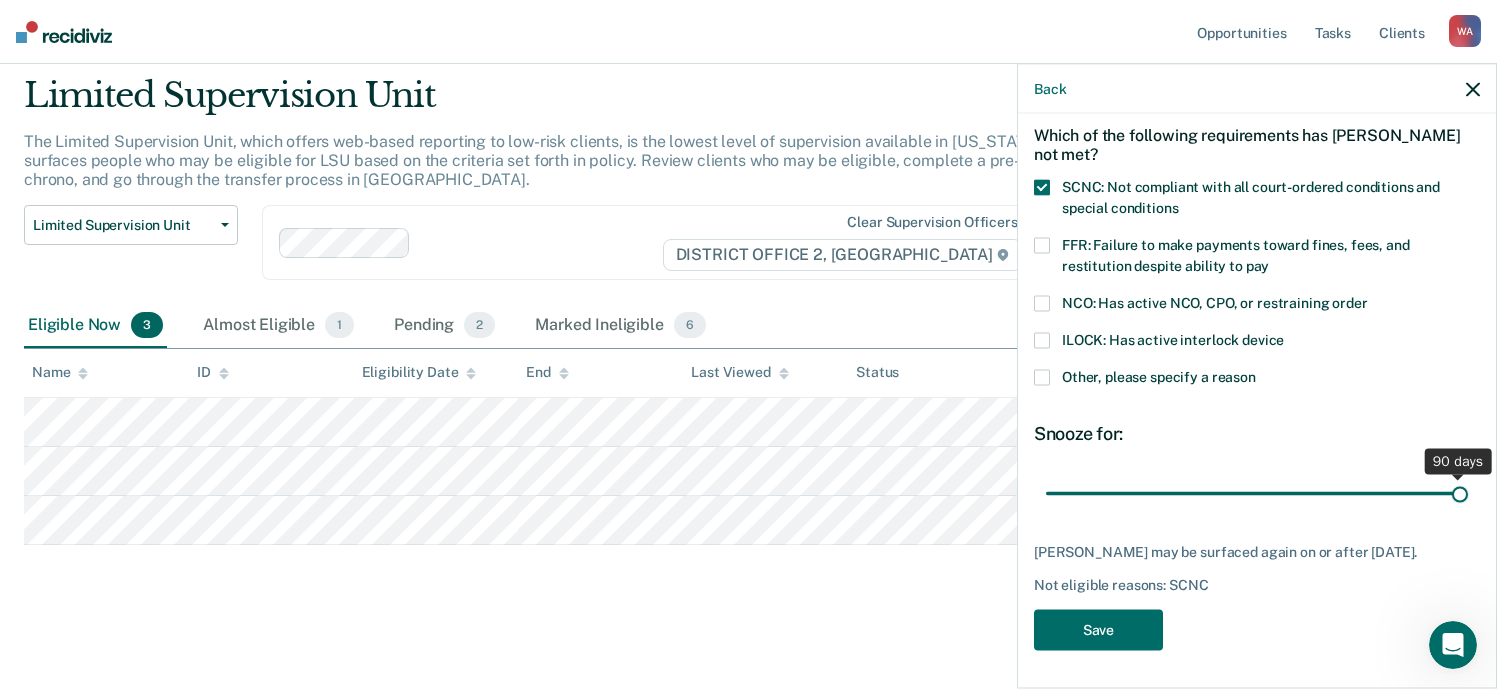 drag, startPoint x: 1182, startPoint y: 492, endPoint x: 1542, endPoint y: 524, distance: 361.41943 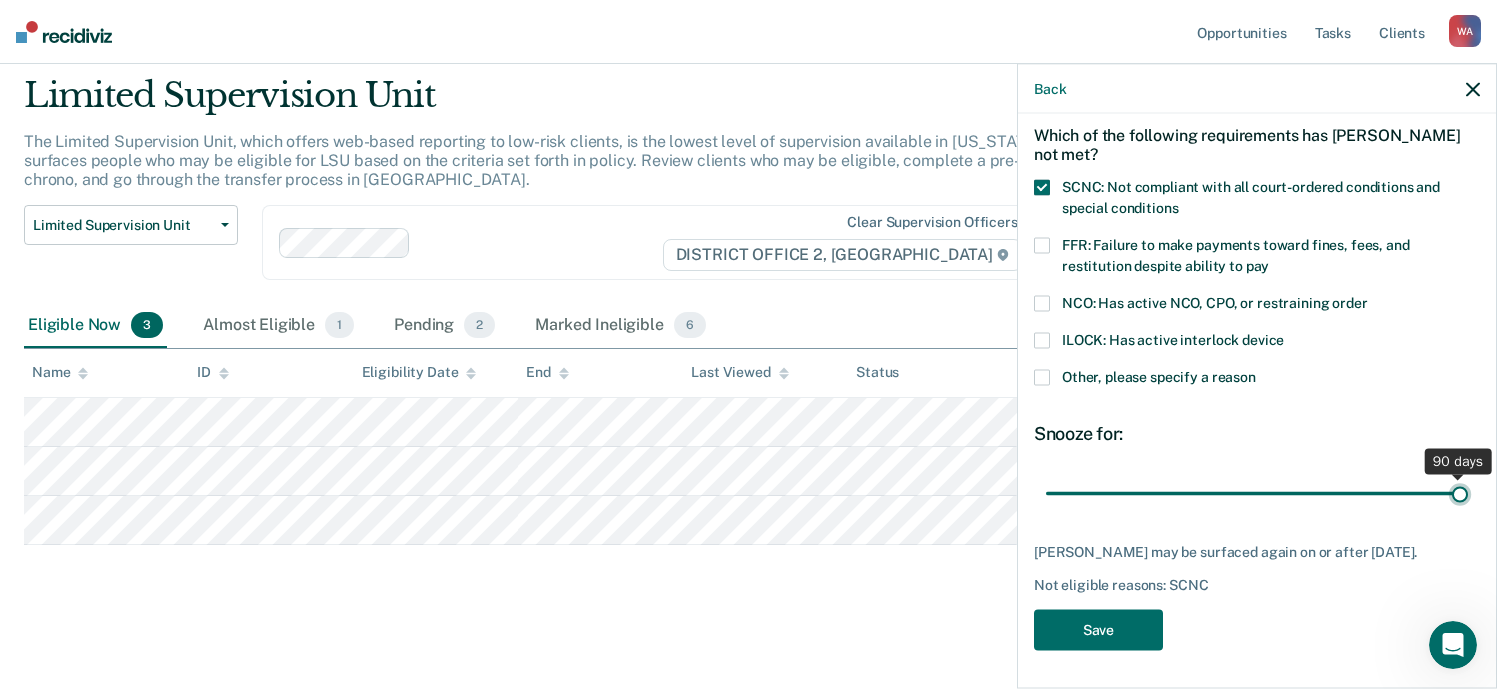 type on "90" 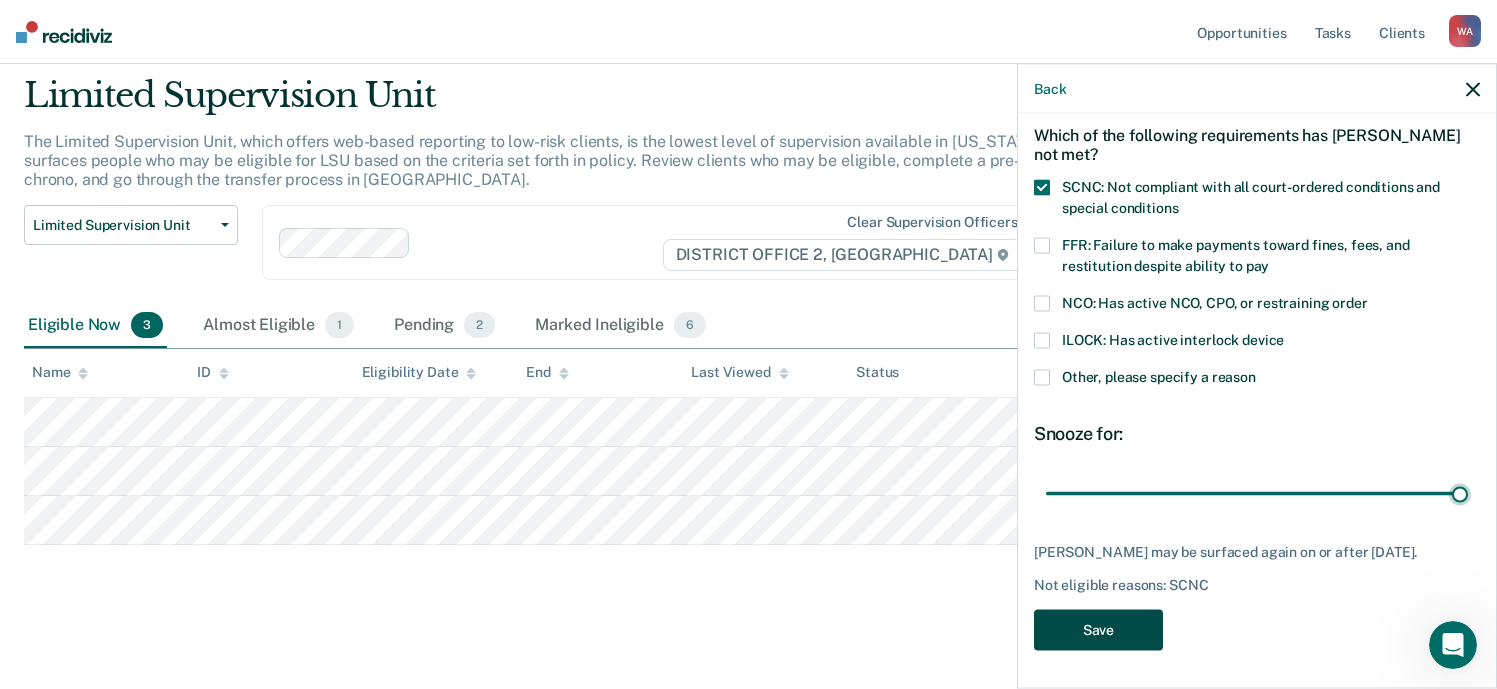 click on "Save" at bounding box center [1098, 630] 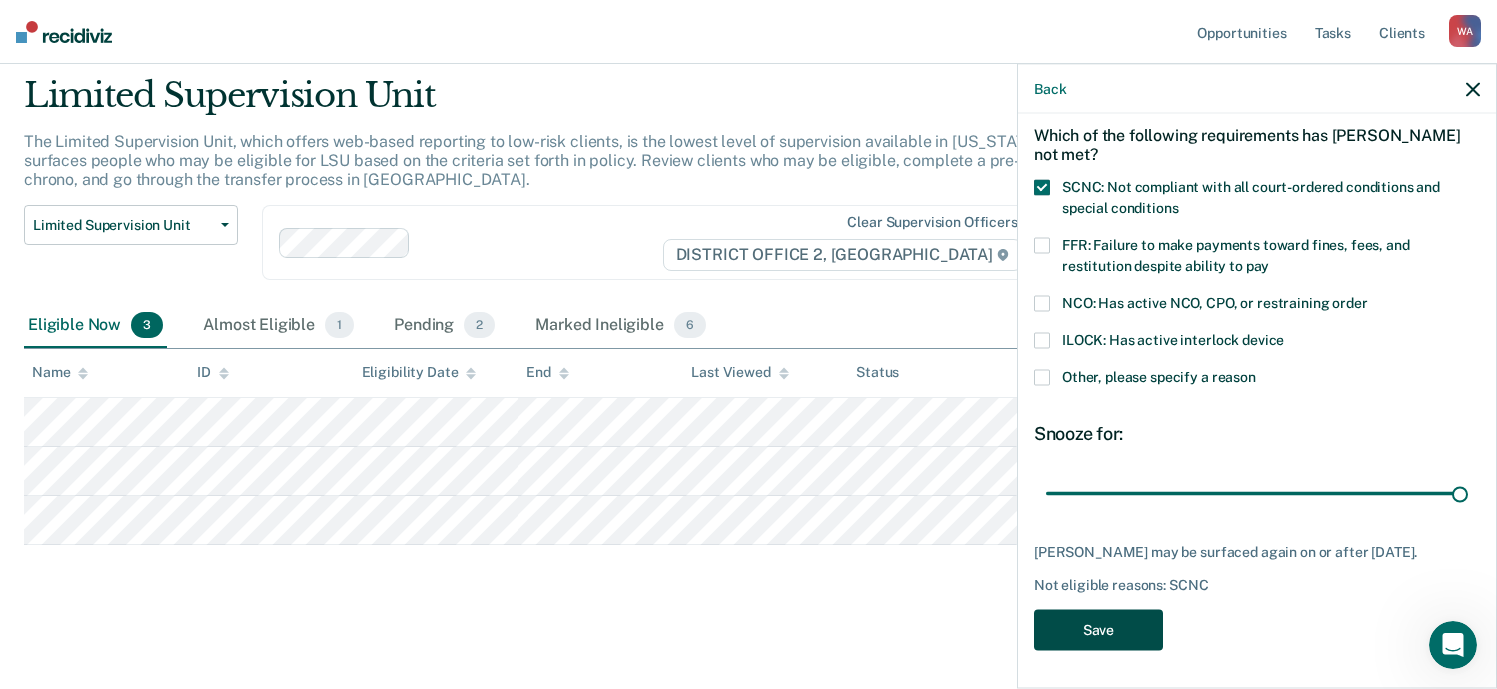 scroll, scrollTop: 14, scrollLeft: 0, axis: vertical 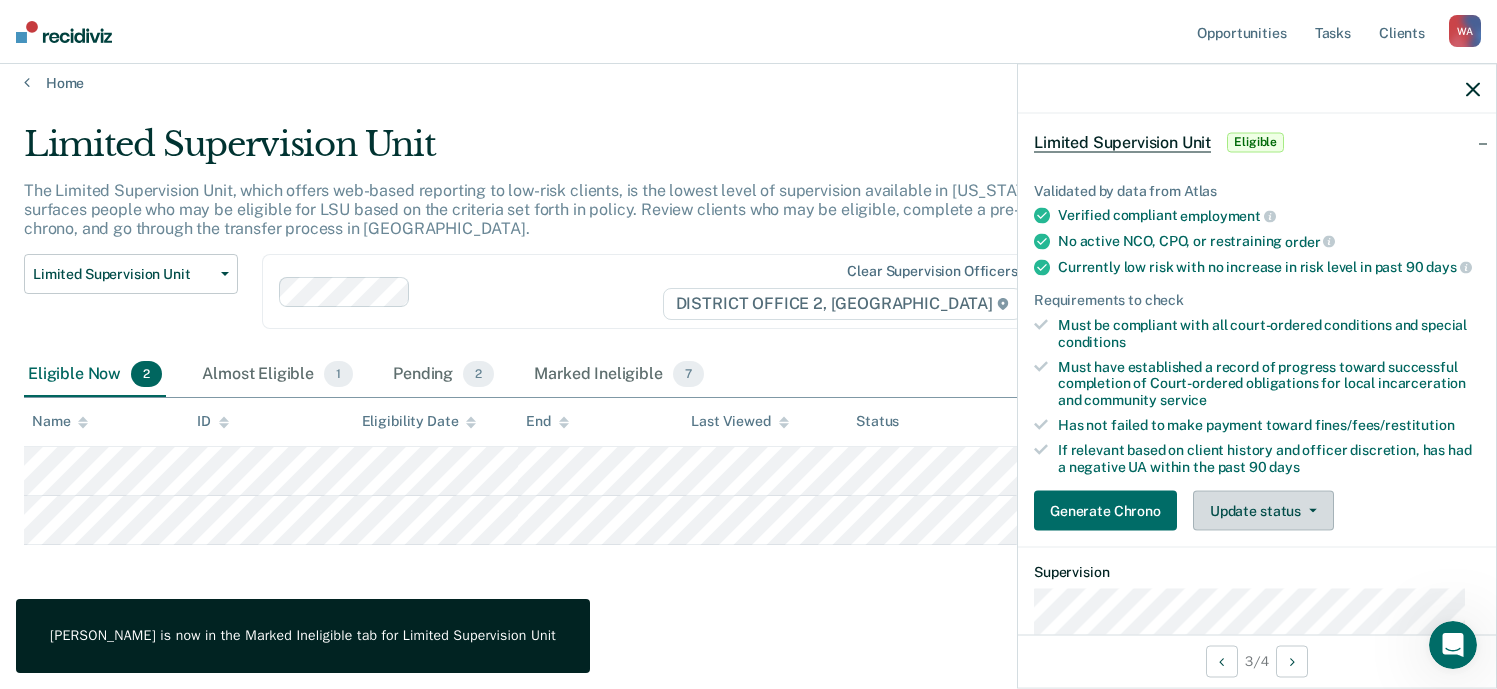 click on "Update status" at bounding box center [1263, 511] 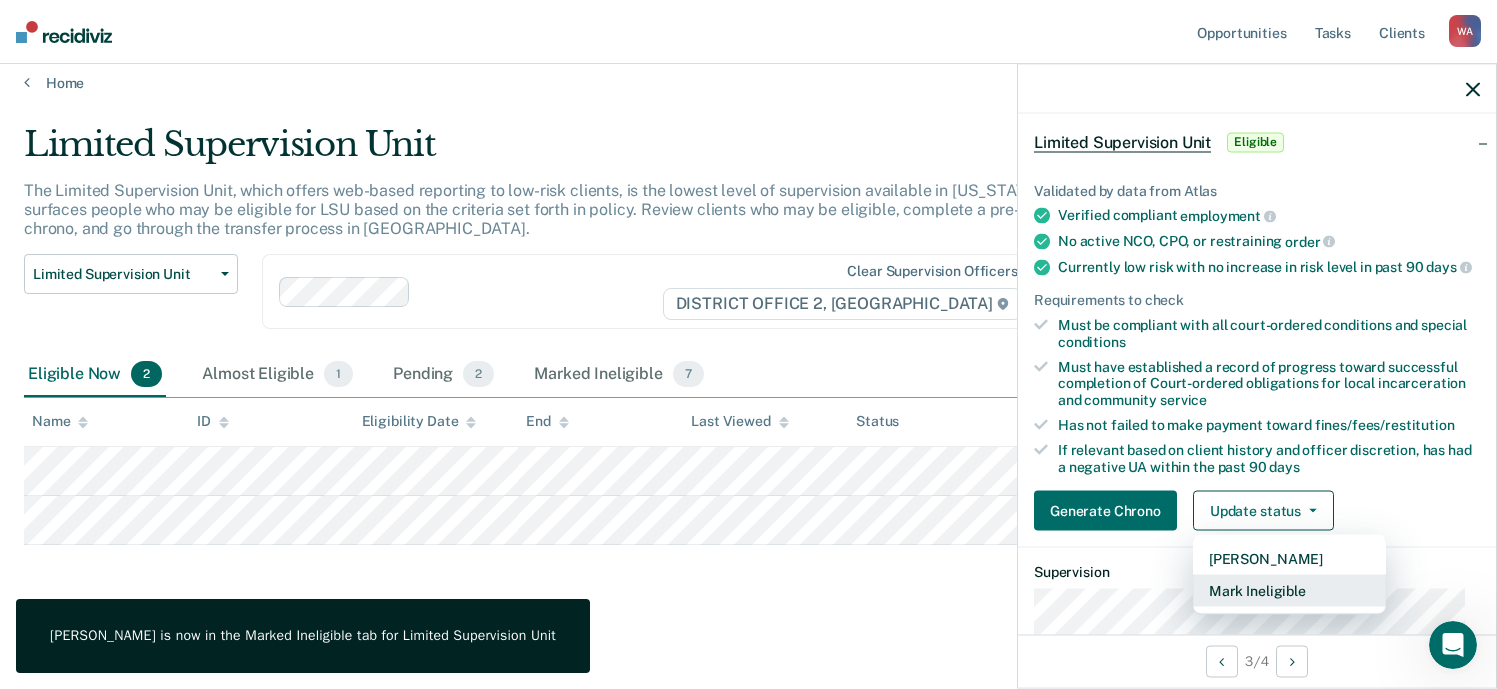 click on "Mark Ineligible" at bounding box center (1289, 591) 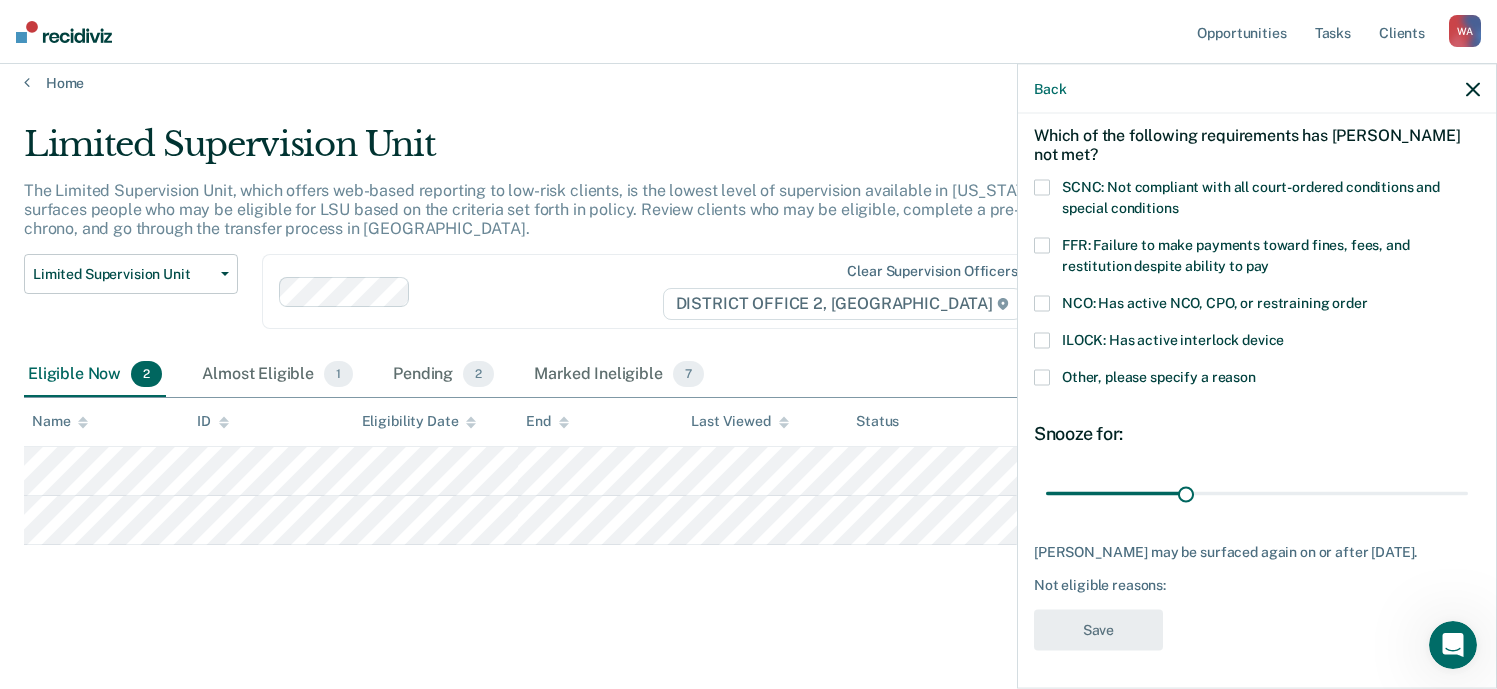 click at bounding box center (1042, 188) 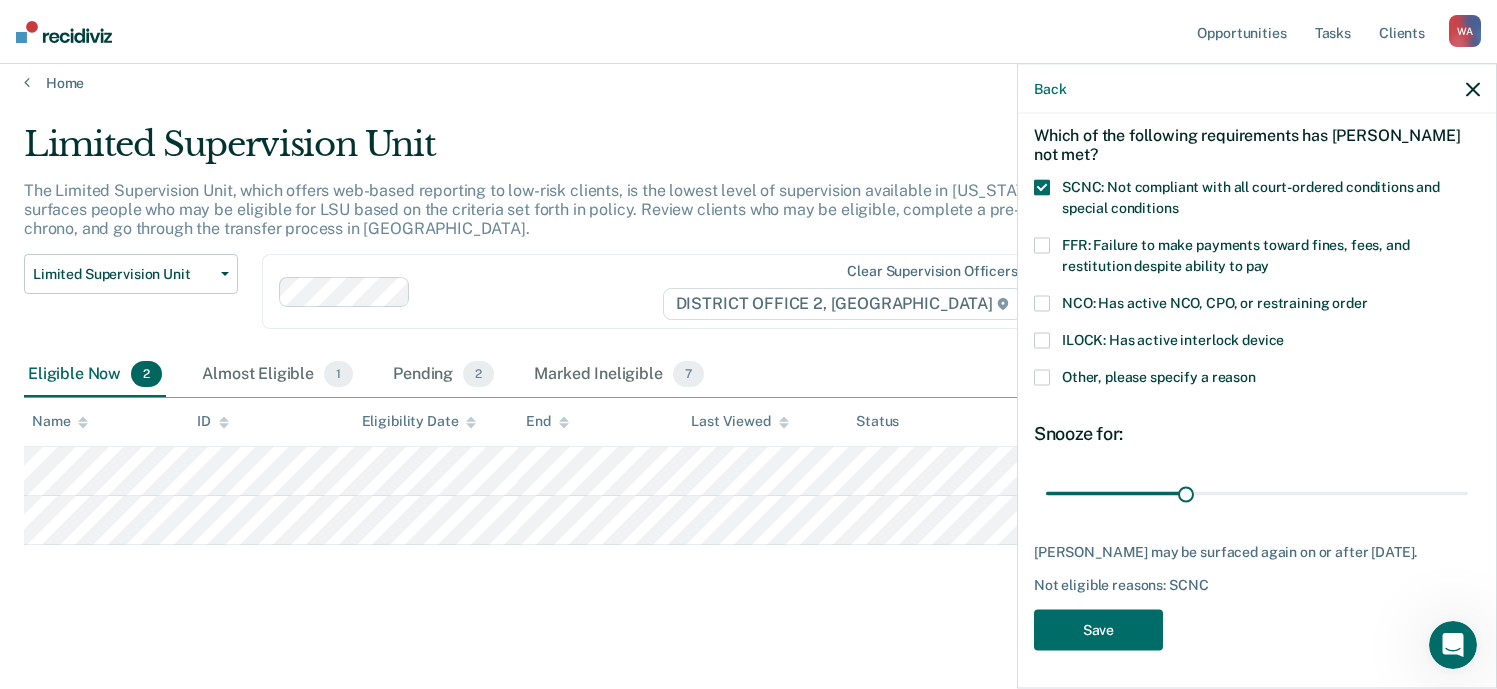 click at bounding box center [1042, 246] 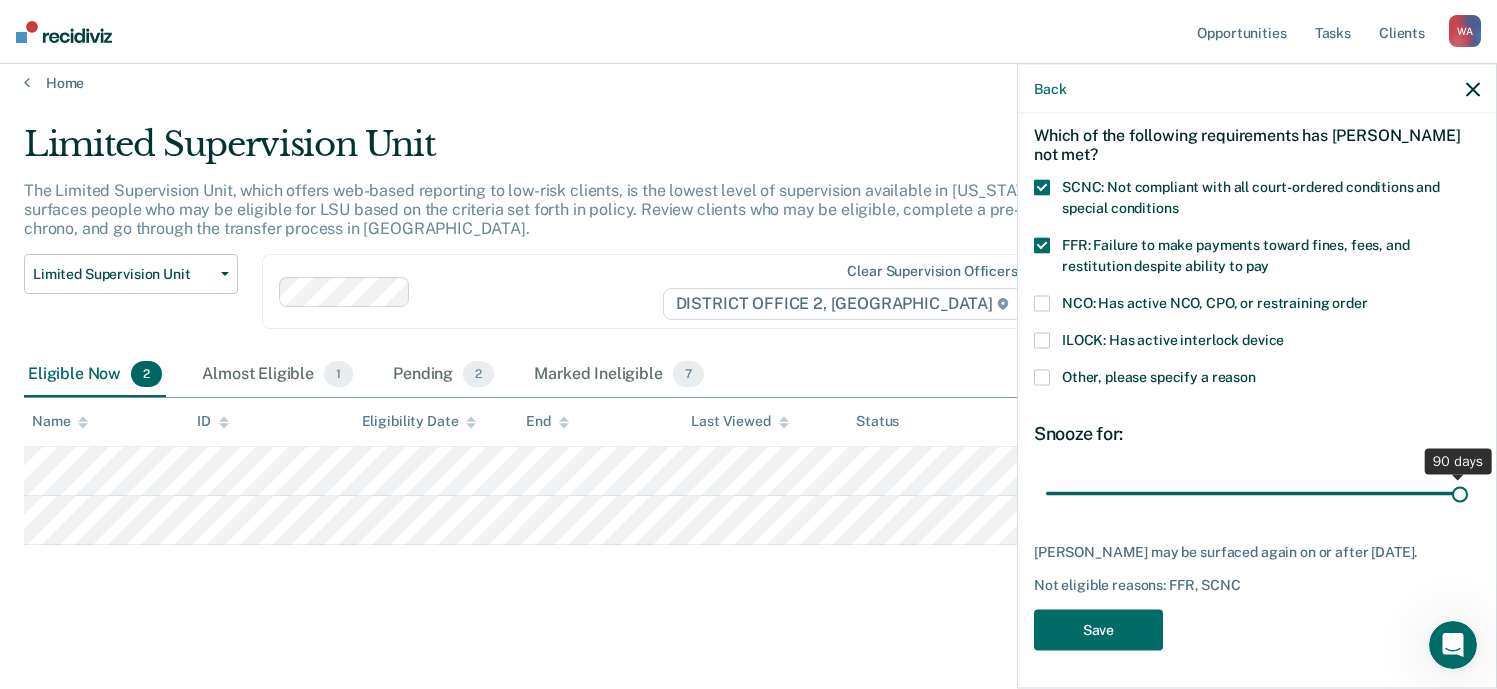 drag, startPoint x: 1181, startPoint y: 492, endPoint x: 1511, endPoint y: 513, distance: 330.6675 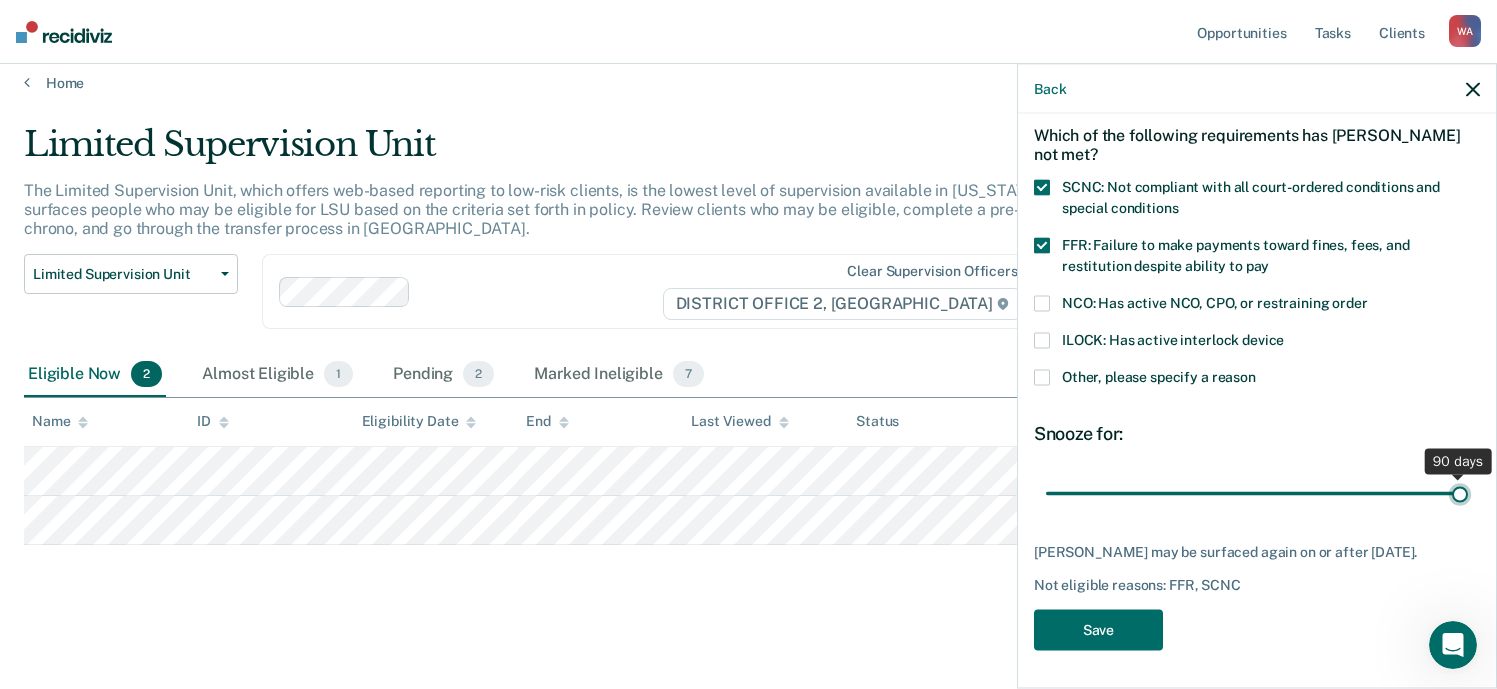 type on "90" 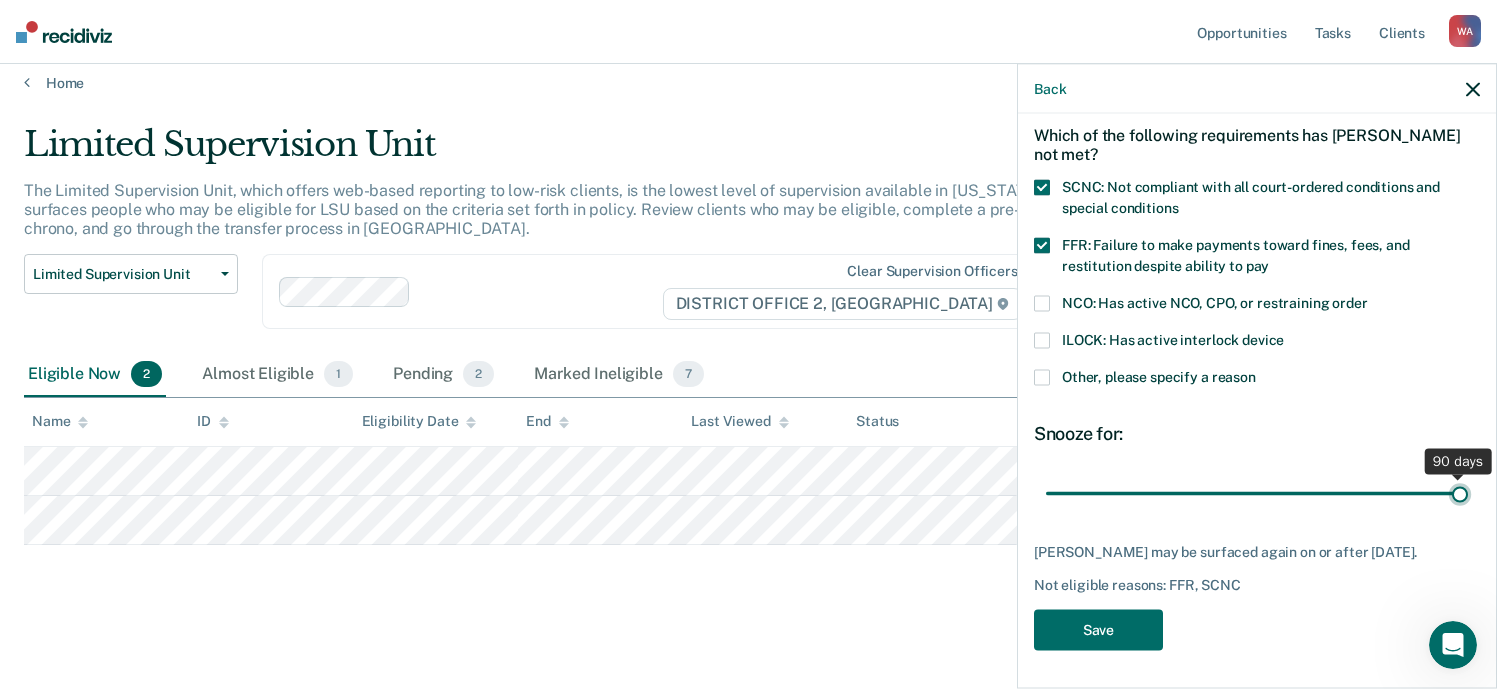 click at bounding box center (1257, 493) 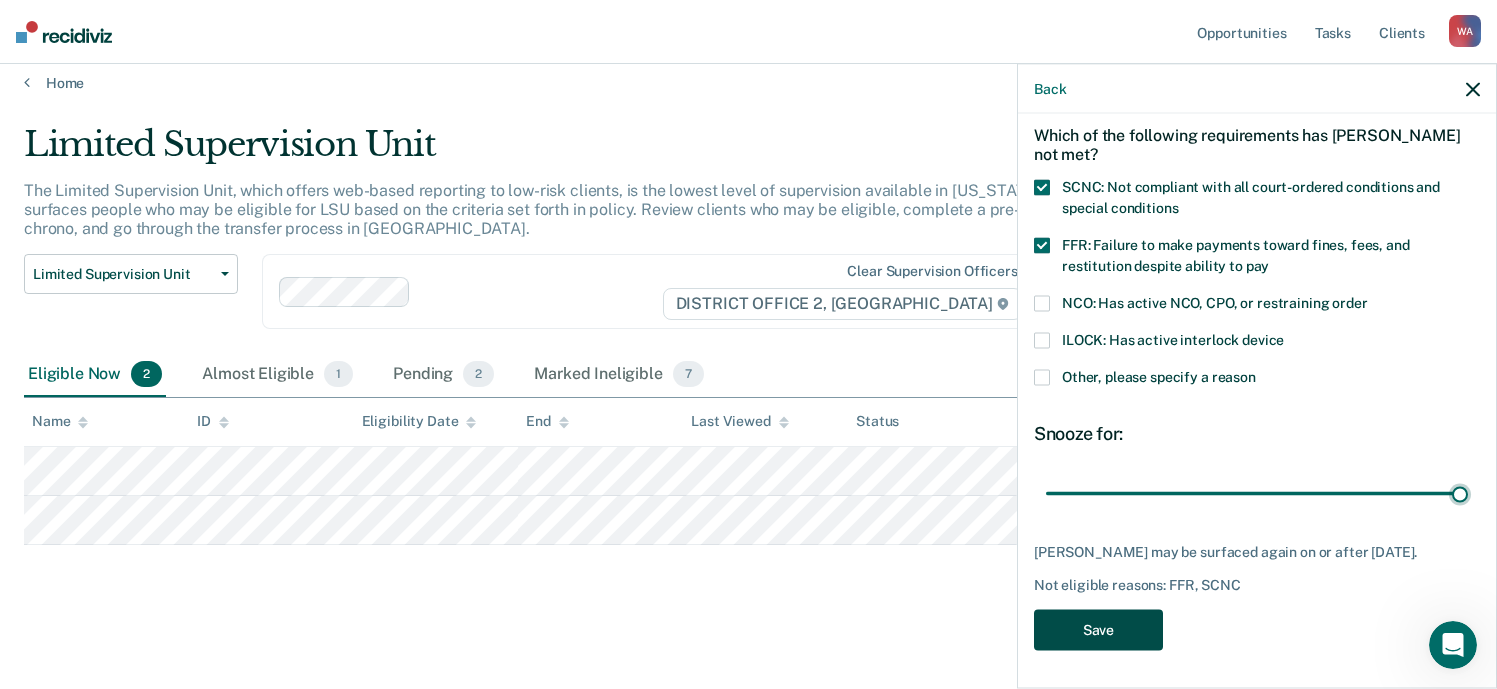 click on "Save" at bounding box center (1098, 630) 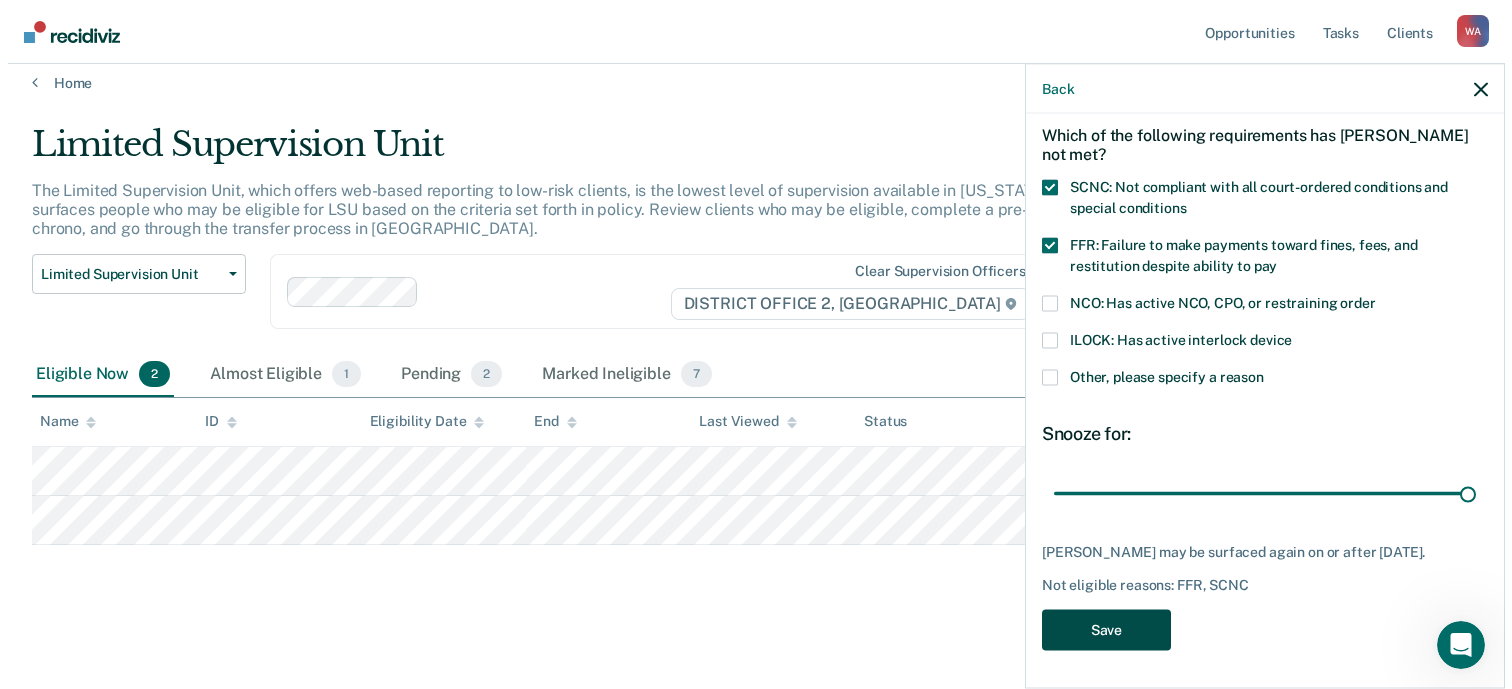 scroll, scrollTop: 0, scrollLeft: 0, axis: both 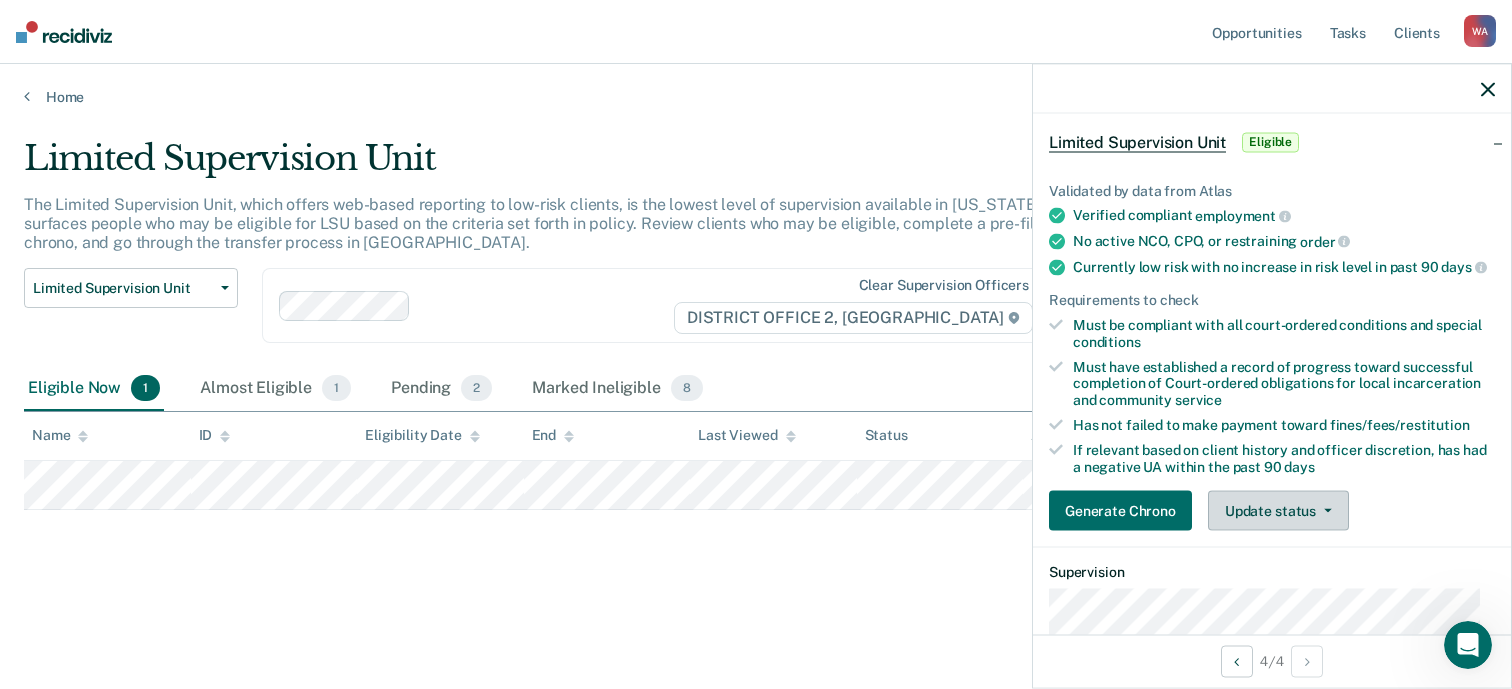 click 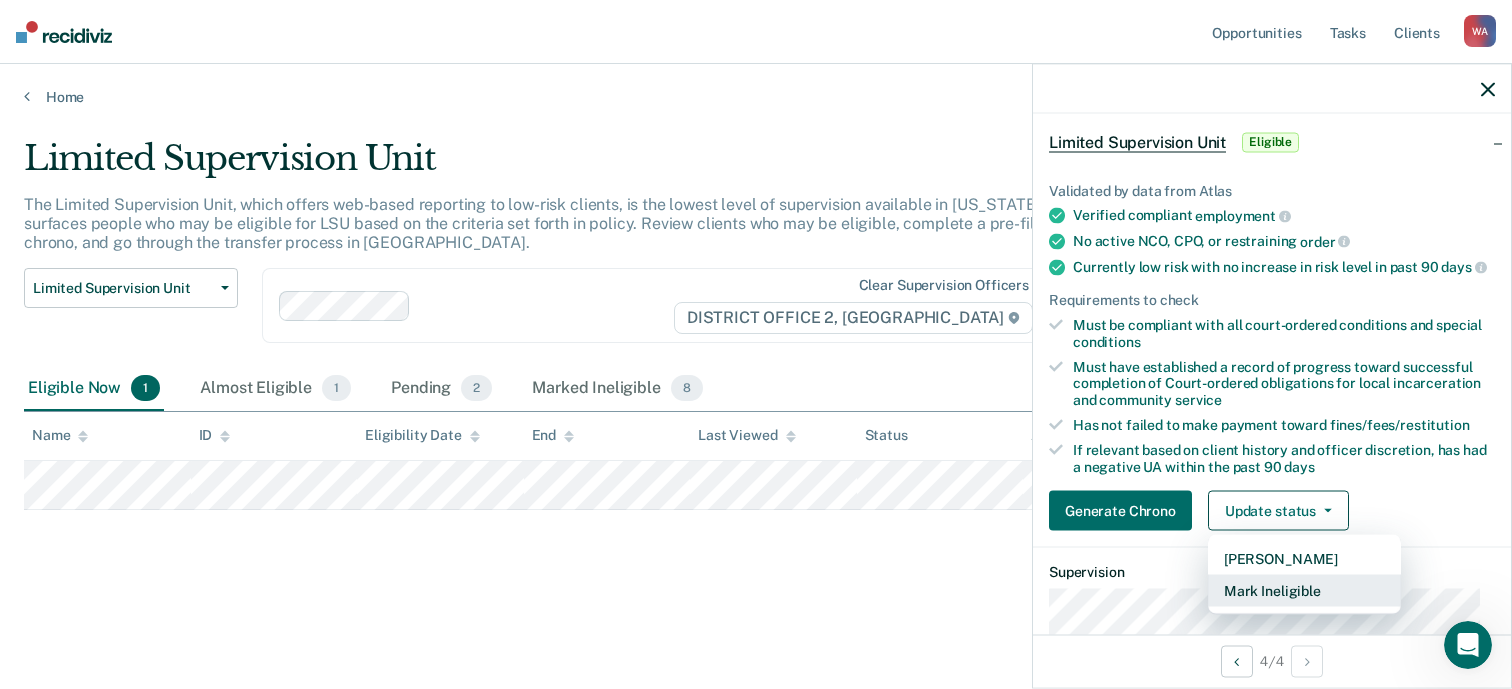 click on "Mark Ineligible" at bounding box center [1304, 591] 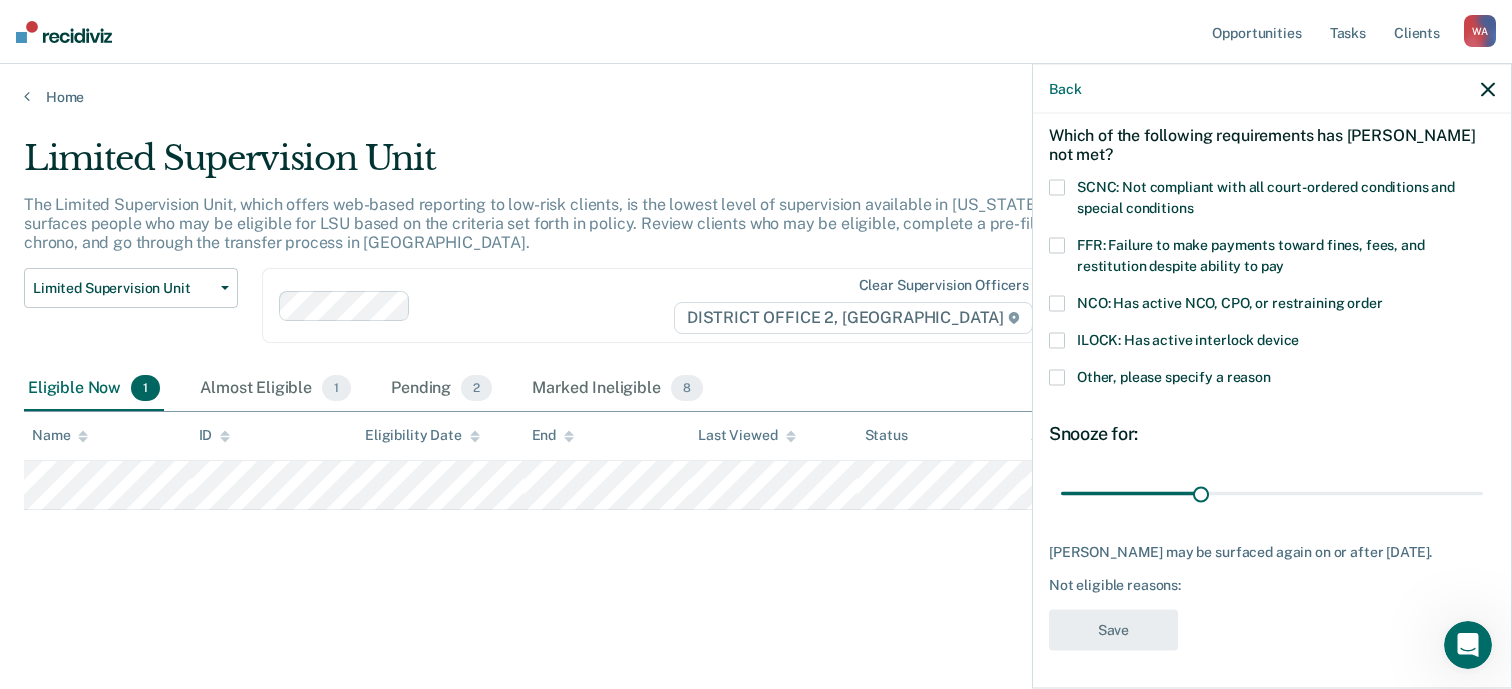 click at bounding box center [1057, 378] 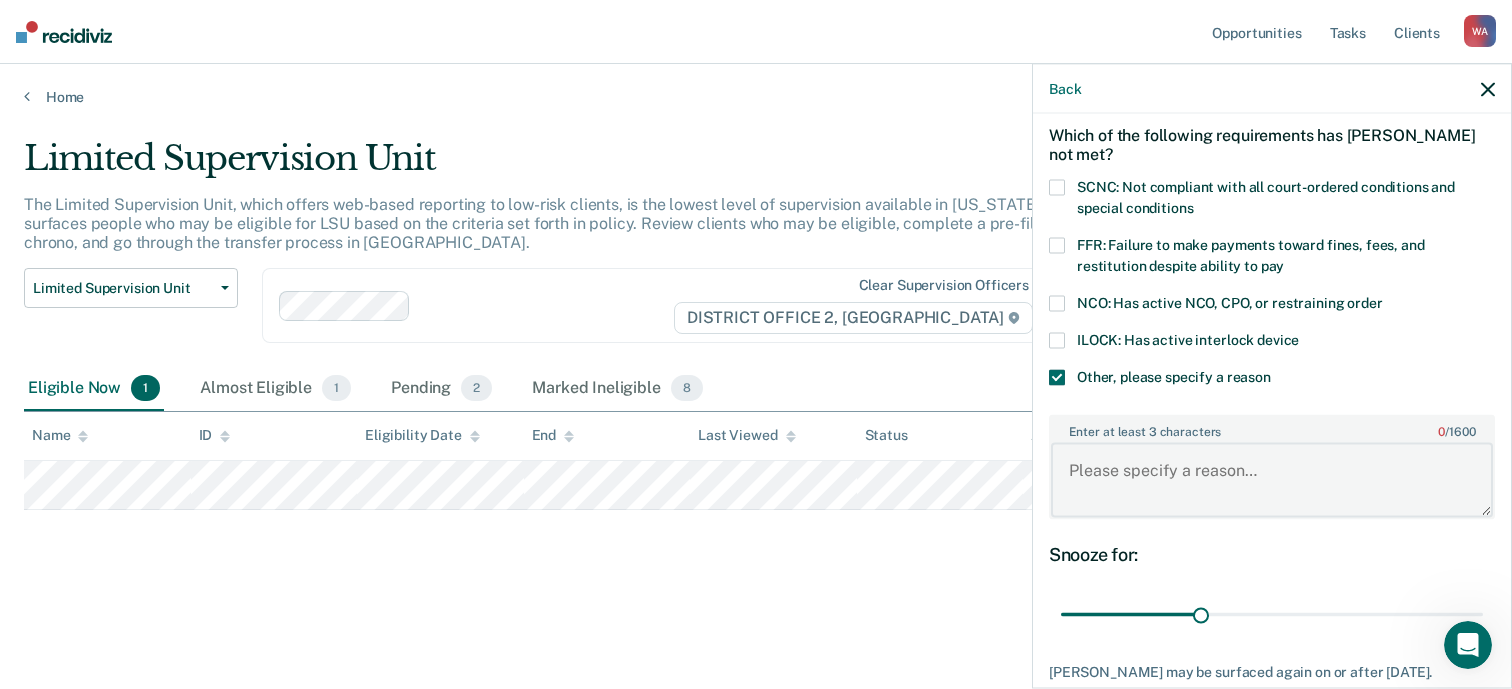 click on "Enter at least 3 characters 0  /  1600" at bounding box center (1272, 480) 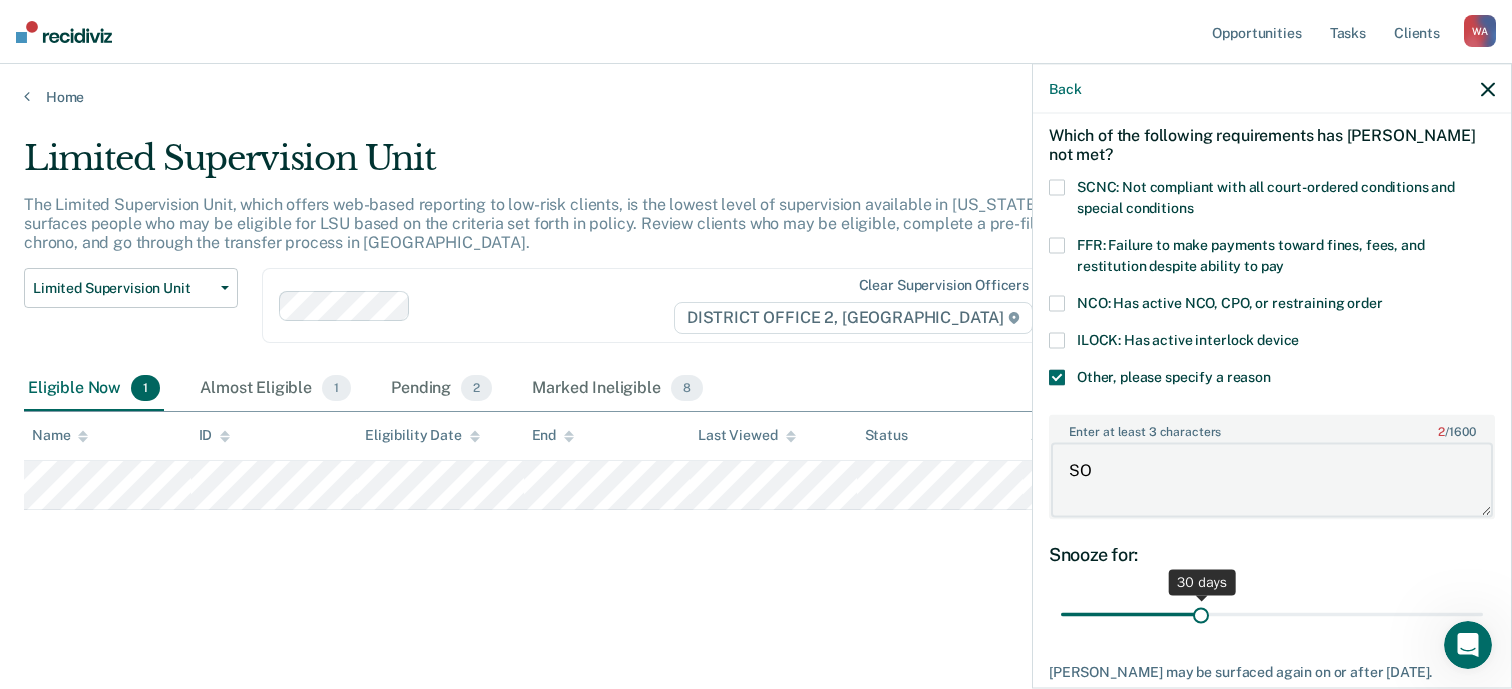 type on "SO" 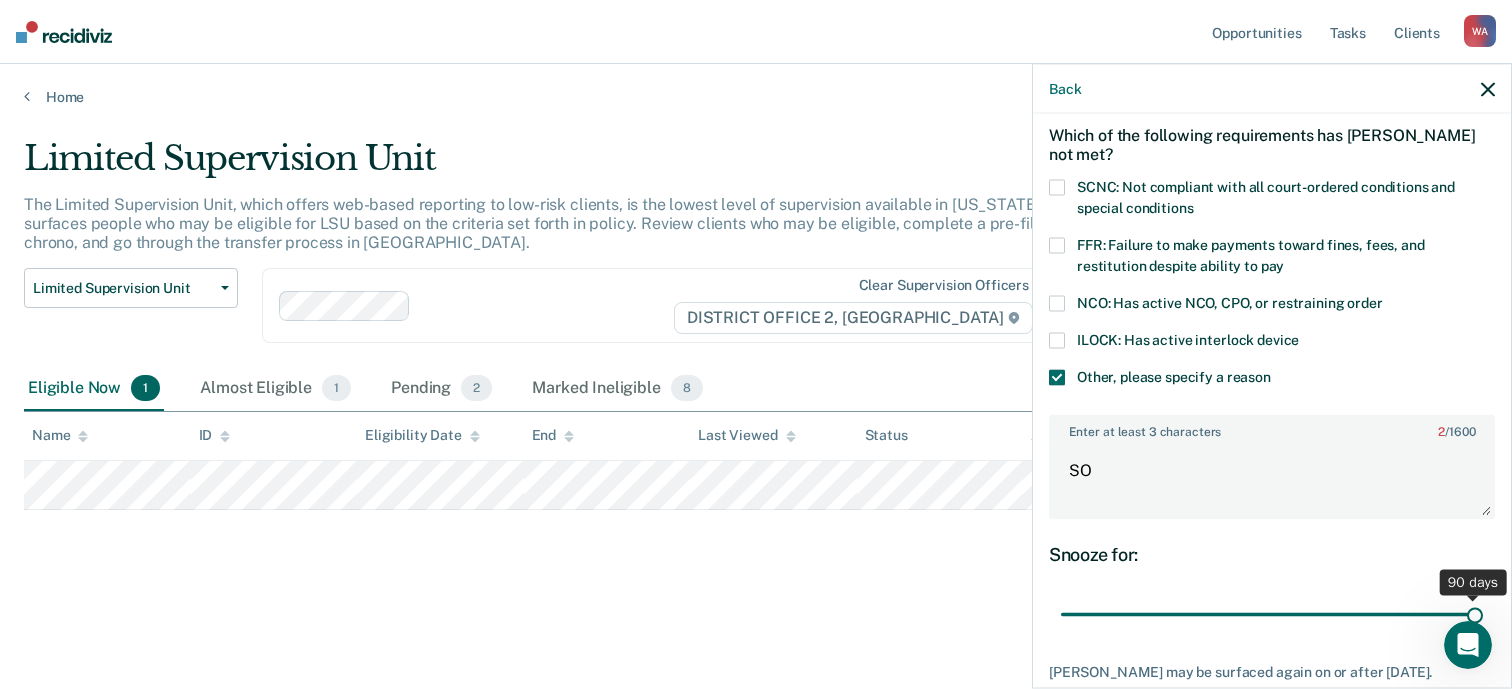 drag, startPoint x: 1195, startPoint y: 611, endPoint x: 1532, endPoint y: 636, distance: 337.92603 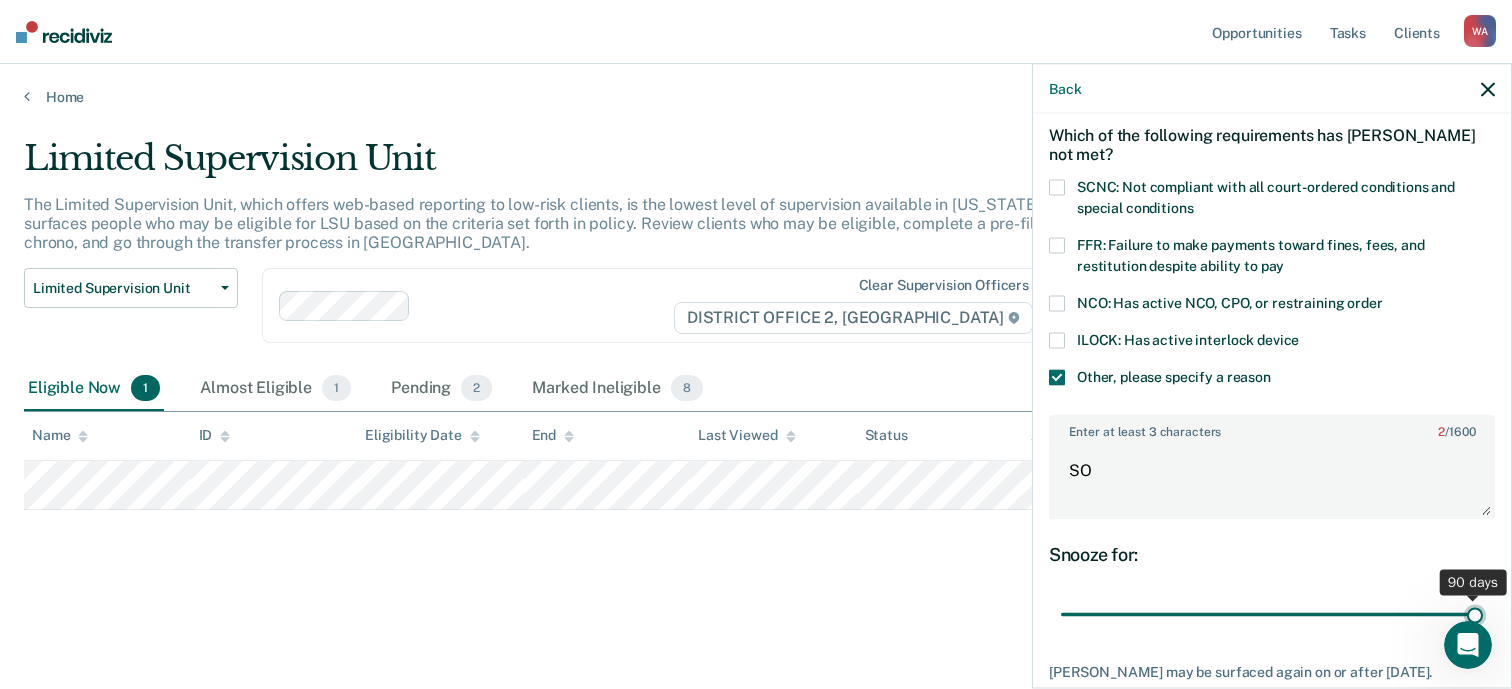 type on "90" 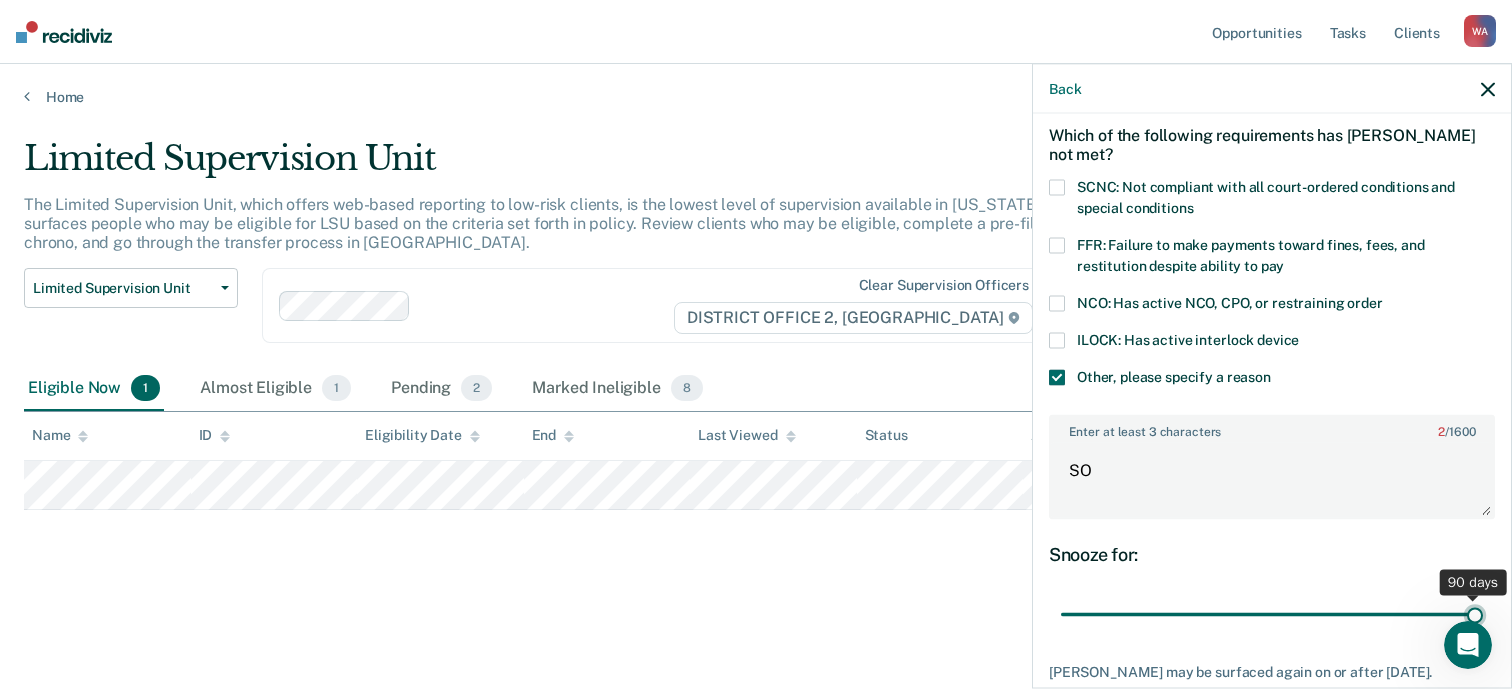 click at bounding box center (1272, 614) 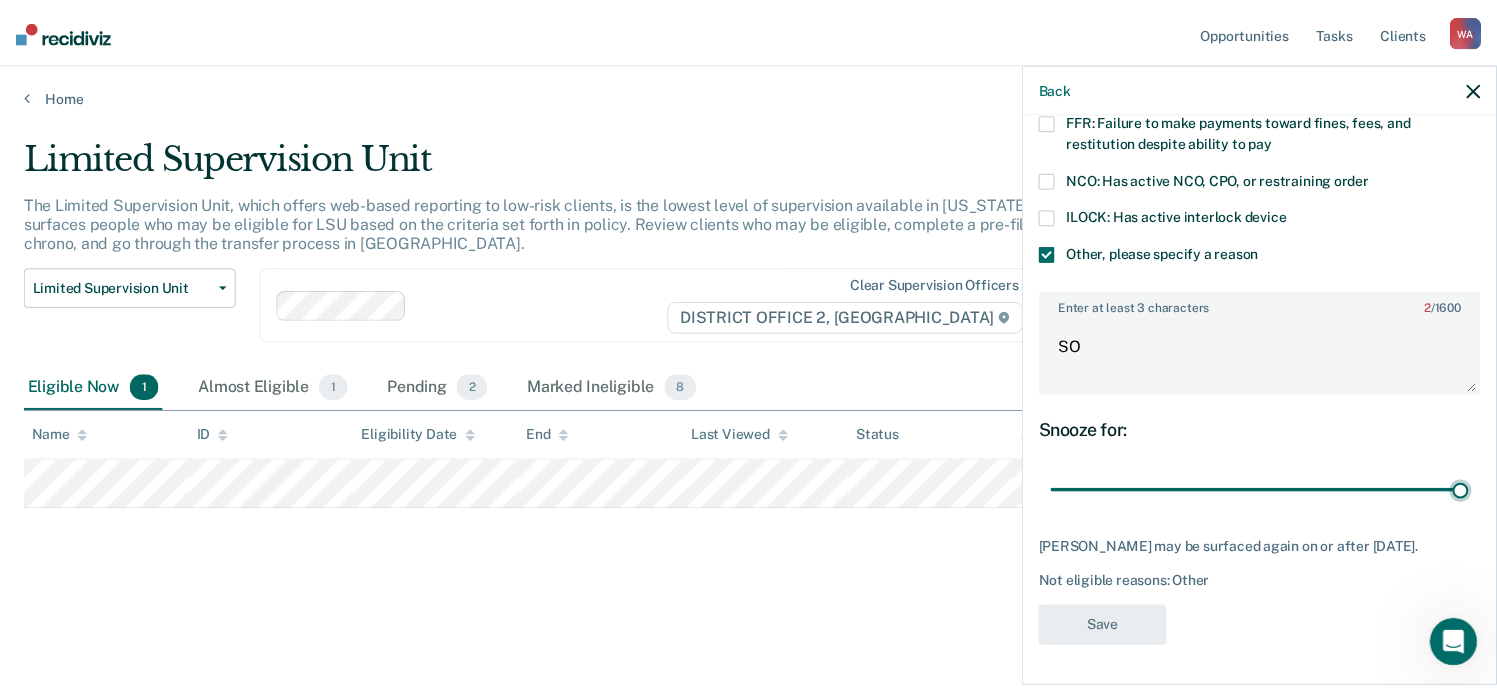 scroll, scrollTop: 225, scrollLeft: 0, axis: vertical 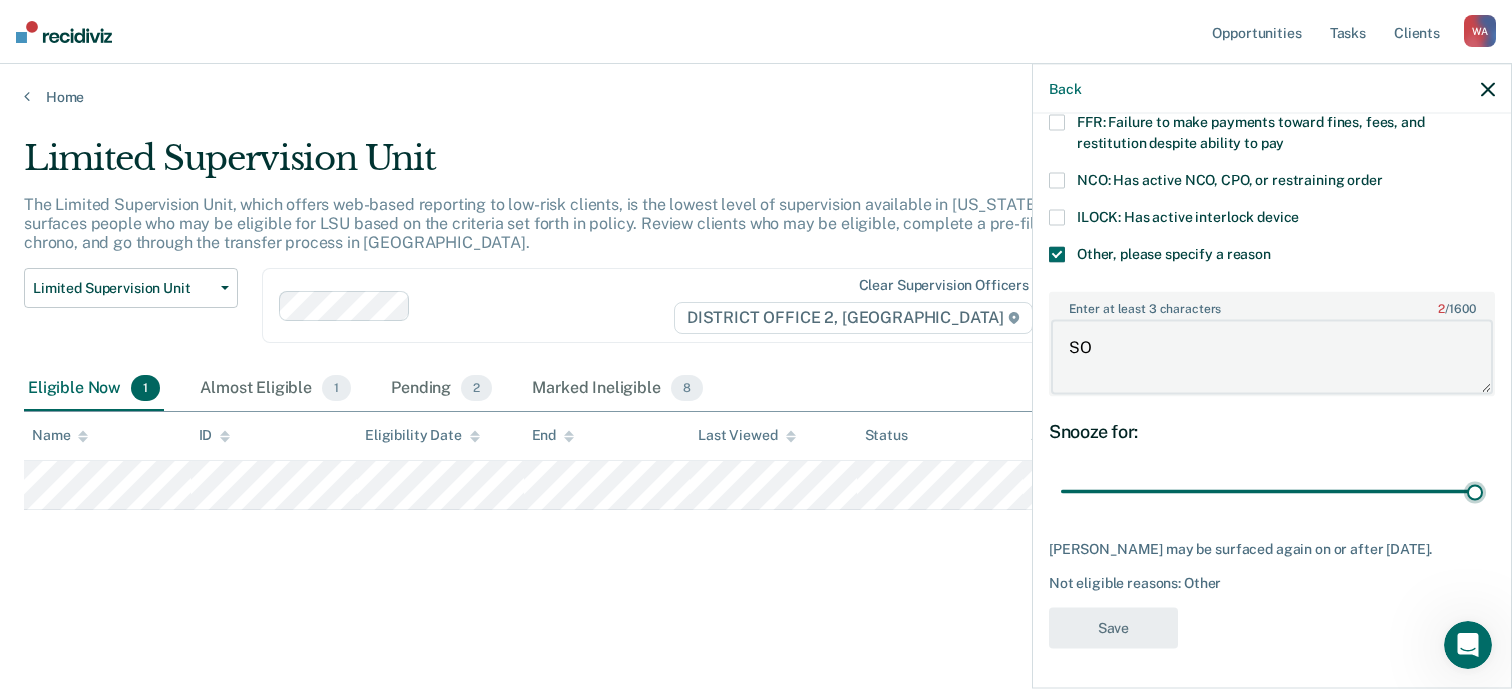 drag, startPoint x: 1090, startPoint y: 325, endPoint x: 1101, endPoint y: 323, distance: 11.18034 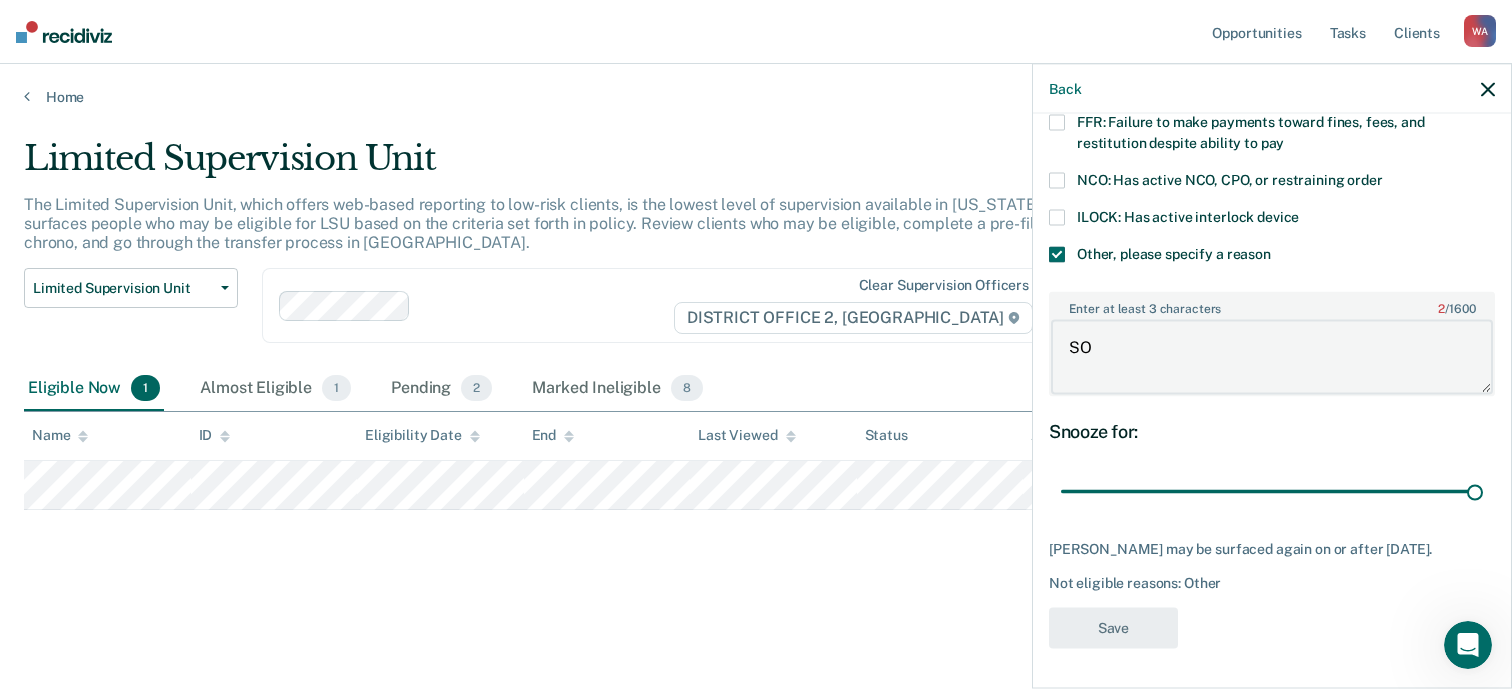 click on "SO" at bounding box center [1272, 357] 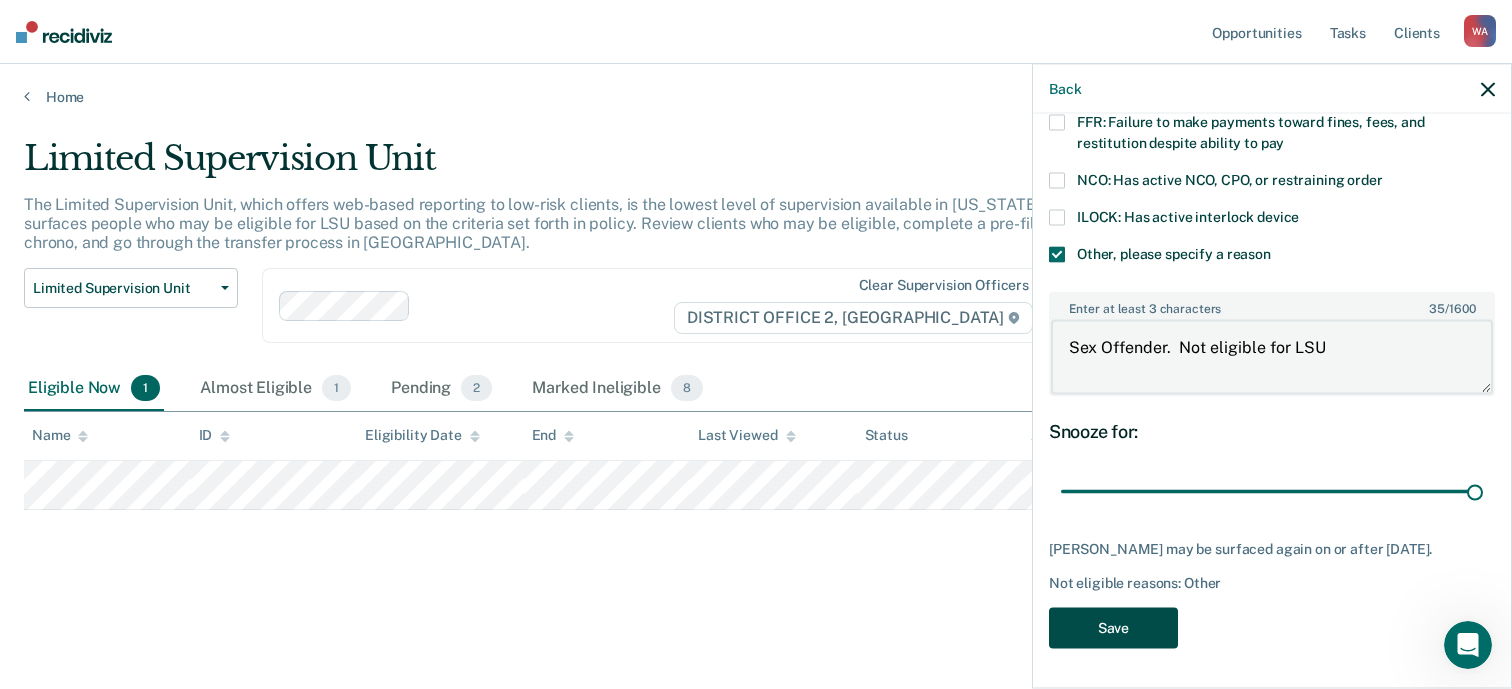 type on "Sex Offender.  Not eligible for LSU" 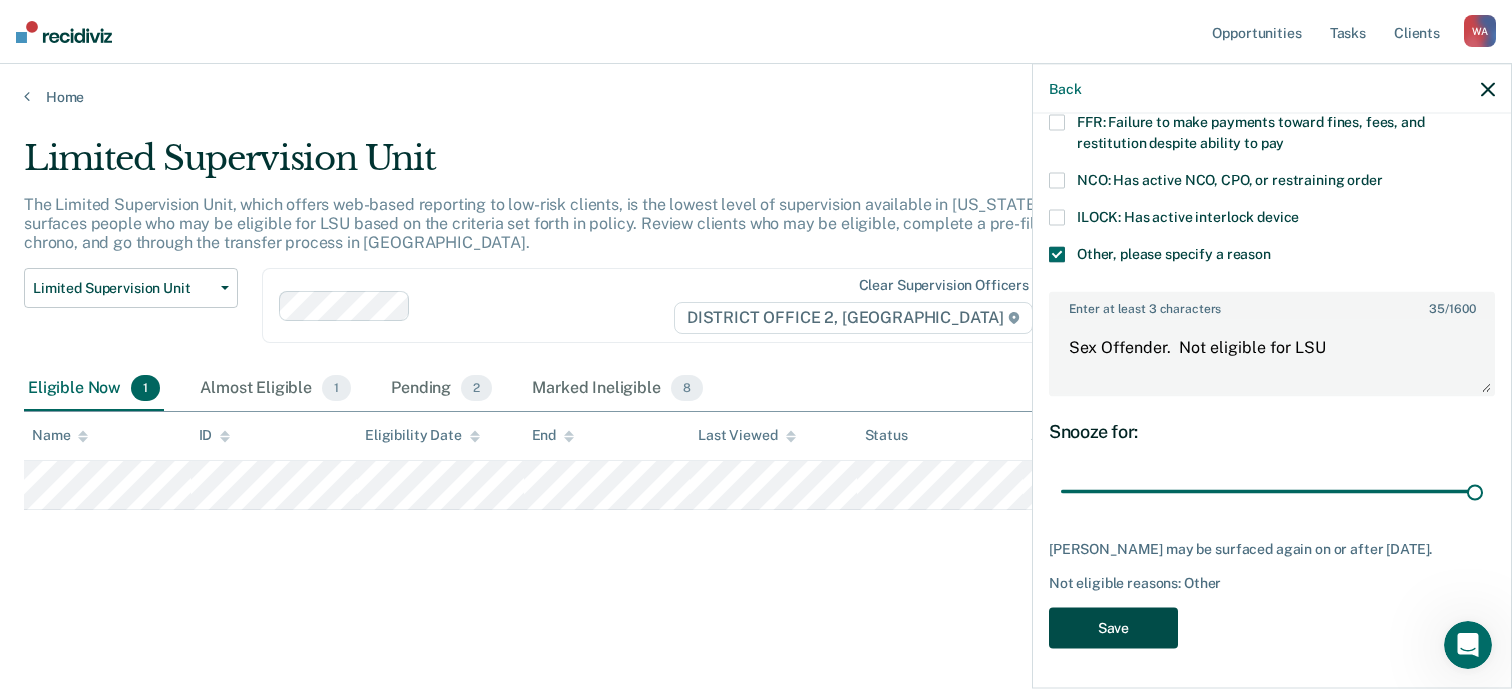 click on "Save" at bounding box center (1113, 627) 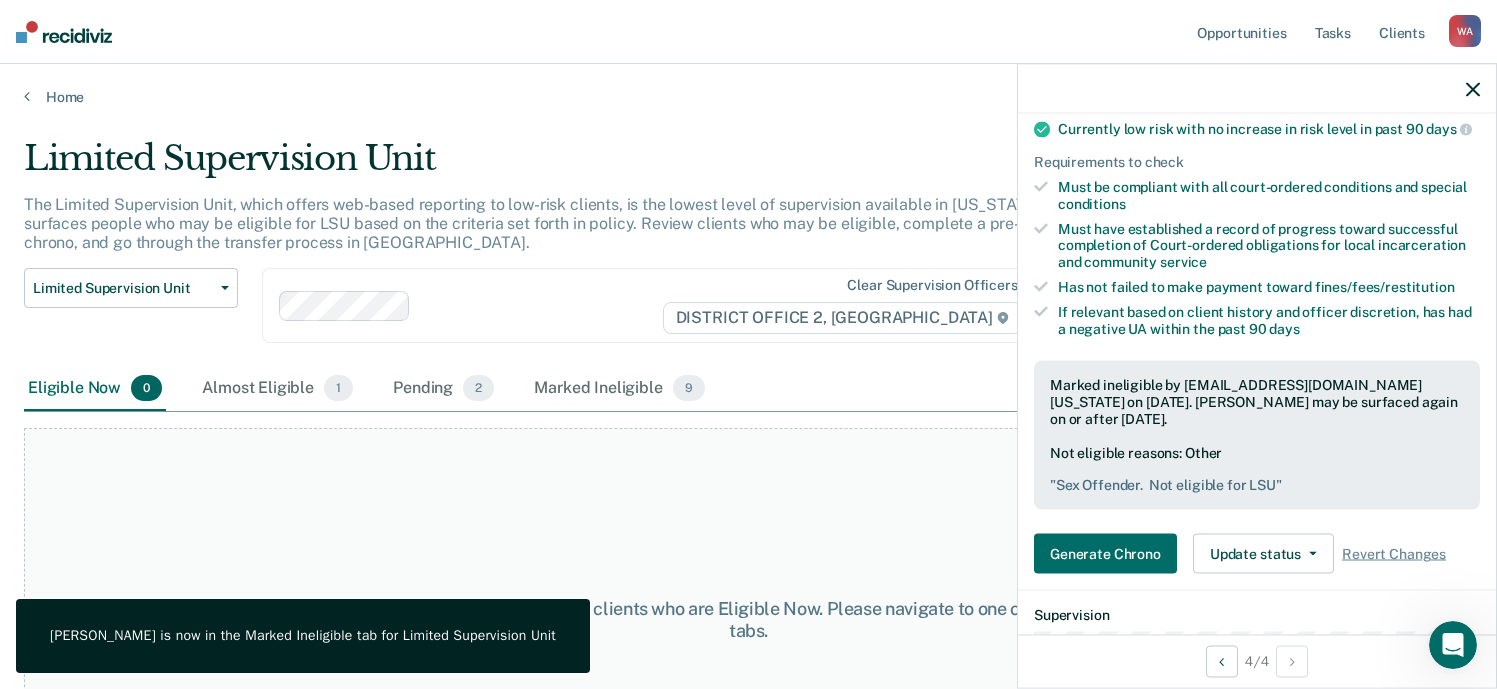 click 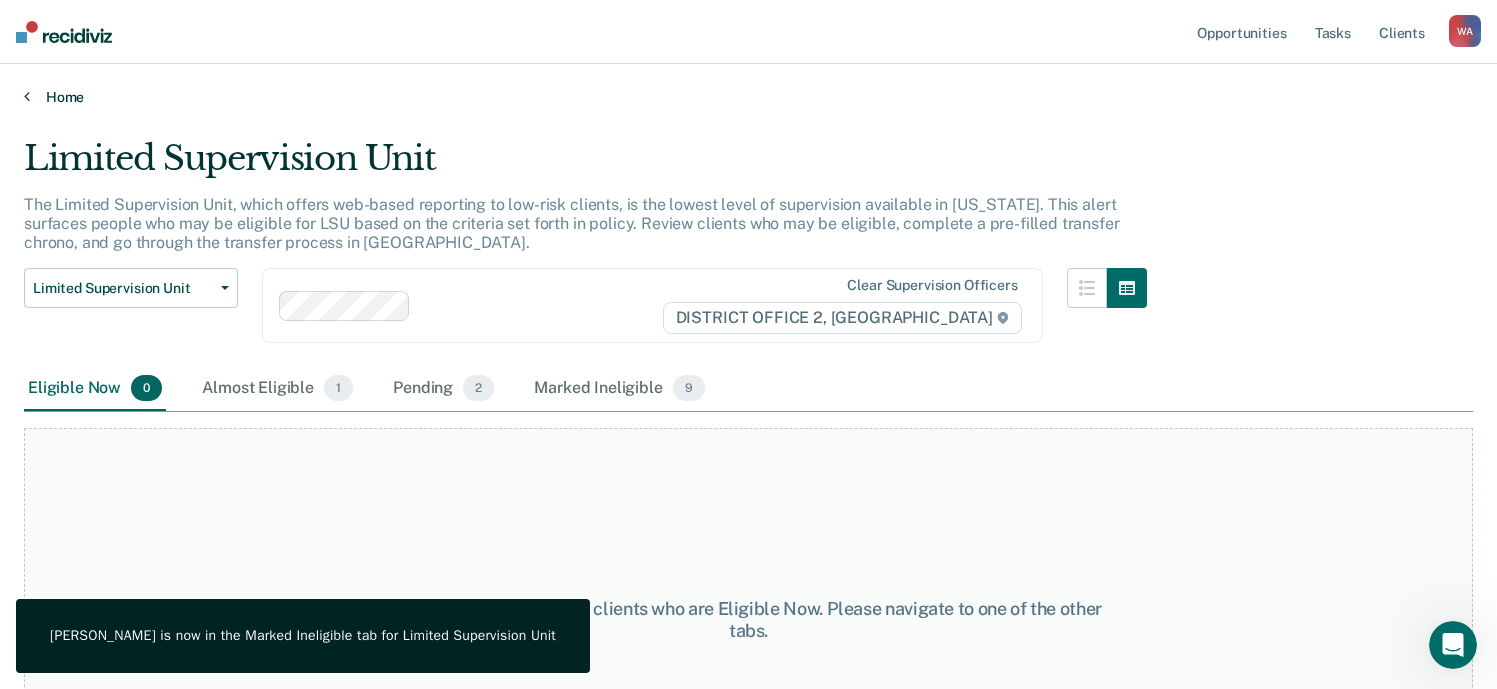 click at bounding box center [27, 96] 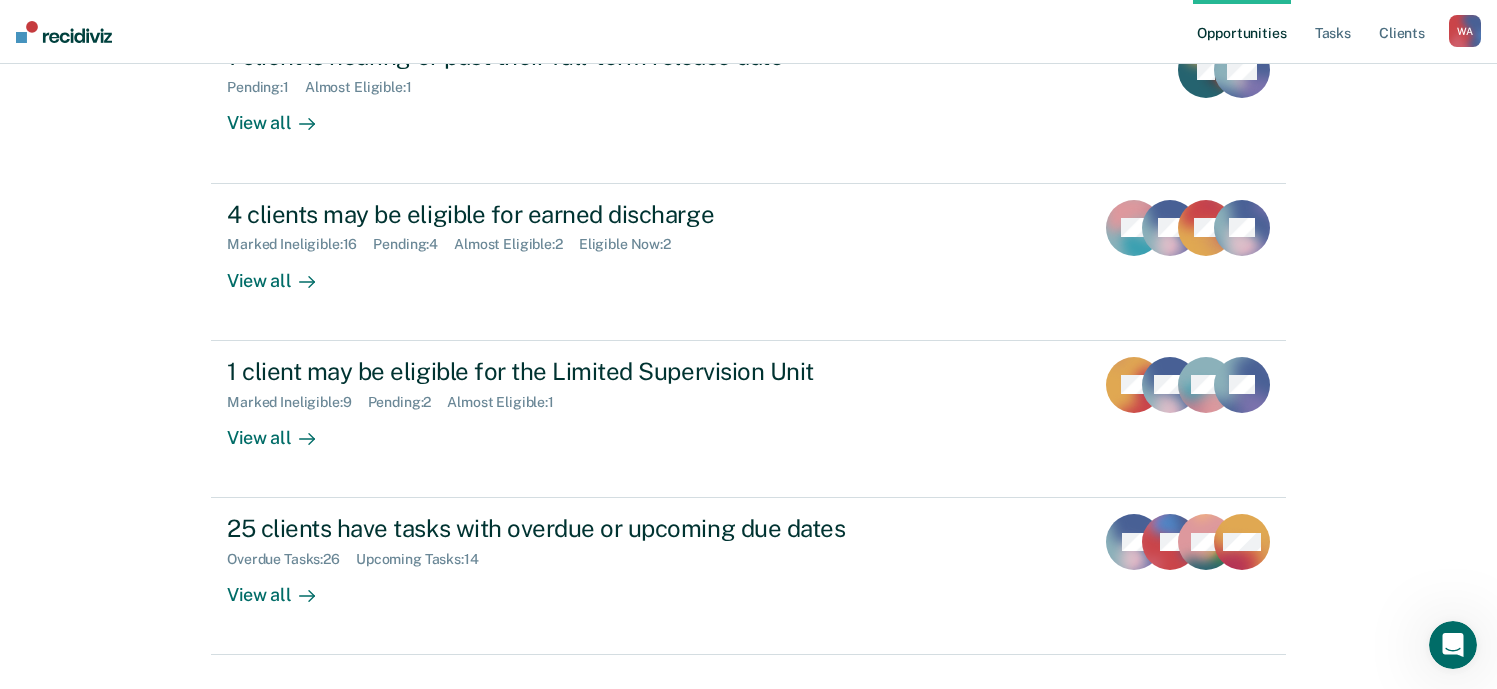 scroll, scrollTop: 300, scrollLeft: 0, axis: vertical 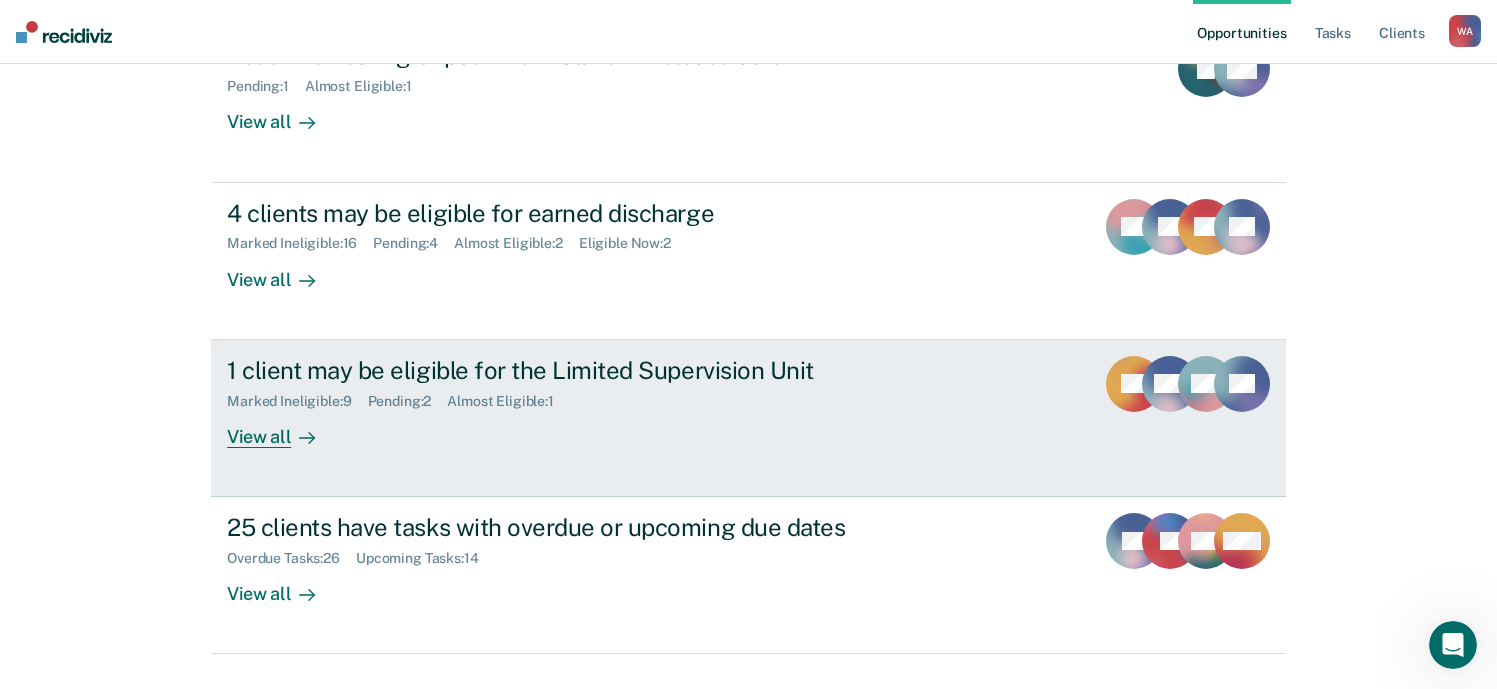 click on "View all" at bounding box center [283, 428] 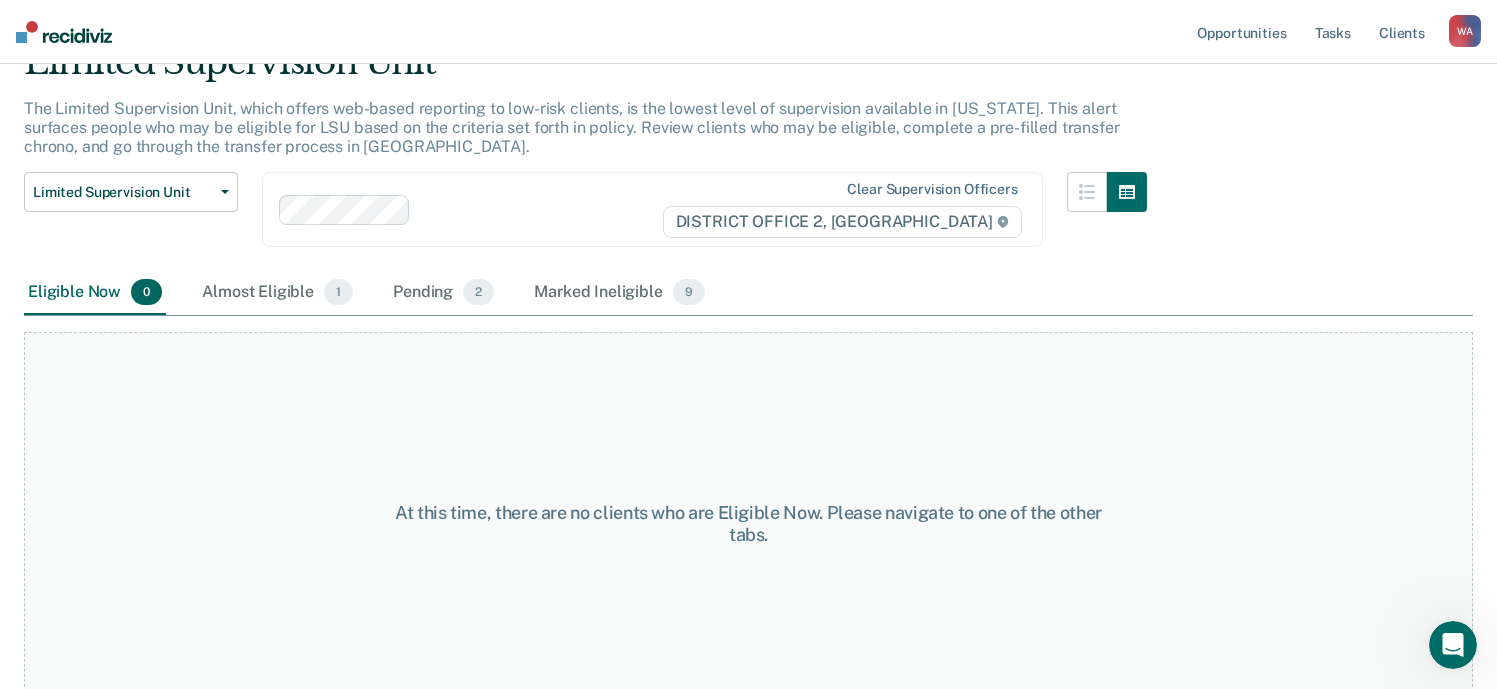 scroll, scrollTop: 124, scrollLeft: 0, axis: vertical 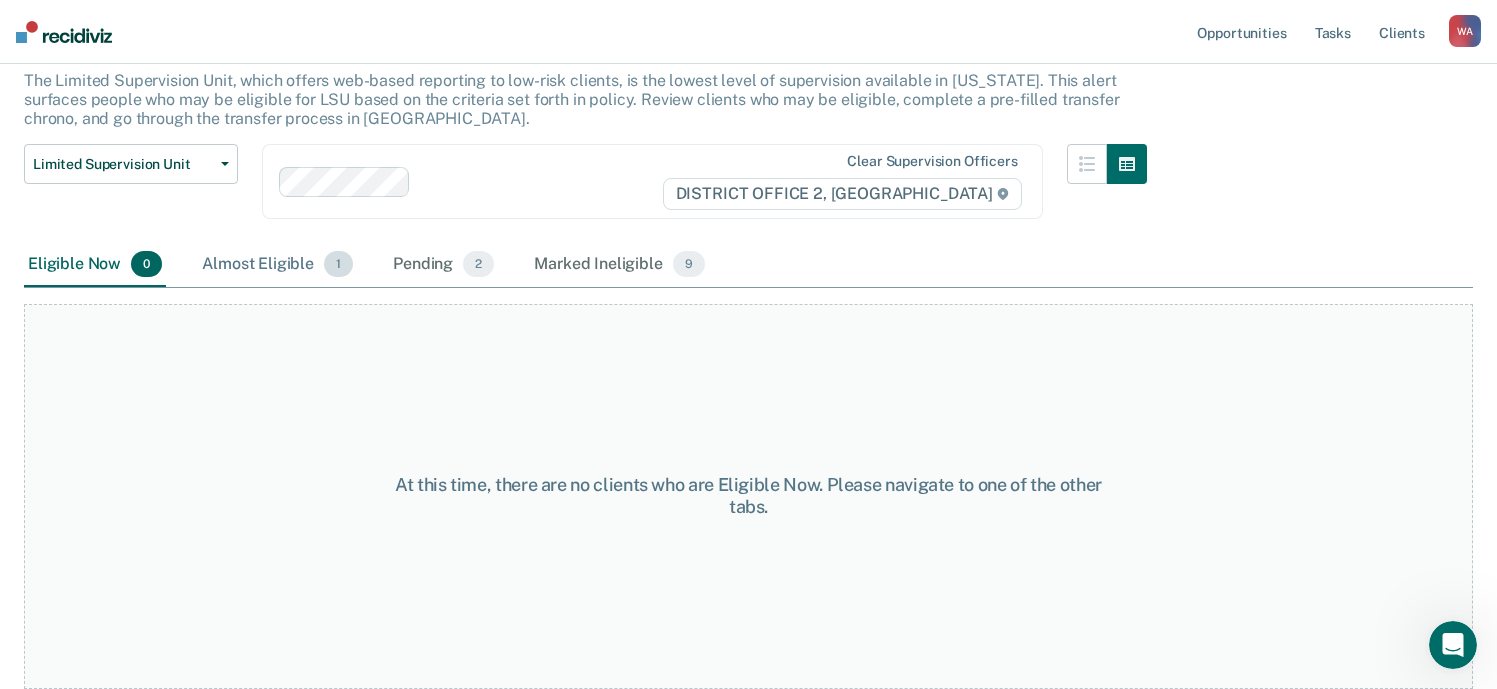 click on "Almost Eligible 1" at bounding box center (277, 265) 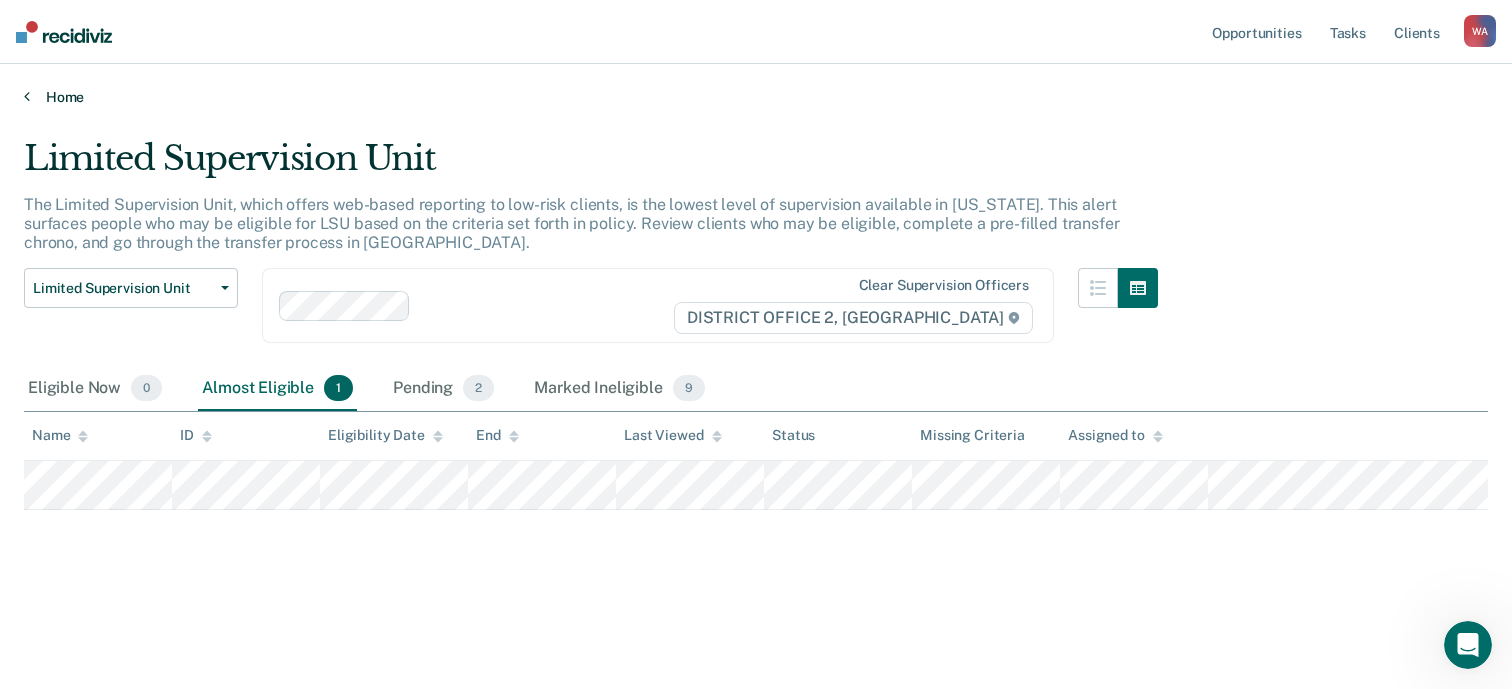click on "Home" at bounding box center [756, 97] 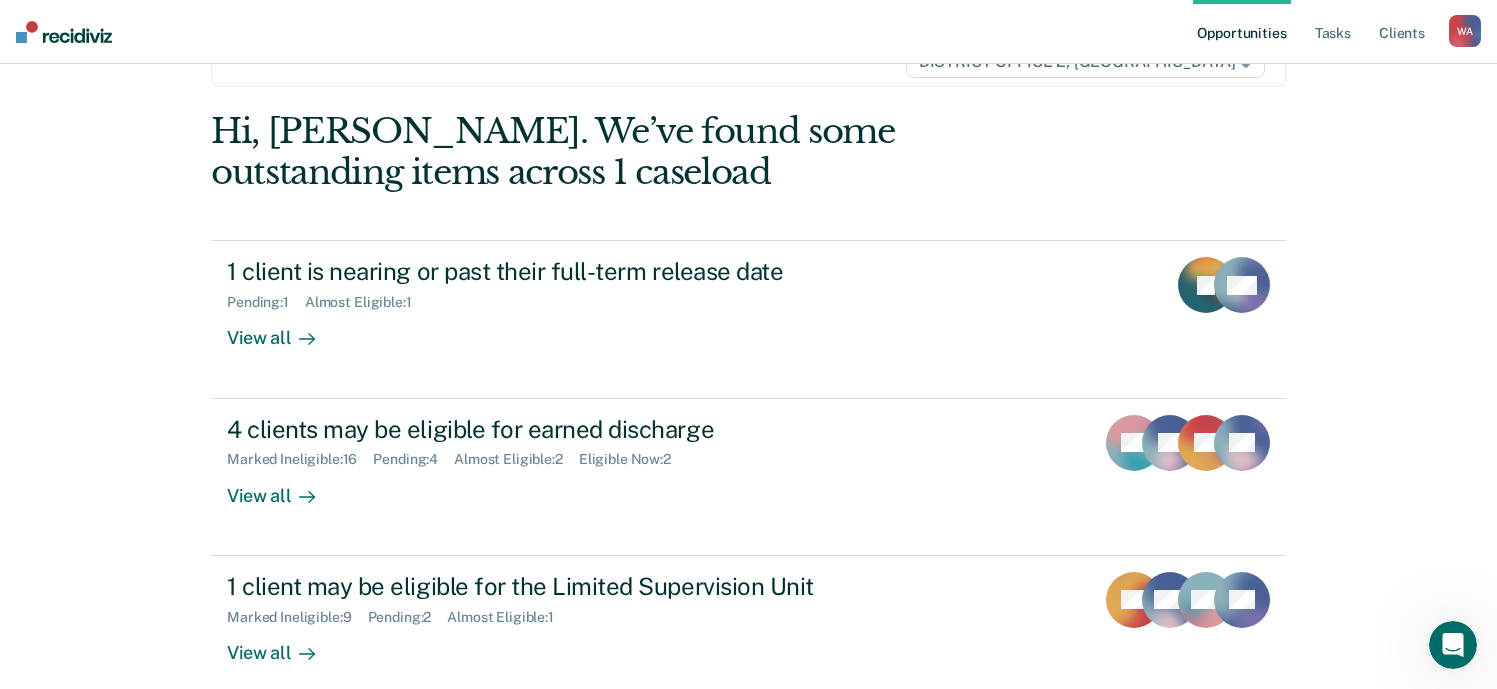 scroll, scrollTop: 345, scrollLeft: 0, axis: vertical 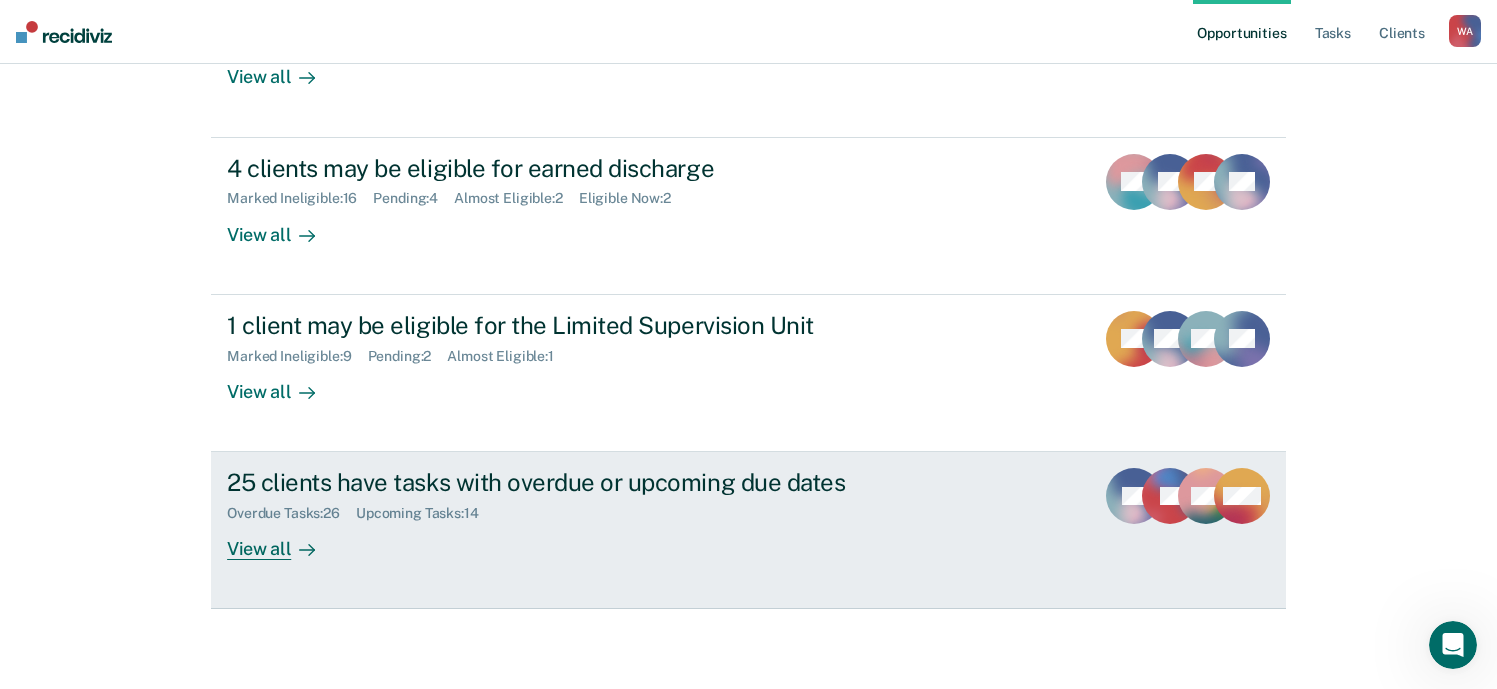 click on "View all" at bounding box center (283, 541) 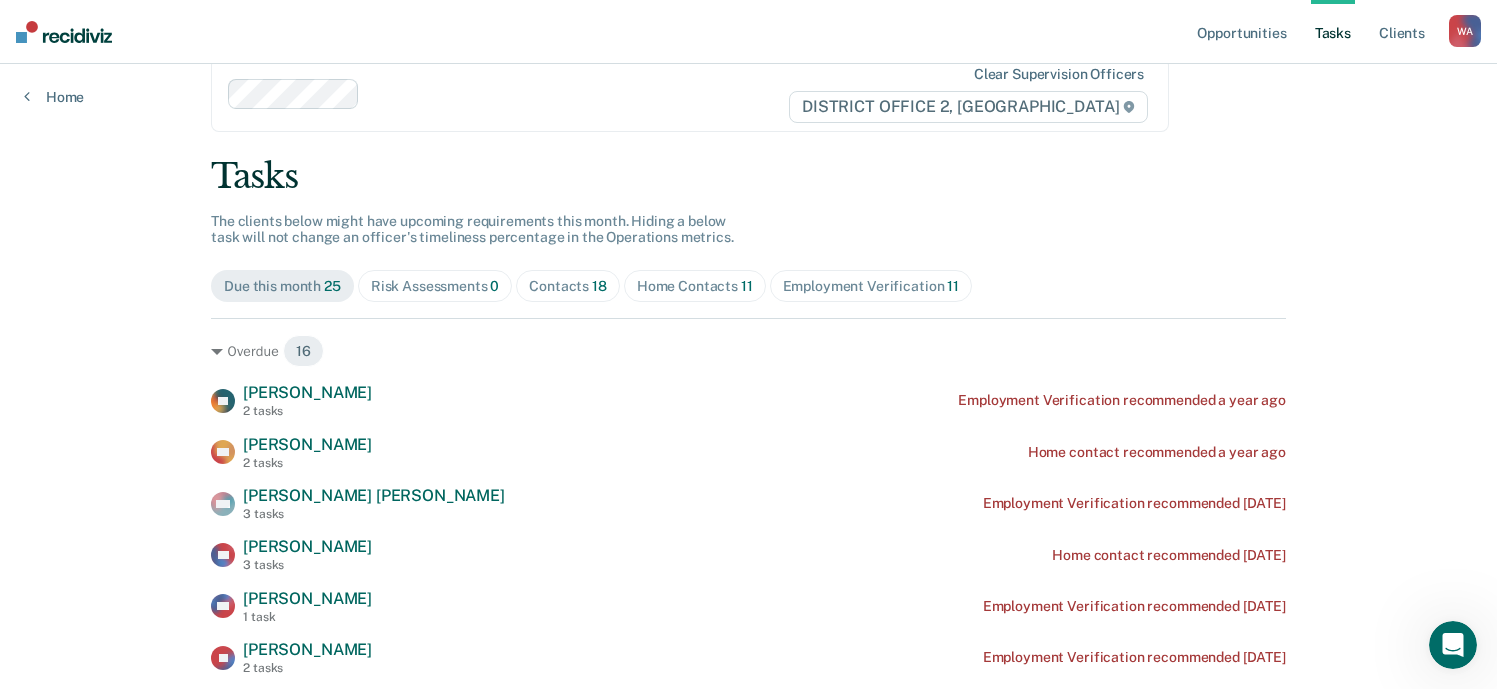 scroll, scrollTop: 0, scrollLeft: 0, axis: both 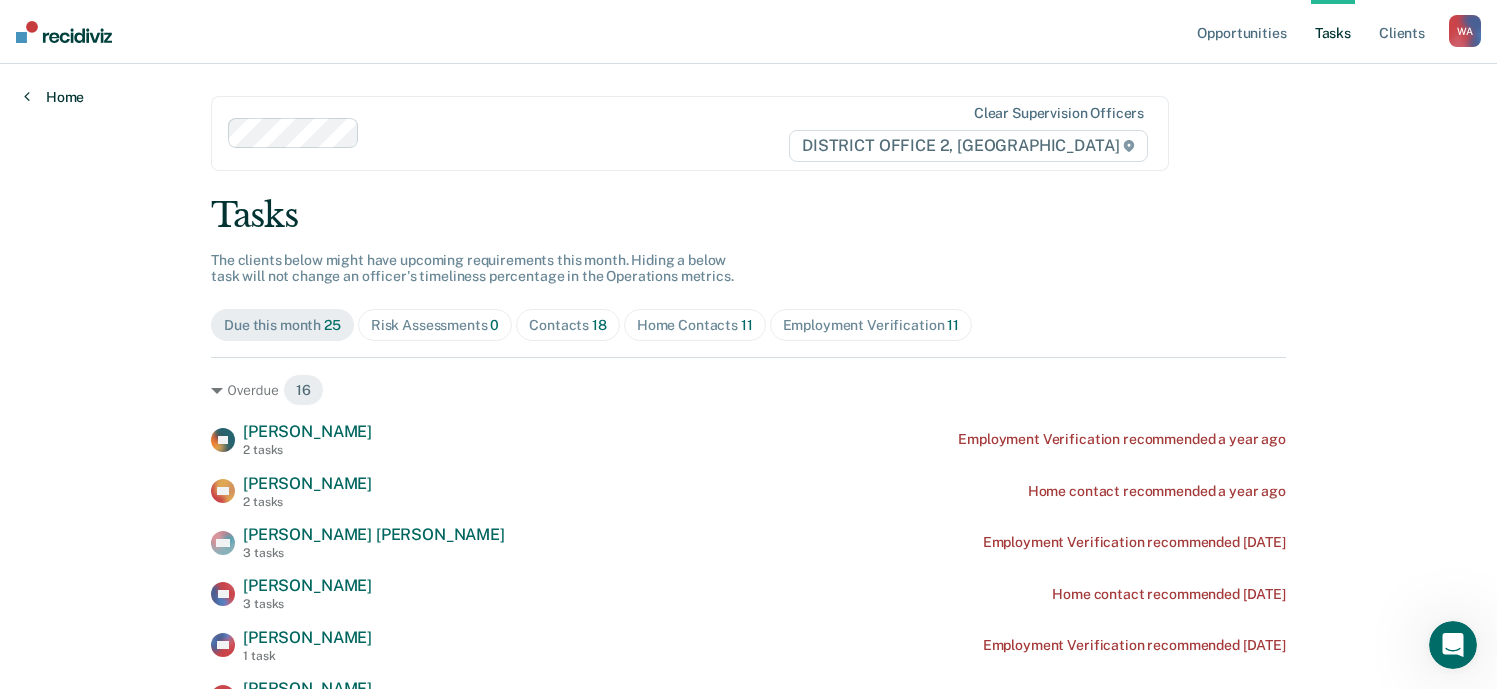 click on "Home" at bounding box center (54, 97) 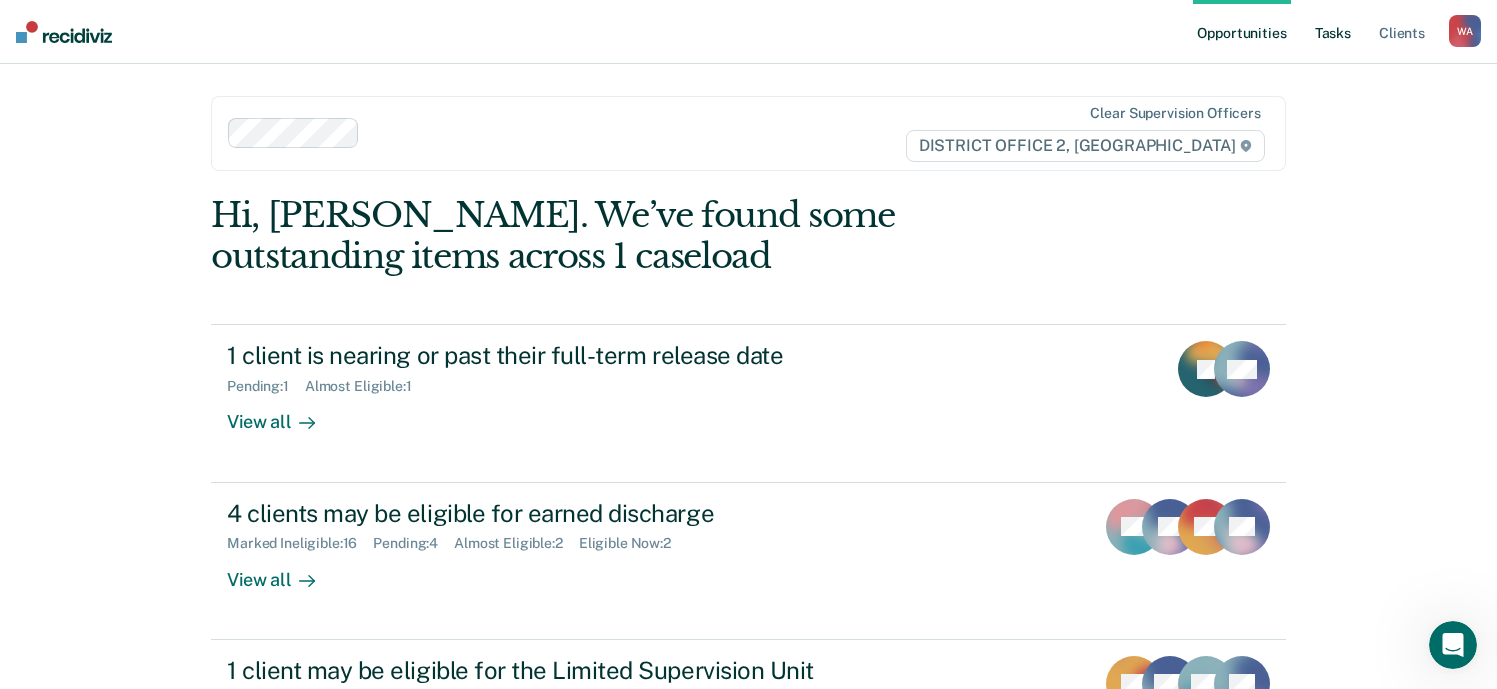 click on "Tasks" at bounding box center (1333, 32) 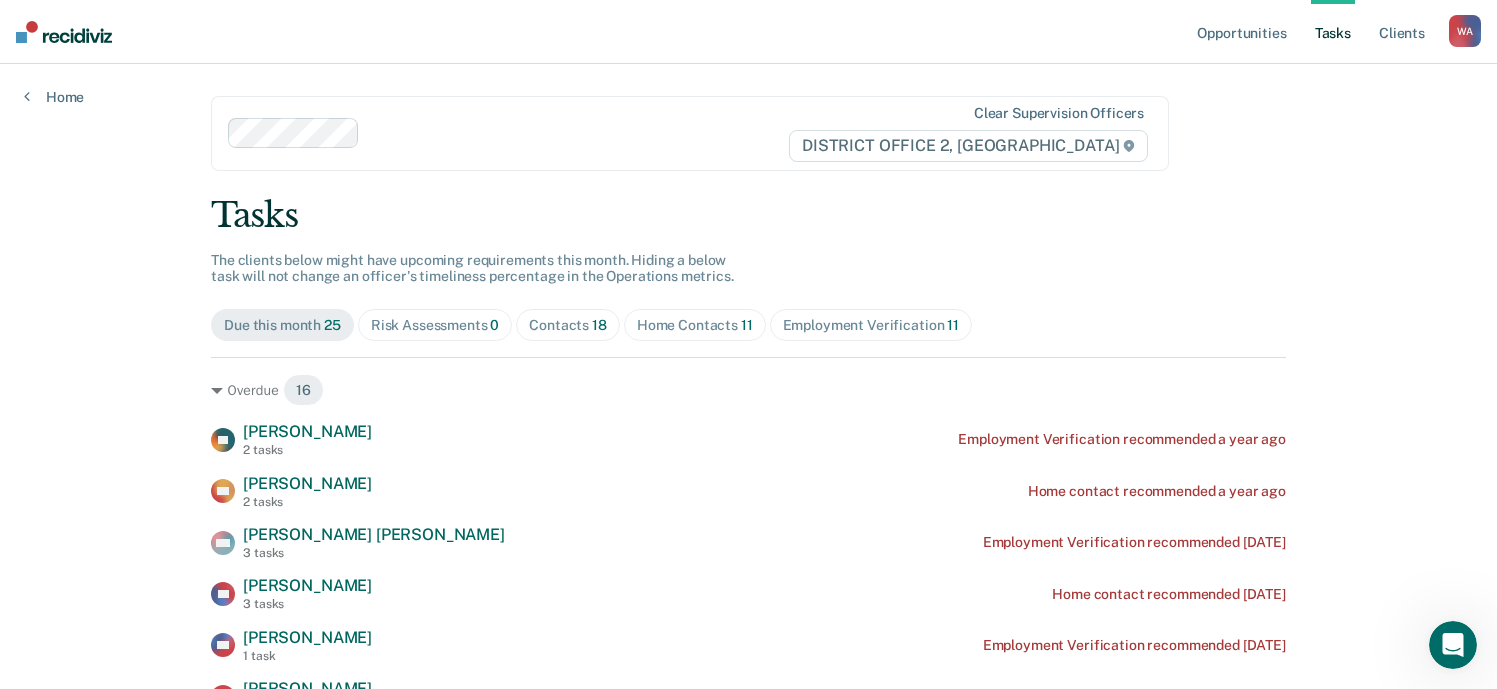click on "Contacts   18" at bounding box center (568, 325) 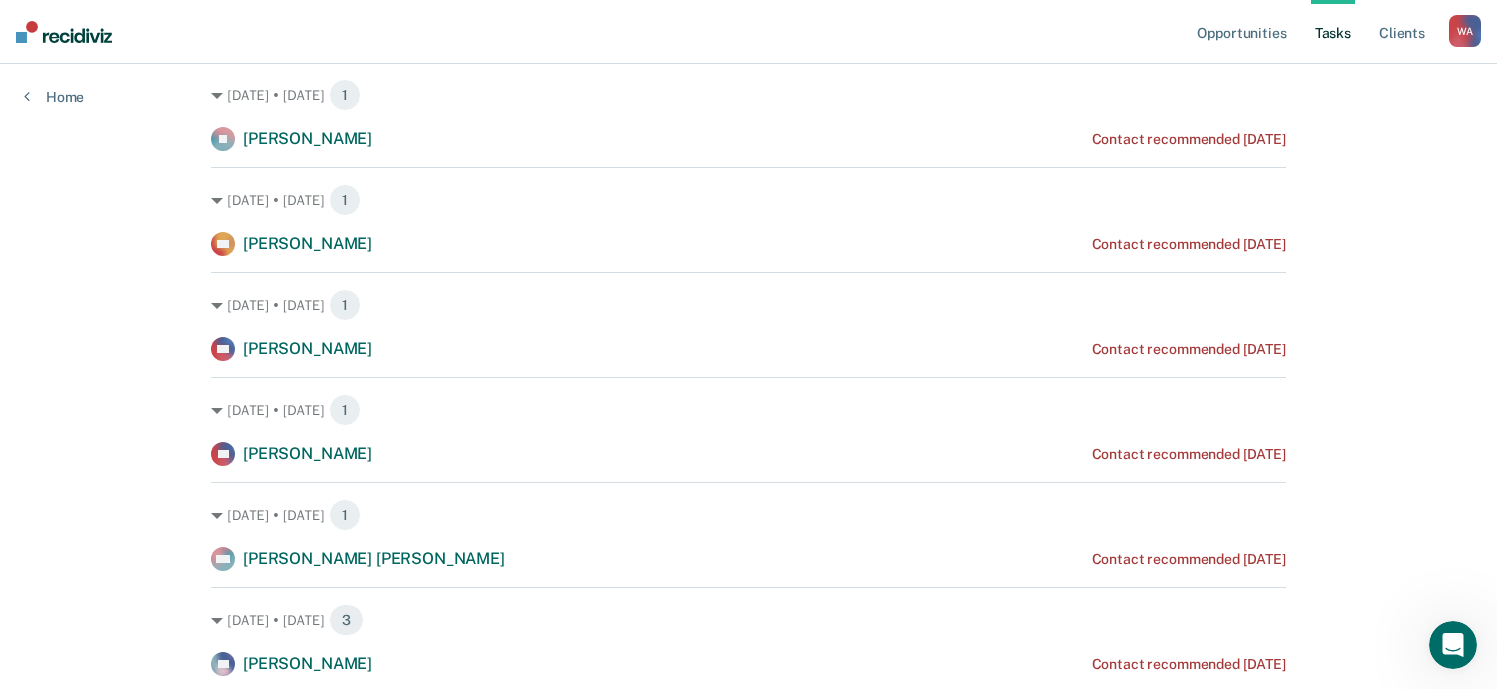 scroll, scrollTop: 300, scrollLeft: 0, axis: vertical 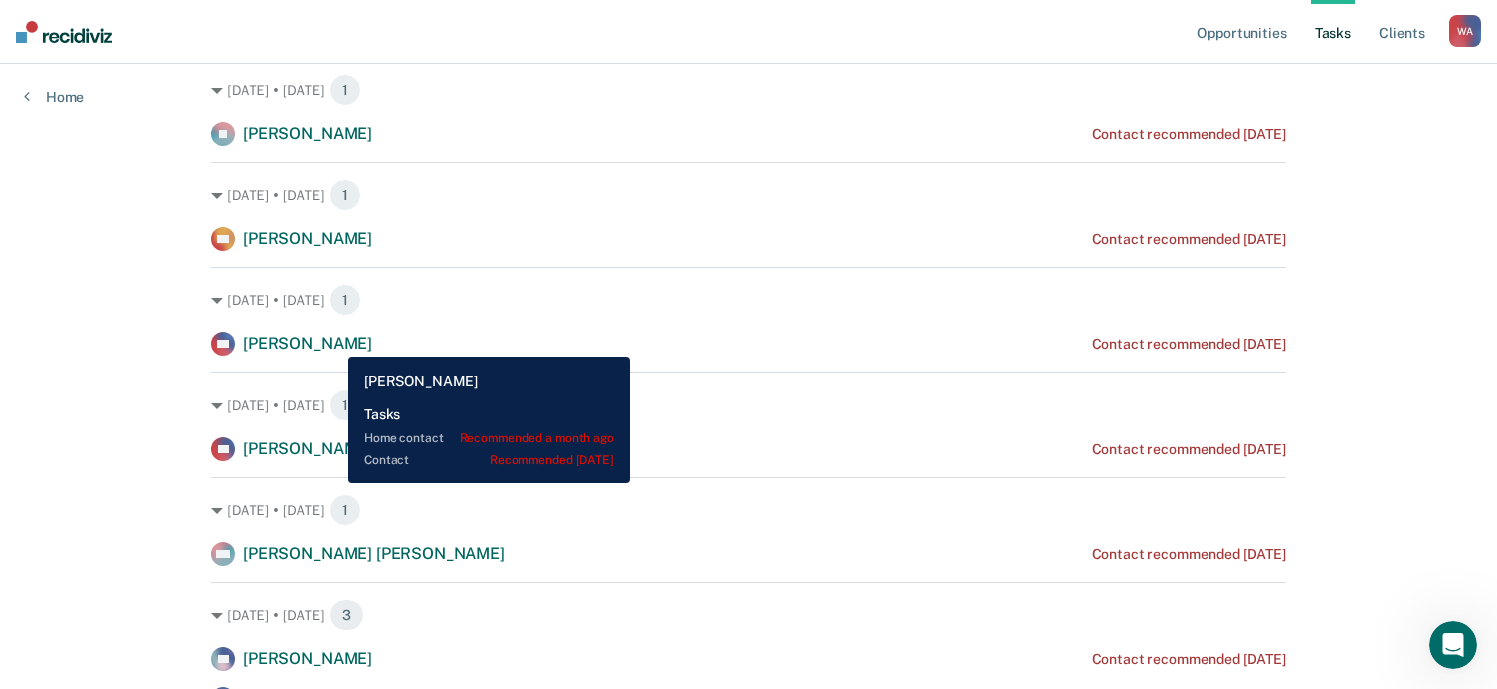 click on "[PERSON_NAME]" at bounding box center (307, 343) 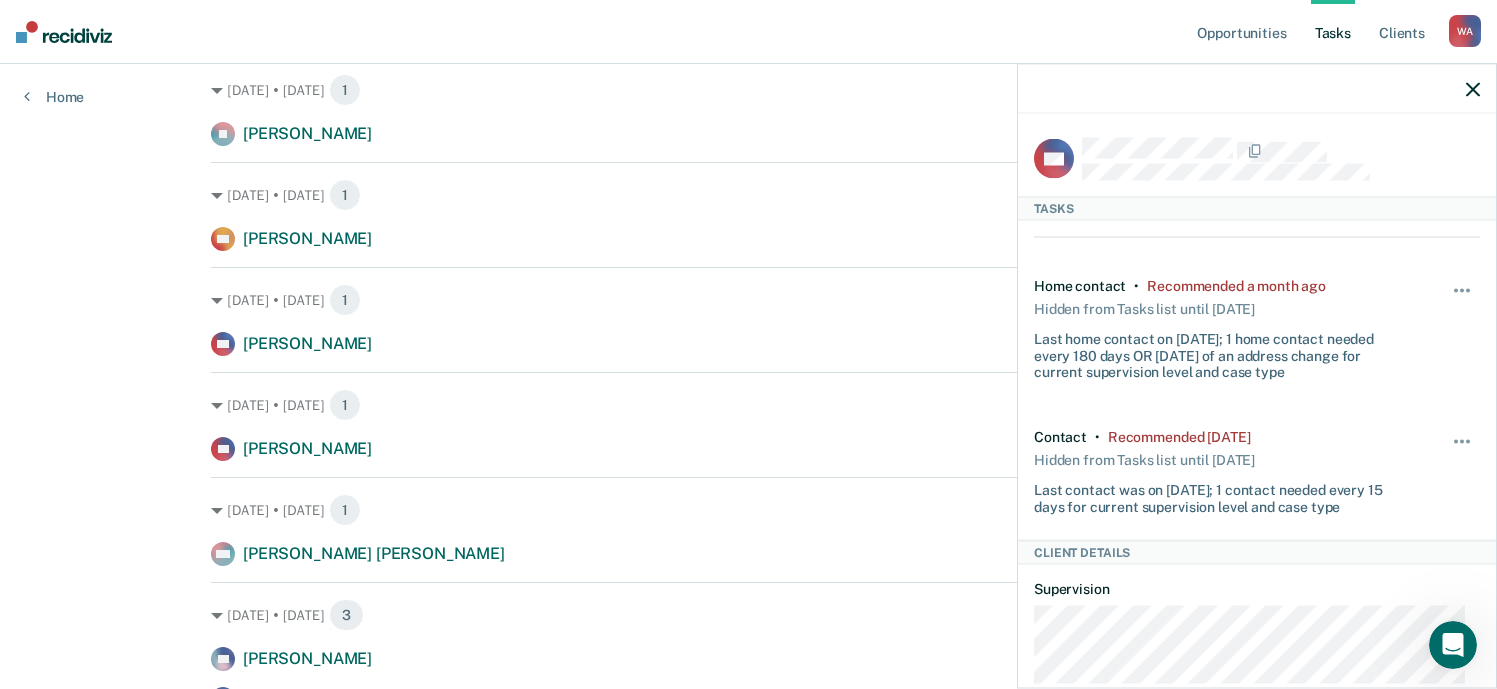 click 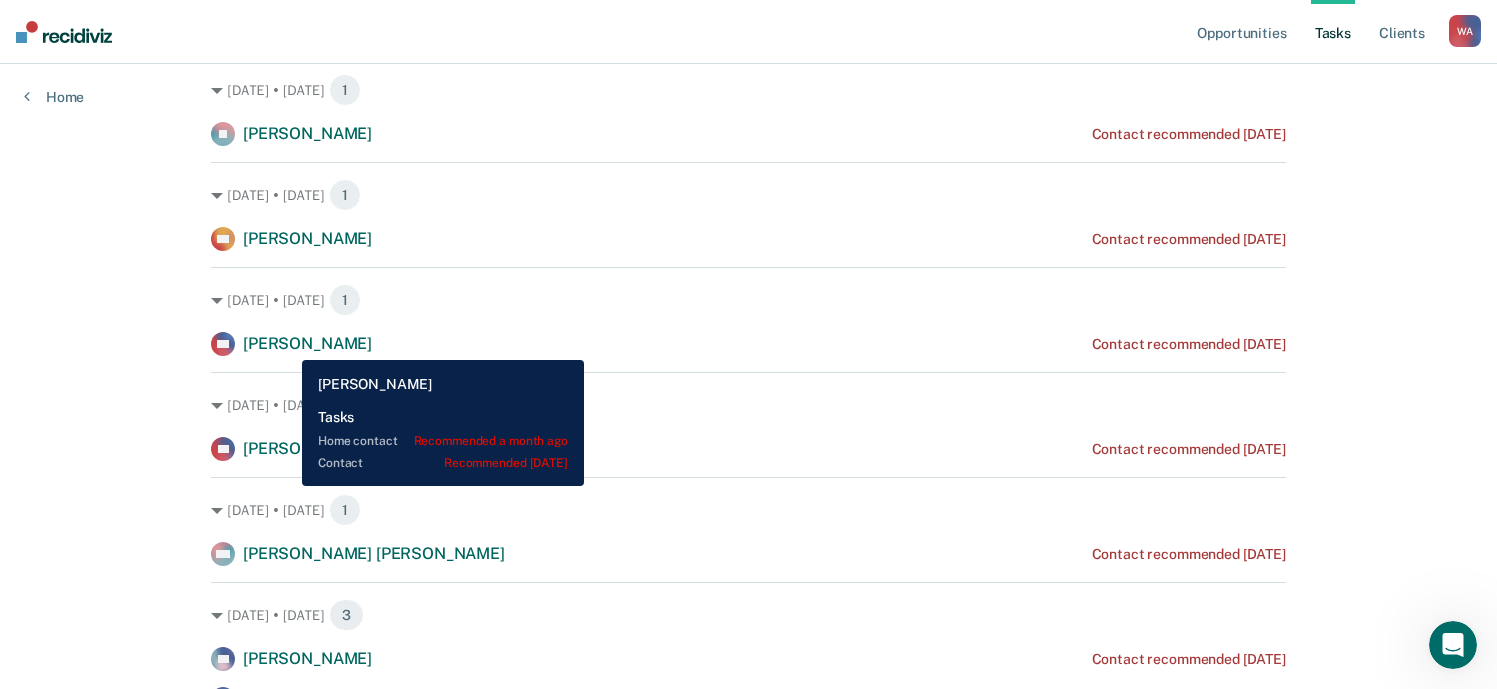 click on "[PERSON_NAME]" at bounding box center (307, 343) 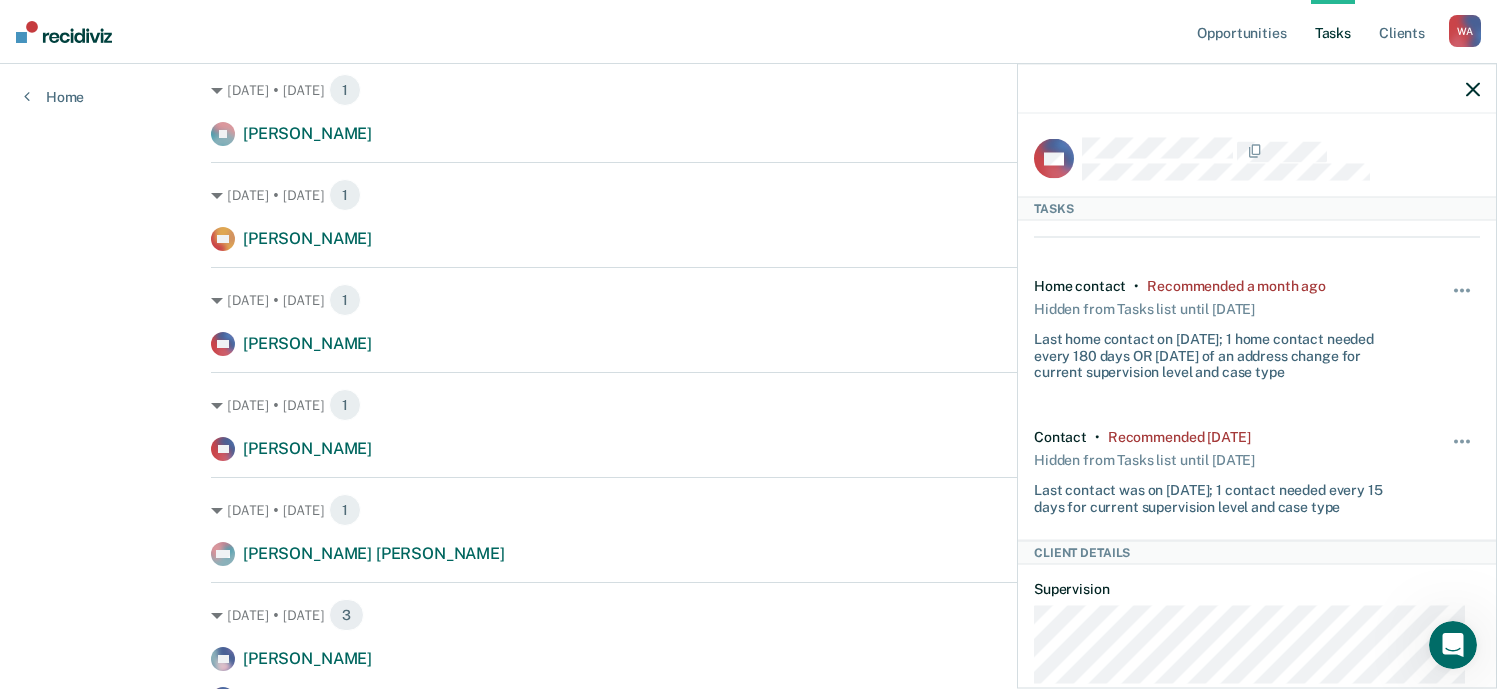 click 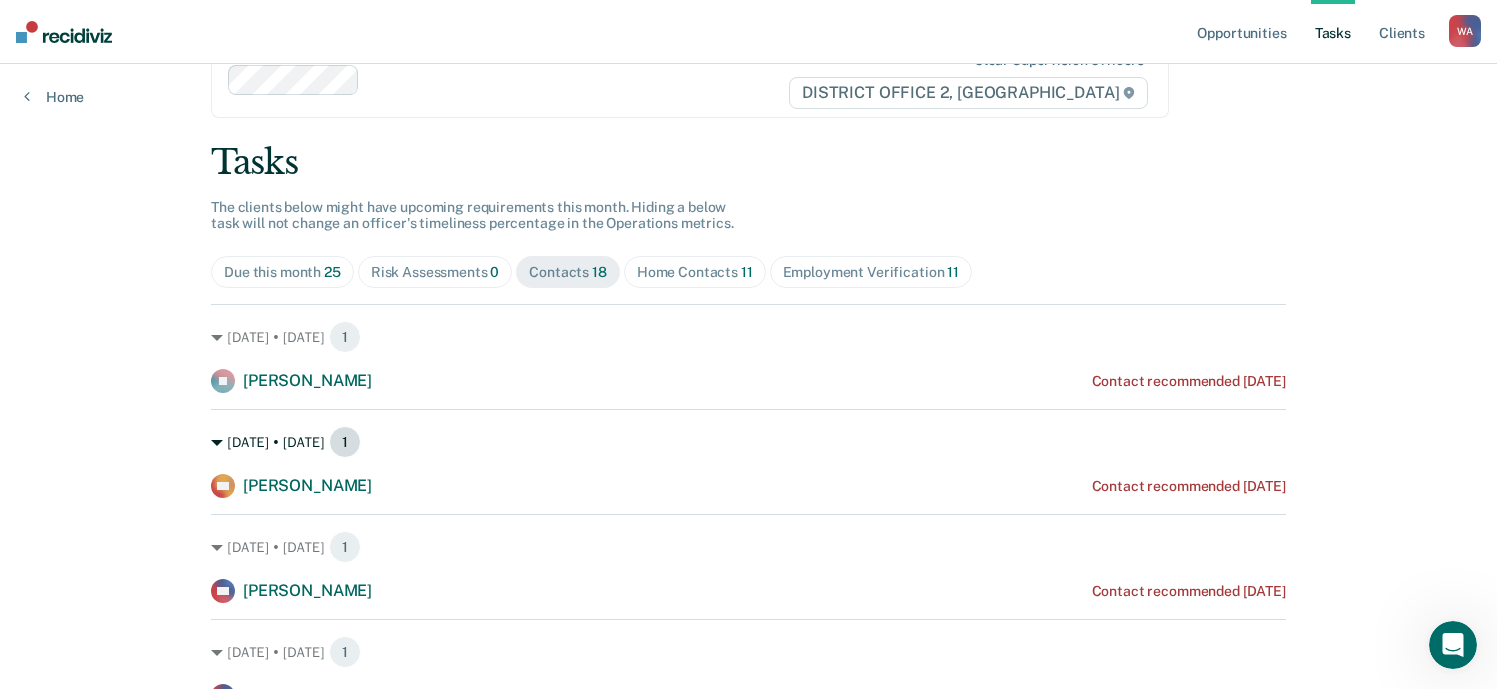 scroll, scrollTop: 0, scrollLeft: 0, axis: both 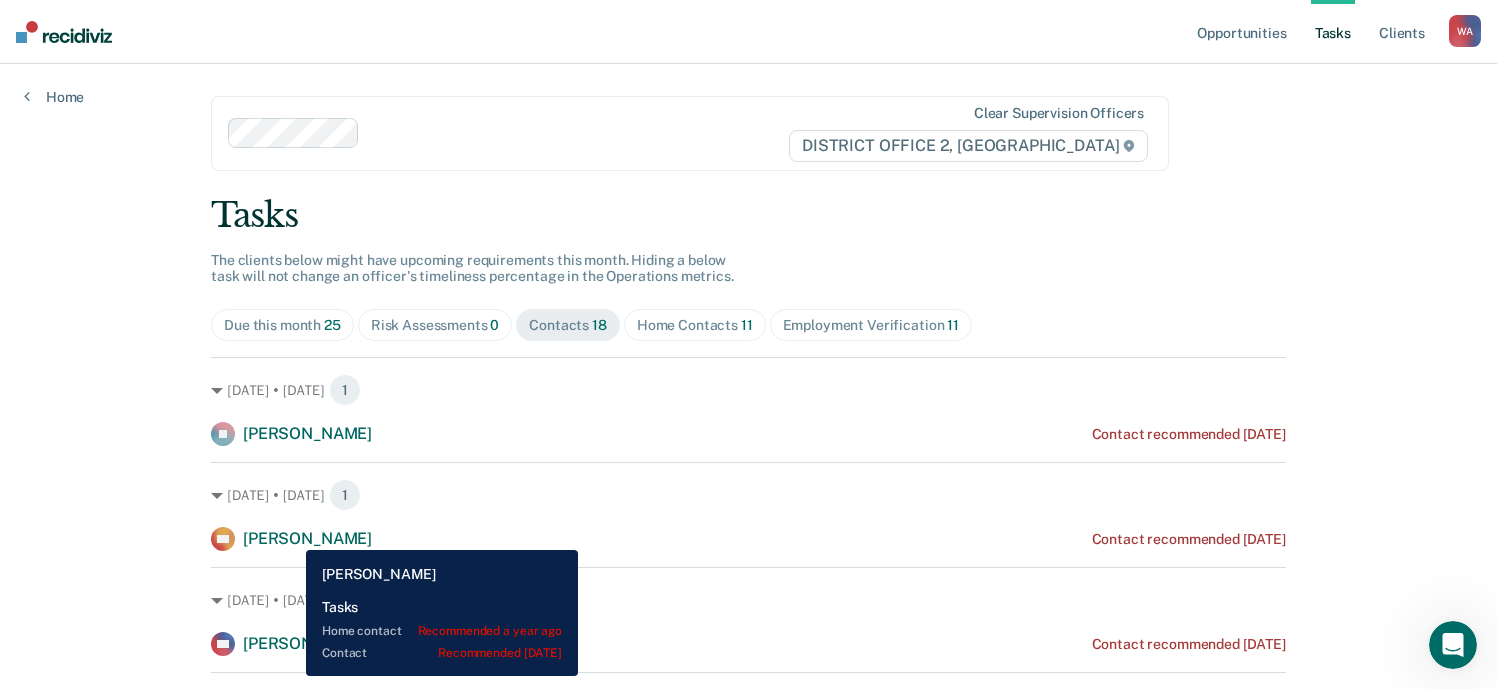 click on "[PERSON_NAME]" at bounding box center [307, 538] 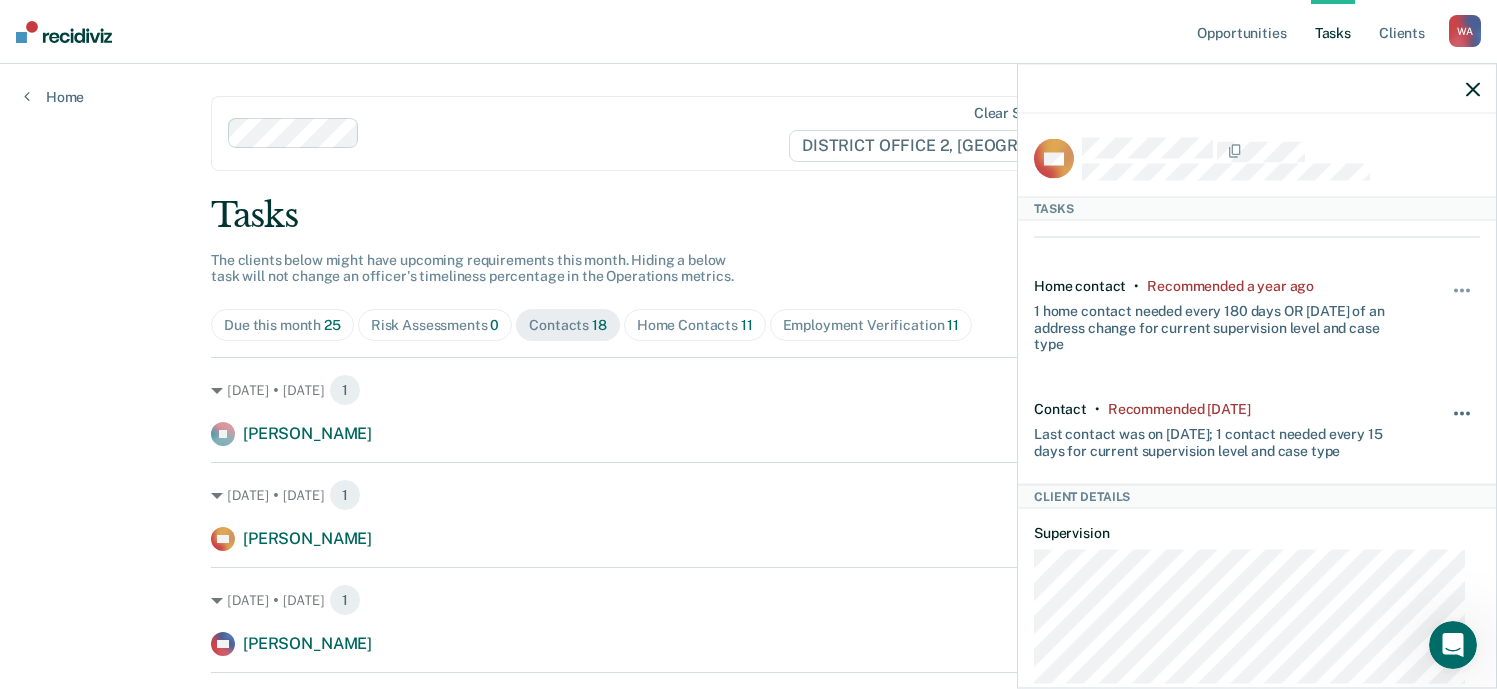 click at bounding box center (1463, 424) 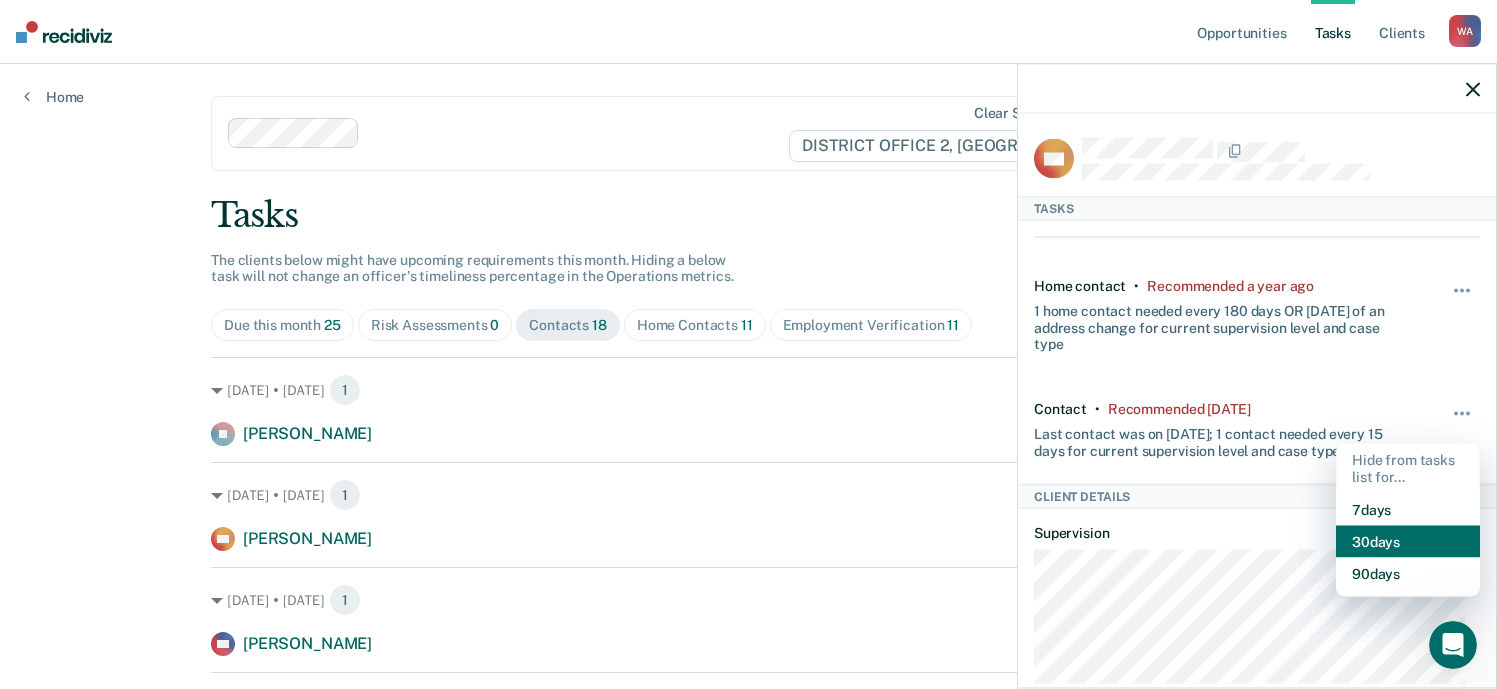 click on "30  days" at bounding box center [1408, 541] 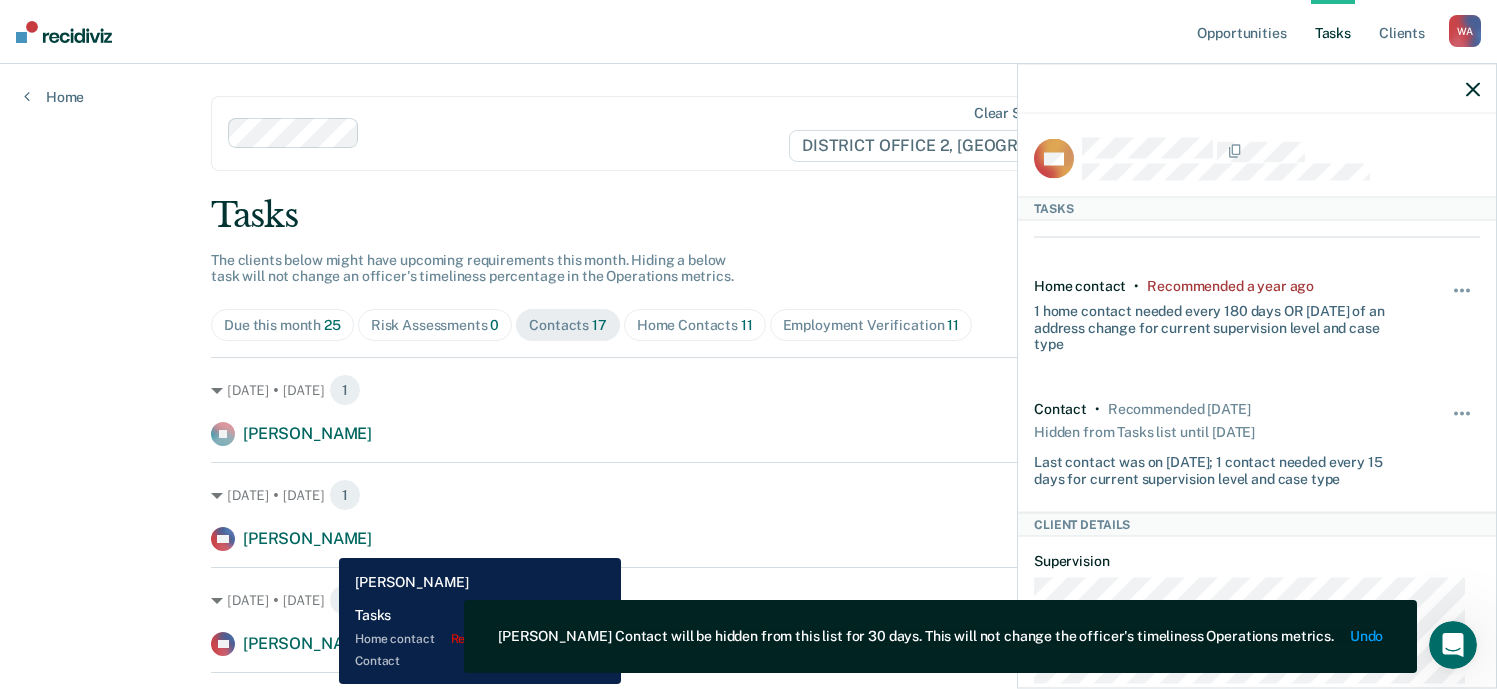 click on "[PERSON_NAME]" at bounding box center (307, 538) 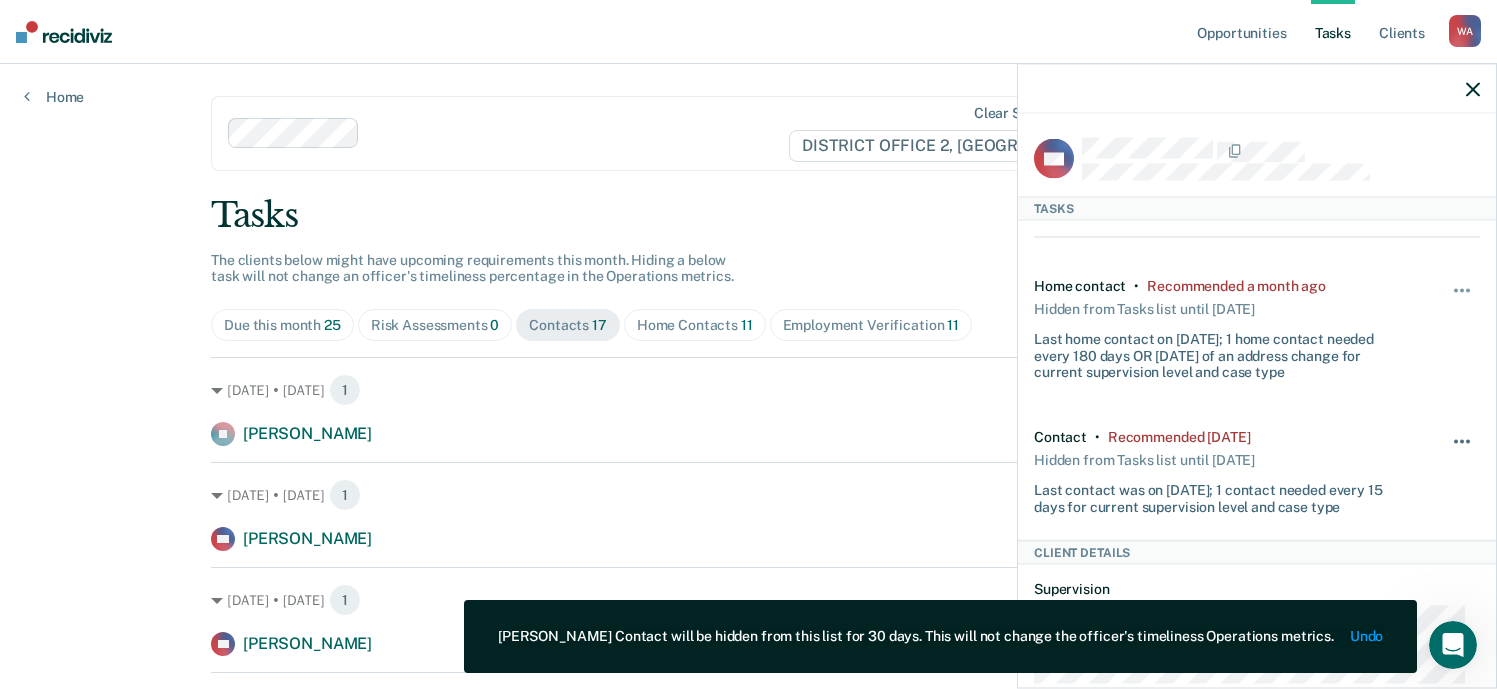click at bounding box center (1463, 452) 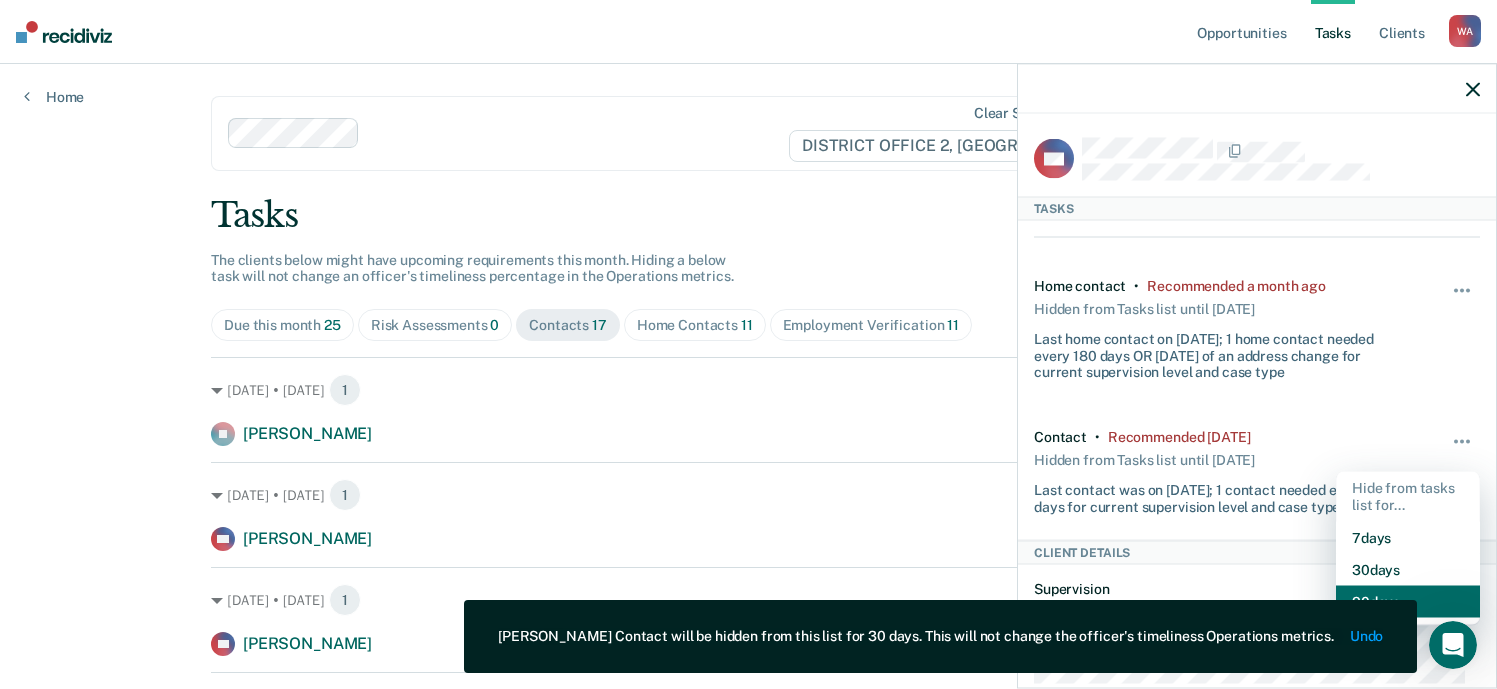 click on "90  days" at bounding box center [1408, 601] 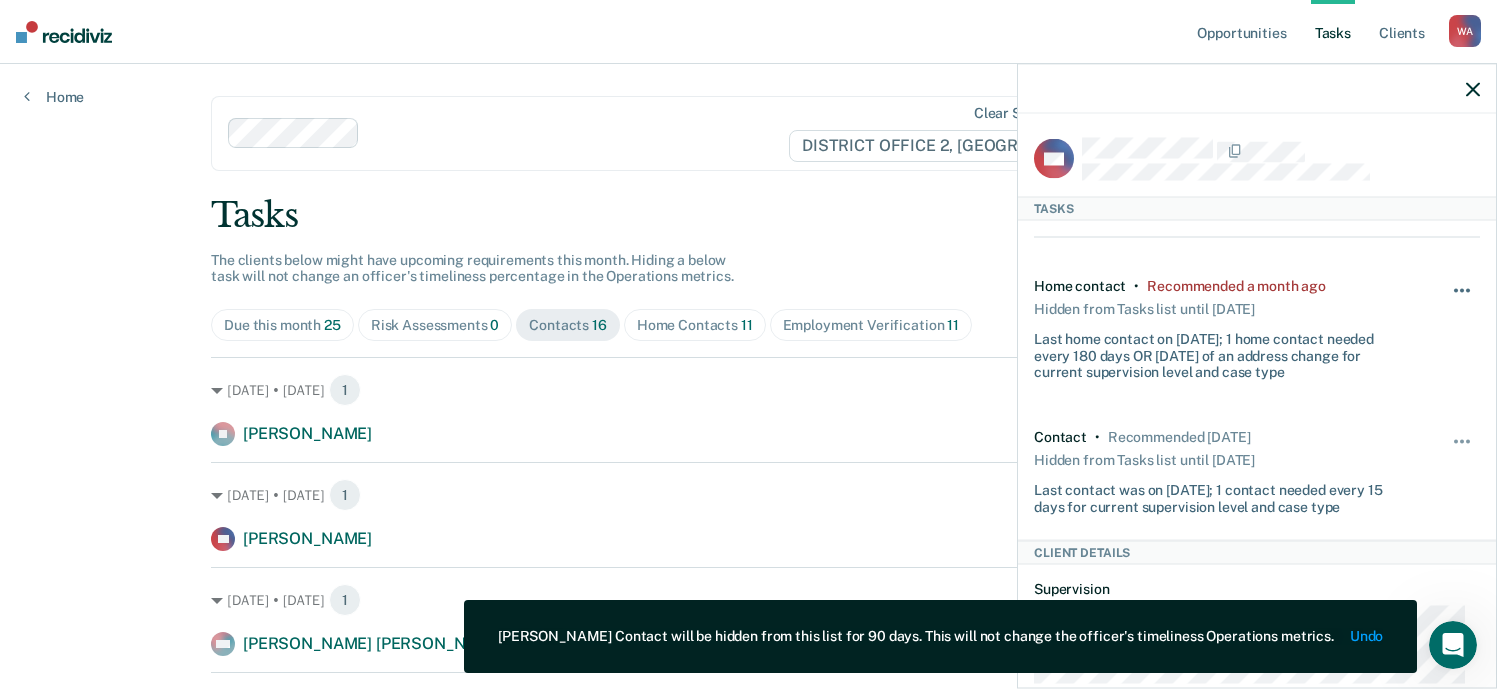 click at bounding box center (1463, 301) 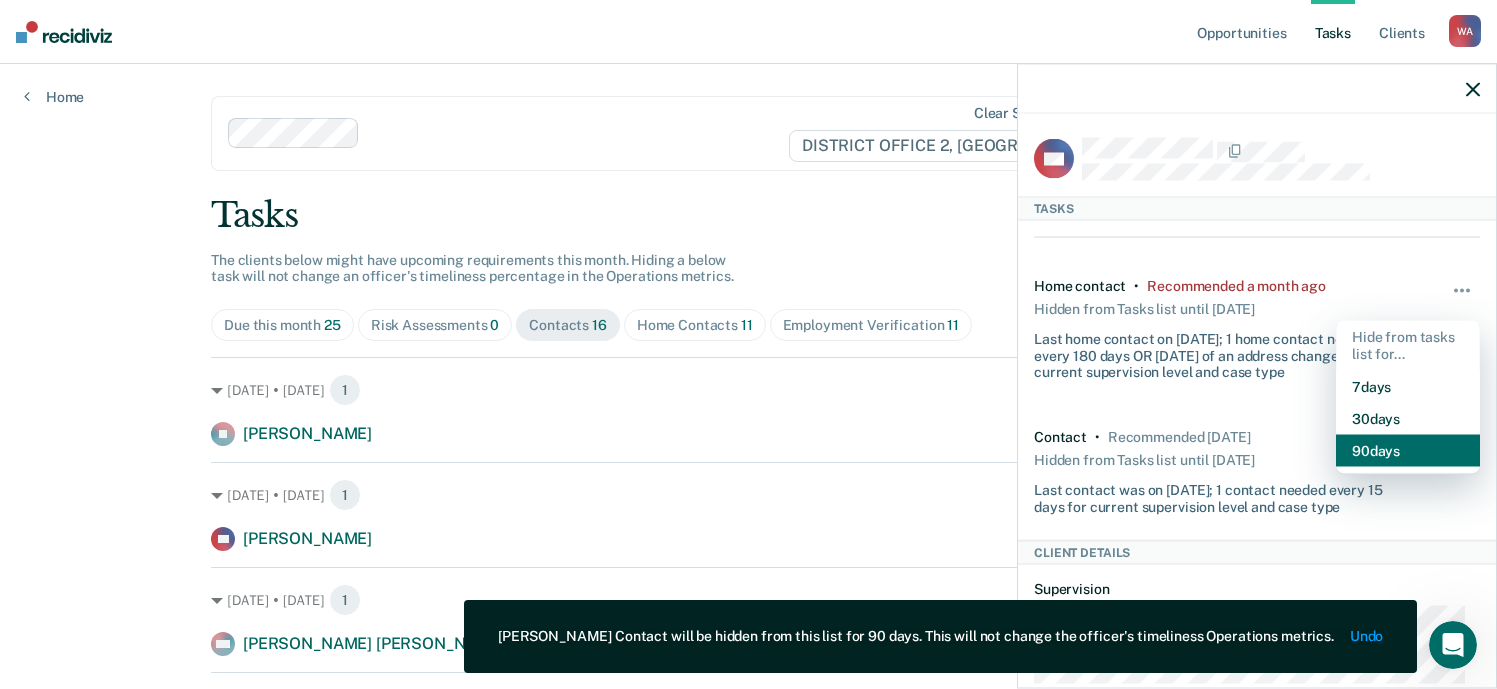 click on "90  days" at bounding box center [1408, 450] 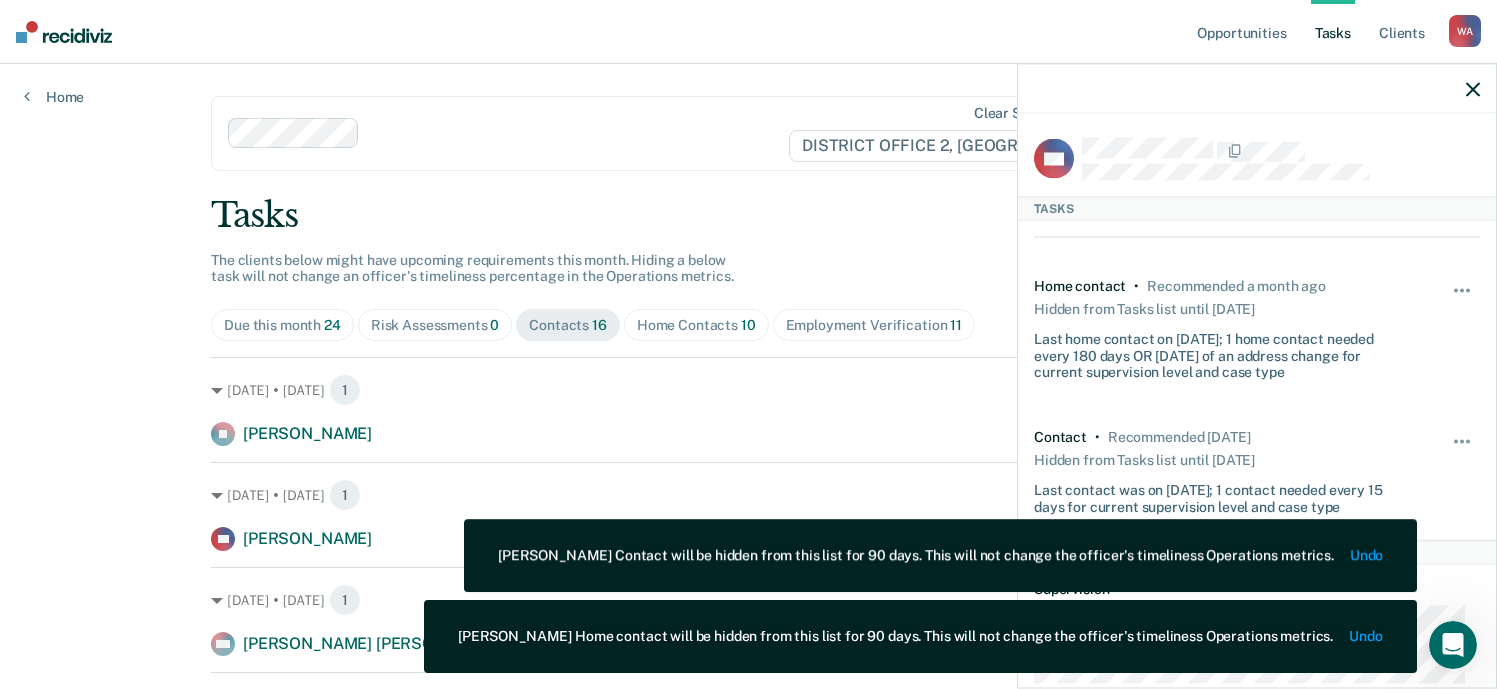 click 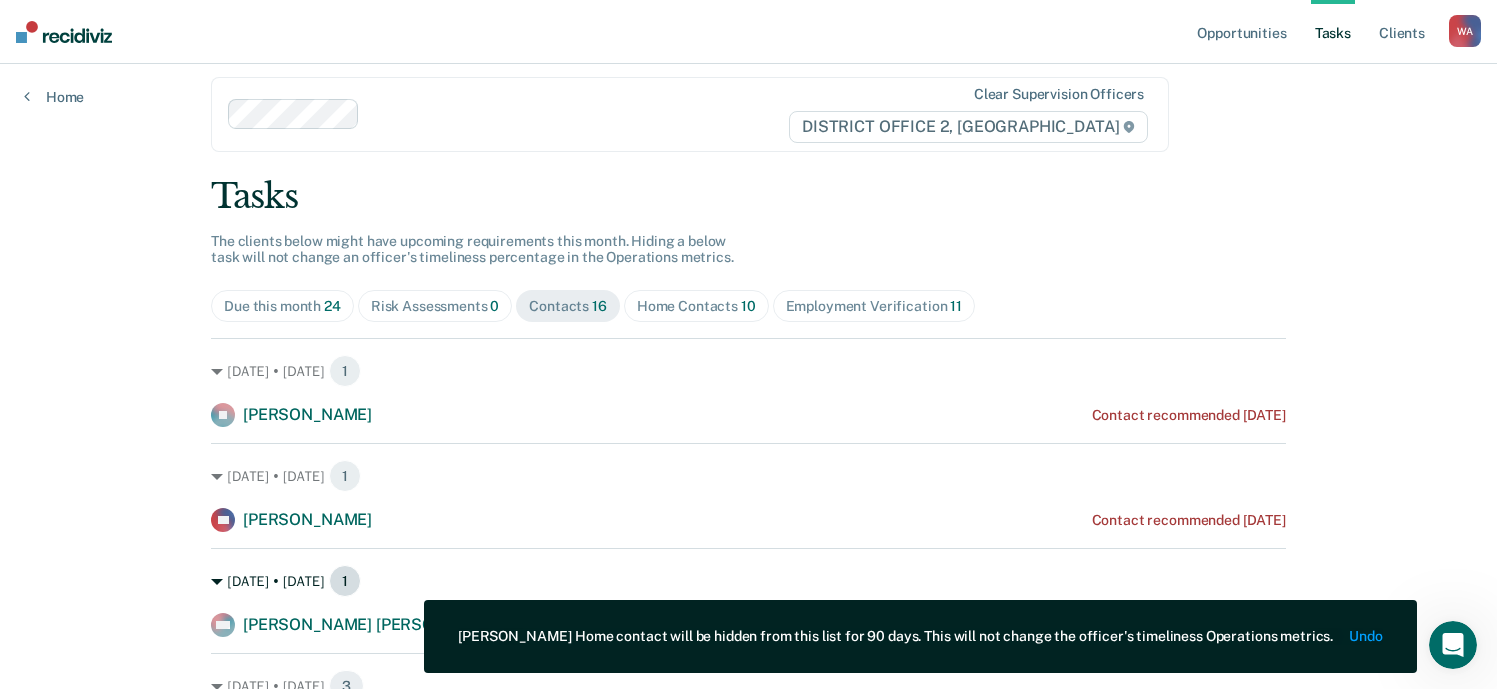 scroll, scrollTop: 0, scrollLeft: 0, axis: both 